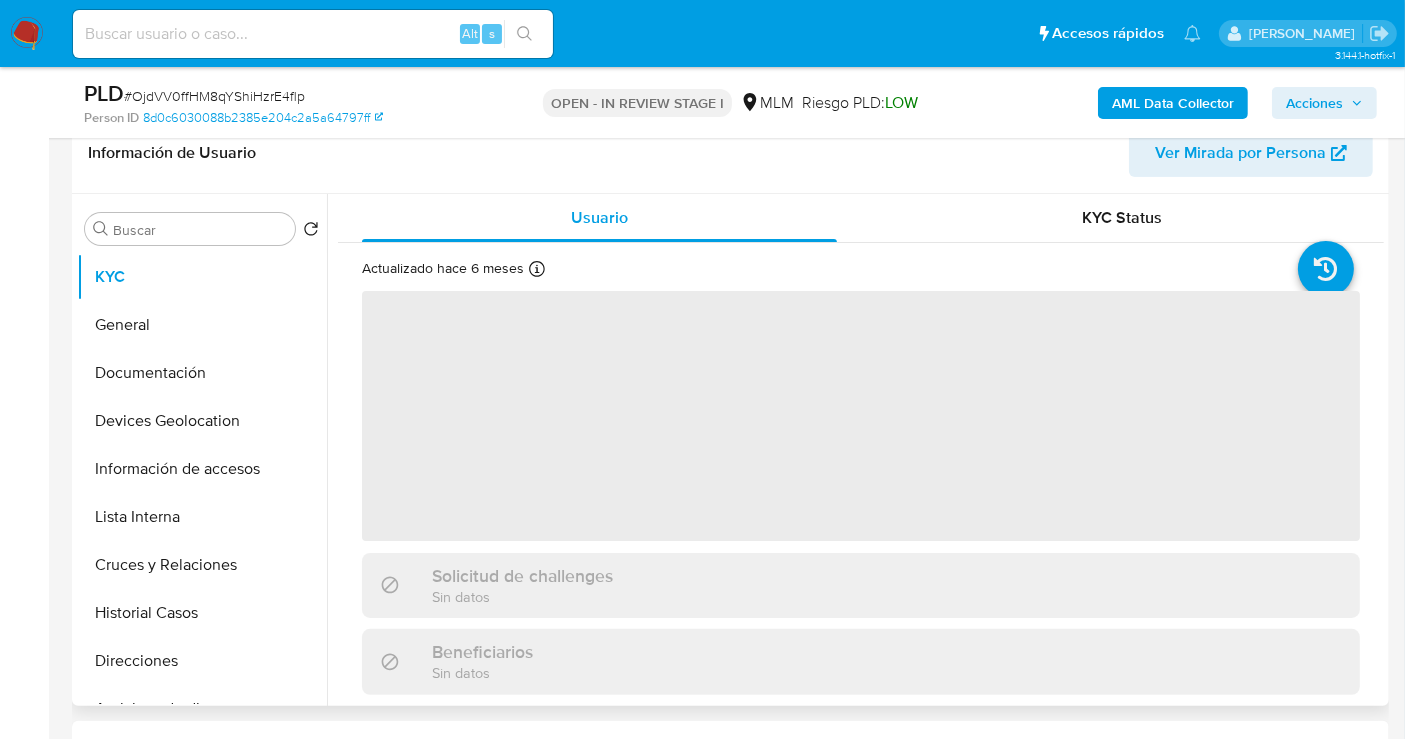 scroll, scrollTop: 333, scrollLeft: 0, axis: vertical 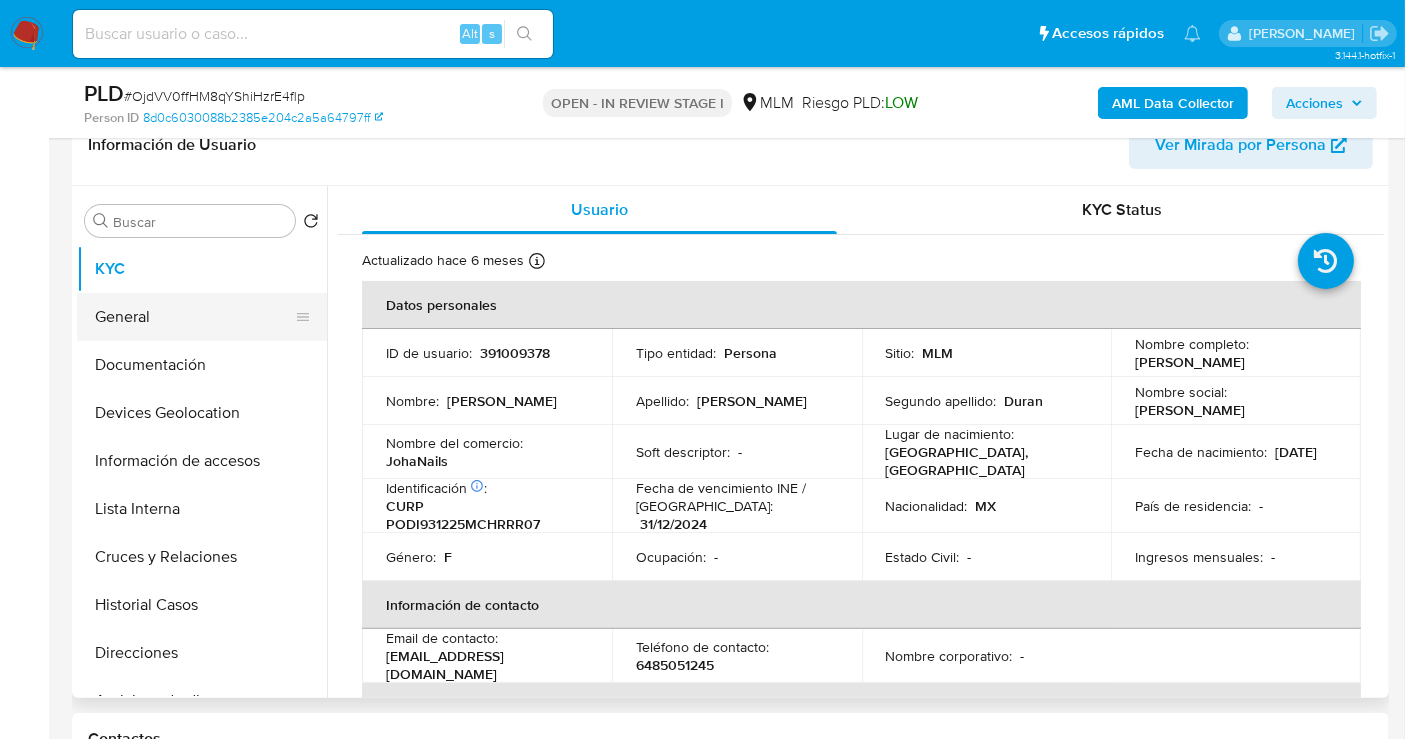 select on "10" 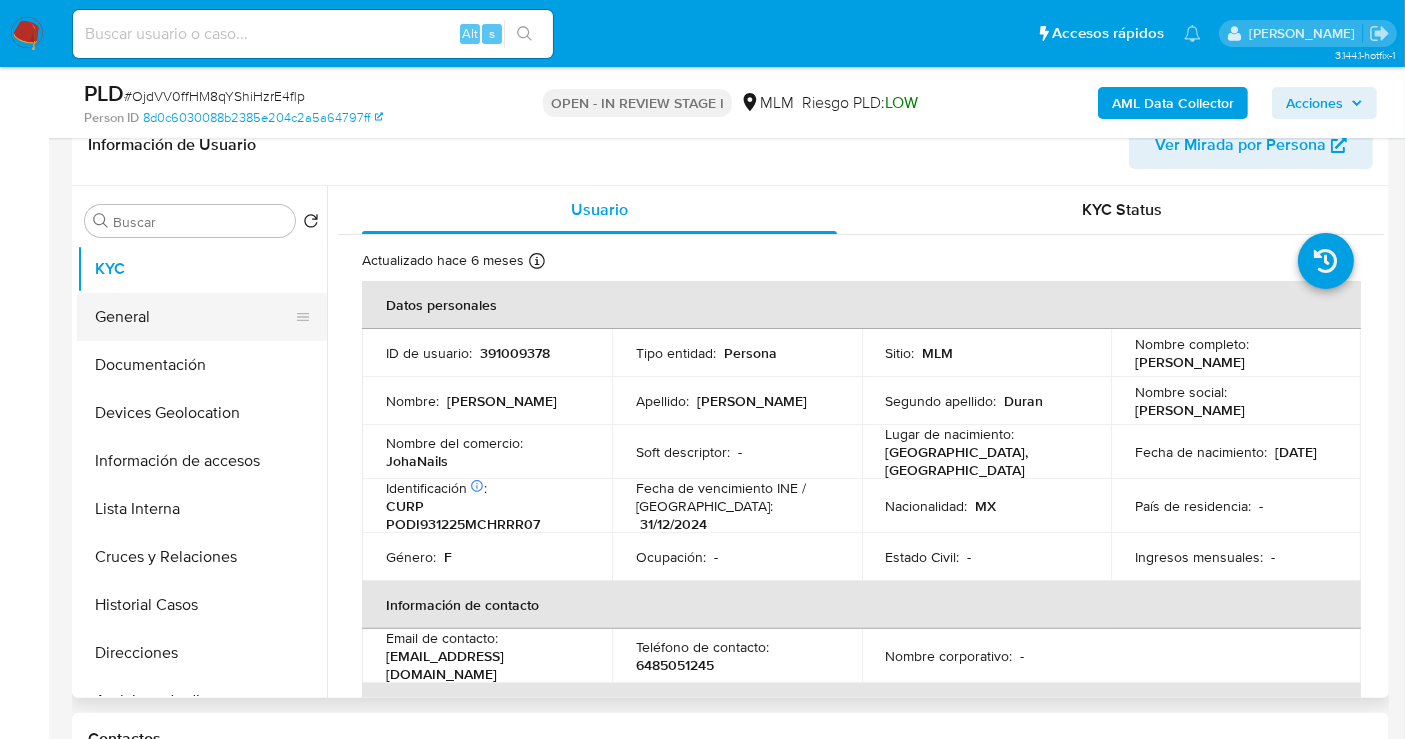 click on "General" at bounding box center [194, 317] 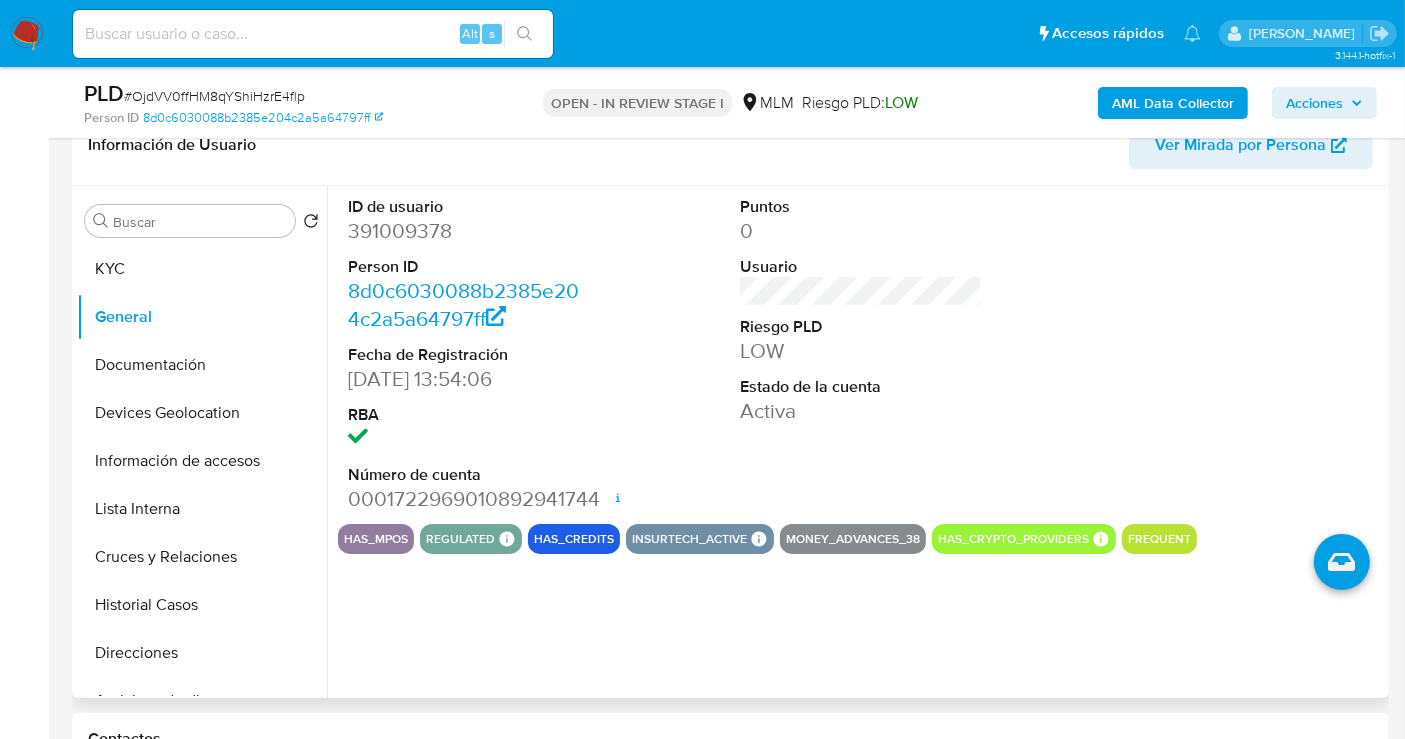 type 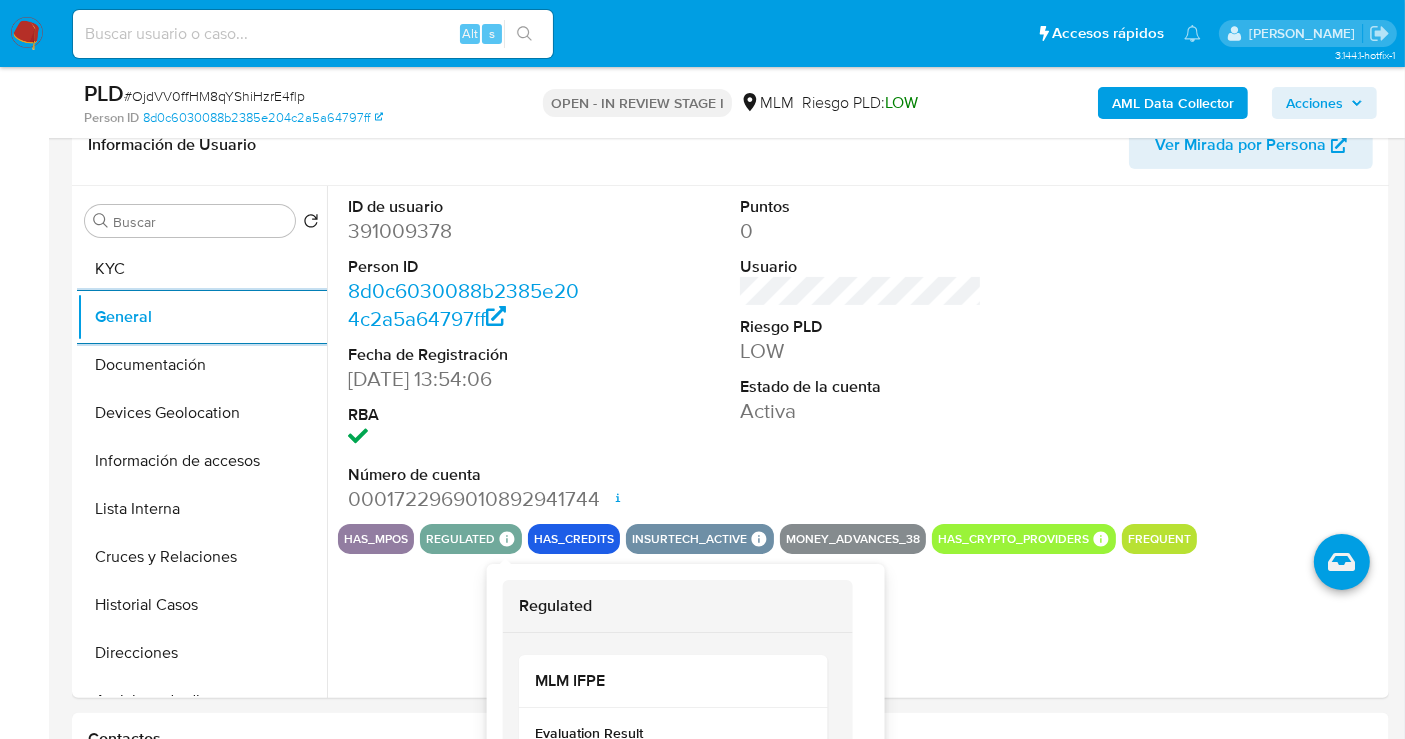 scroll, scrollTop: 97, scrollLeft: 0, axis: vertical 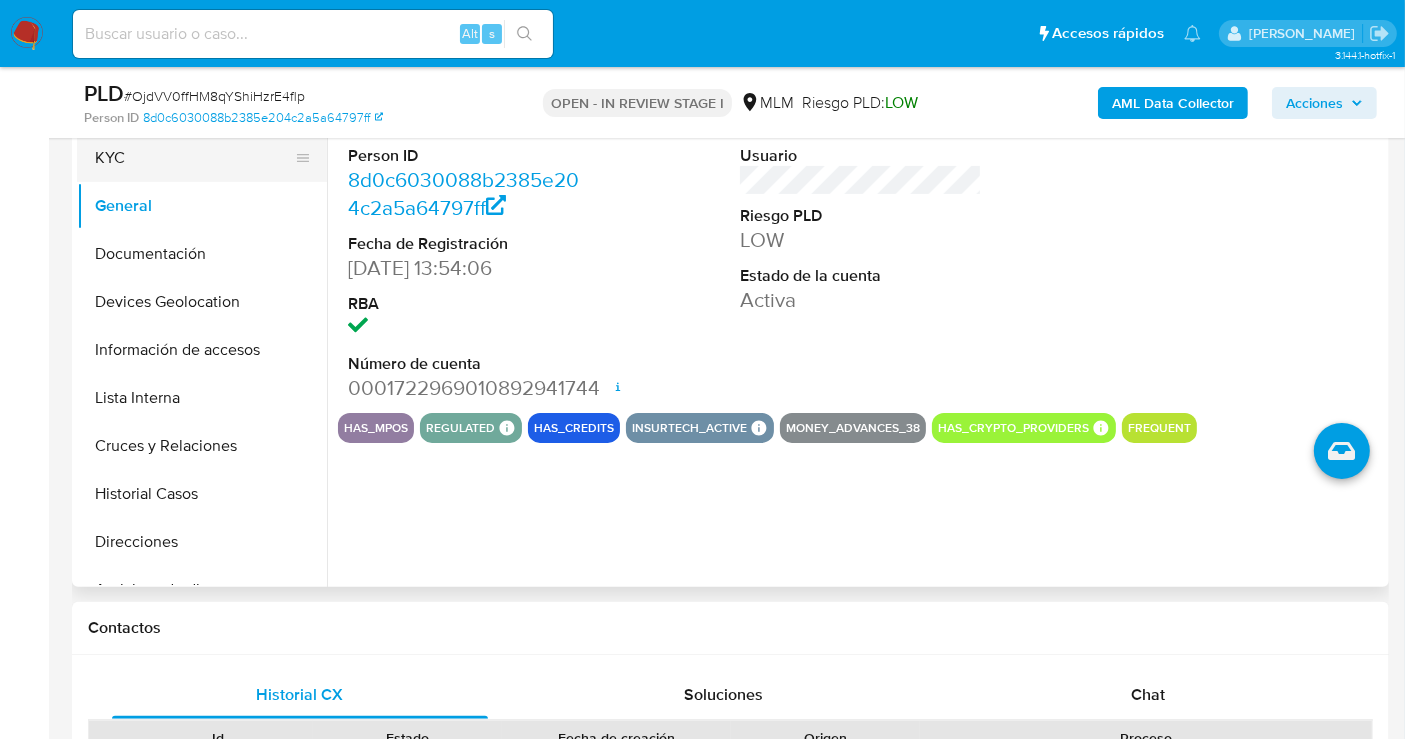 click on "KYC" at bounding box center [194, 158] 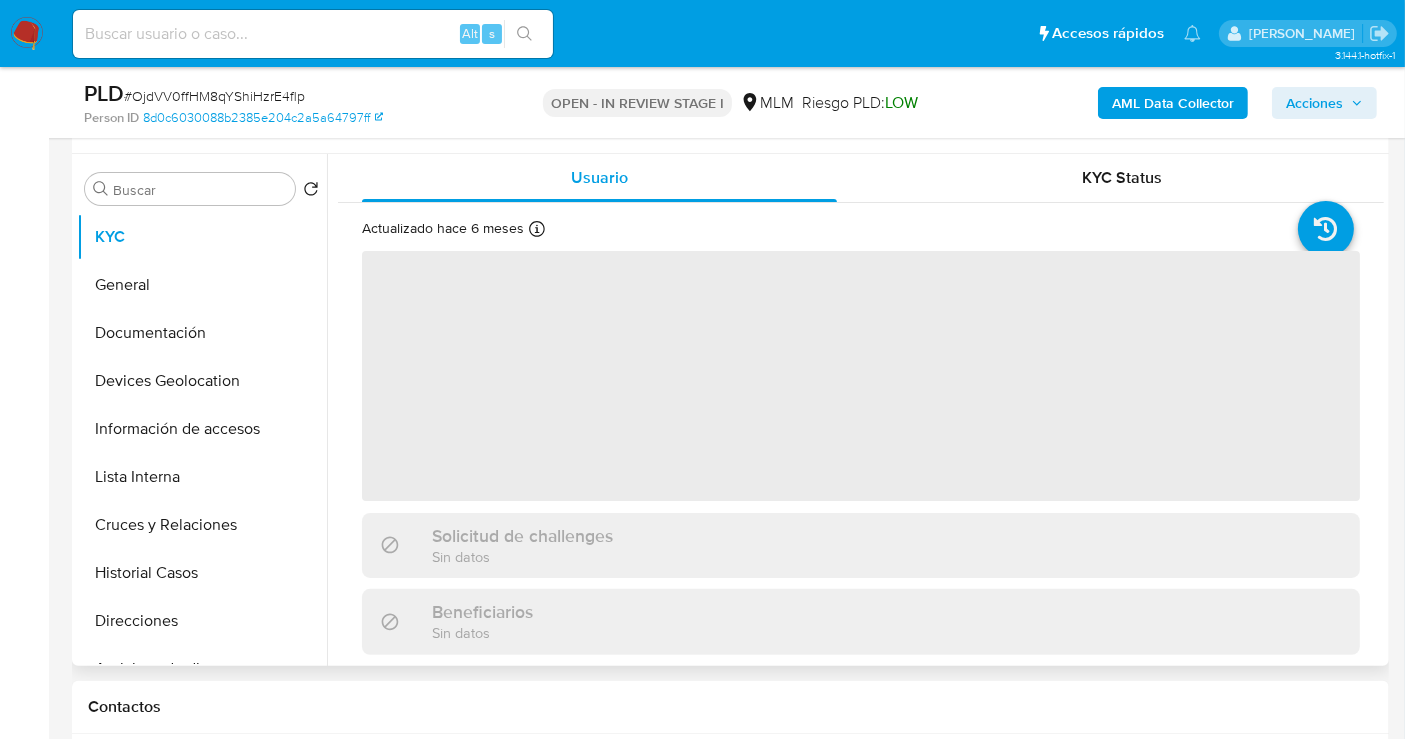 scroll, scrollTop: 333, scrollLeft: 0, axis: vertical 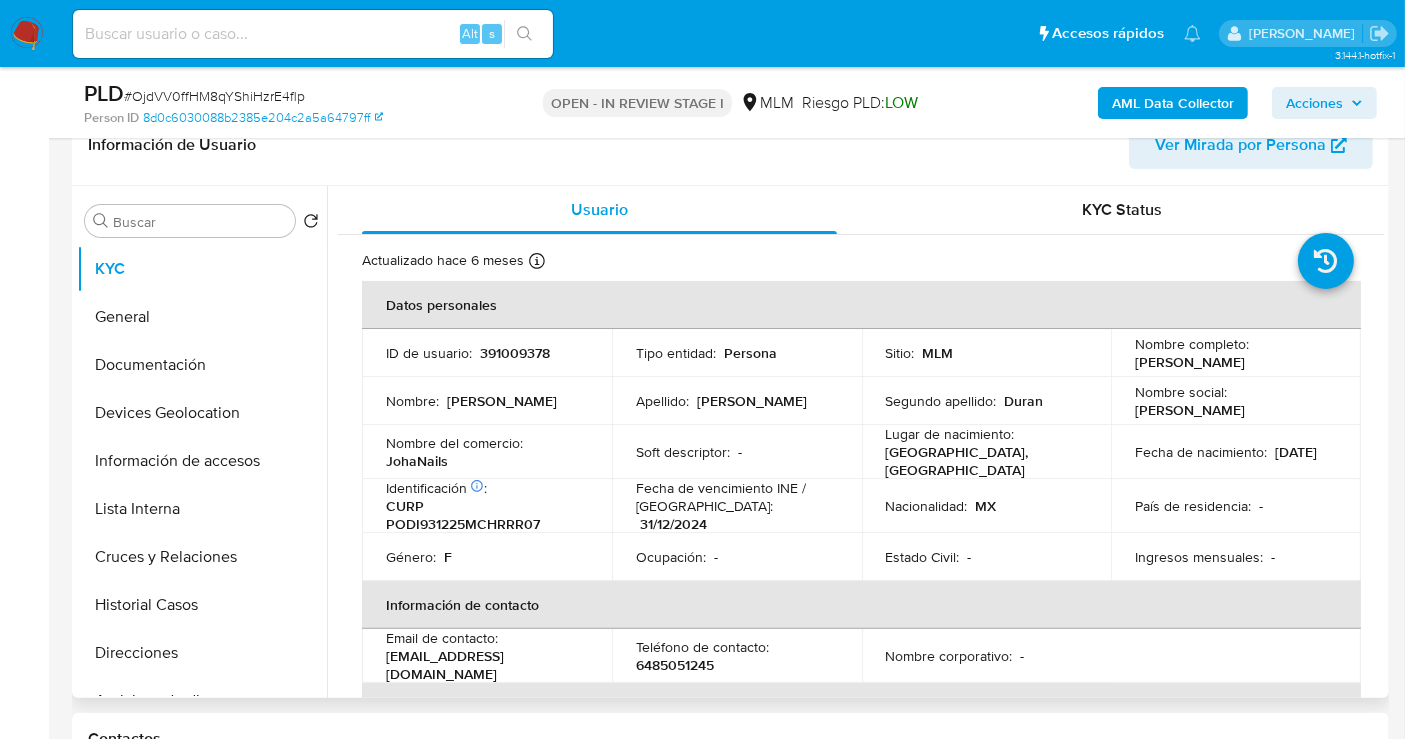 type 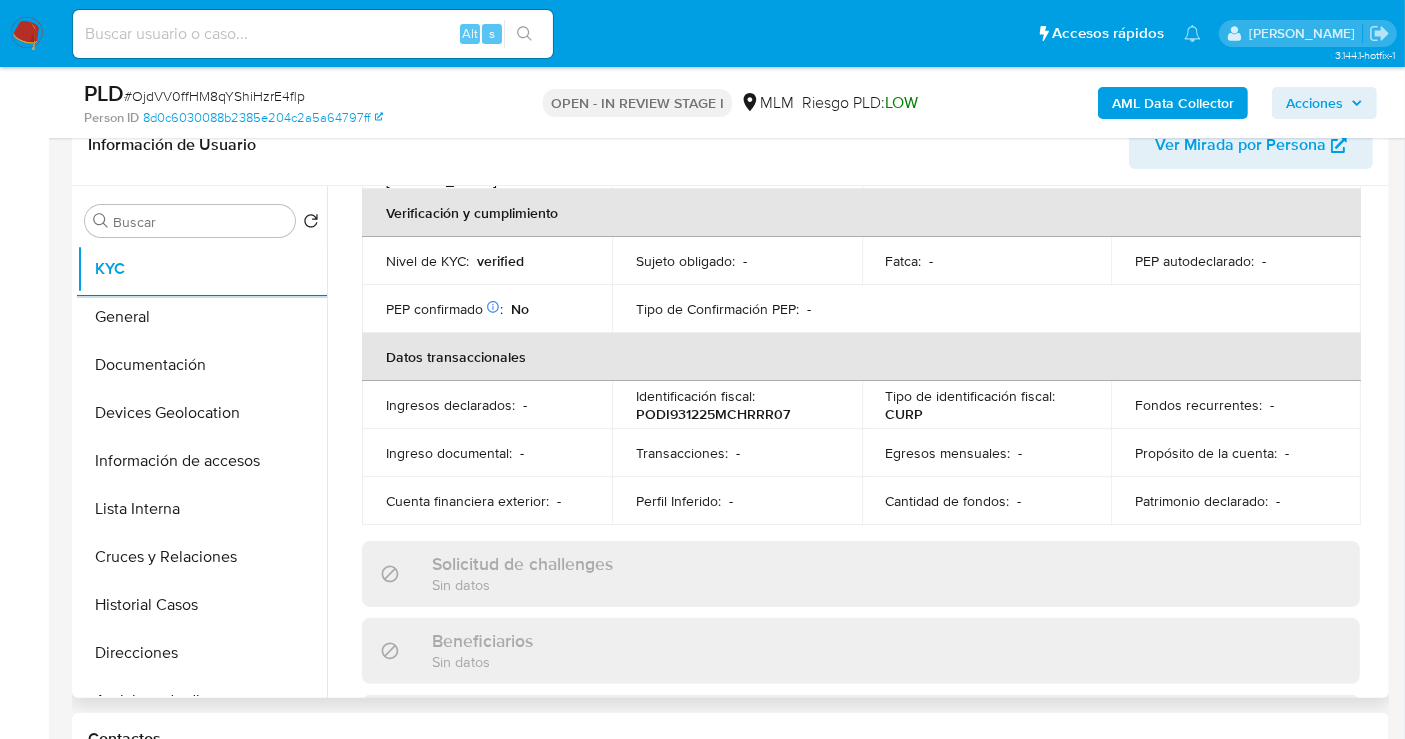 scroll, scrollTop: 444, scrollLeft: 0, axis: vertical 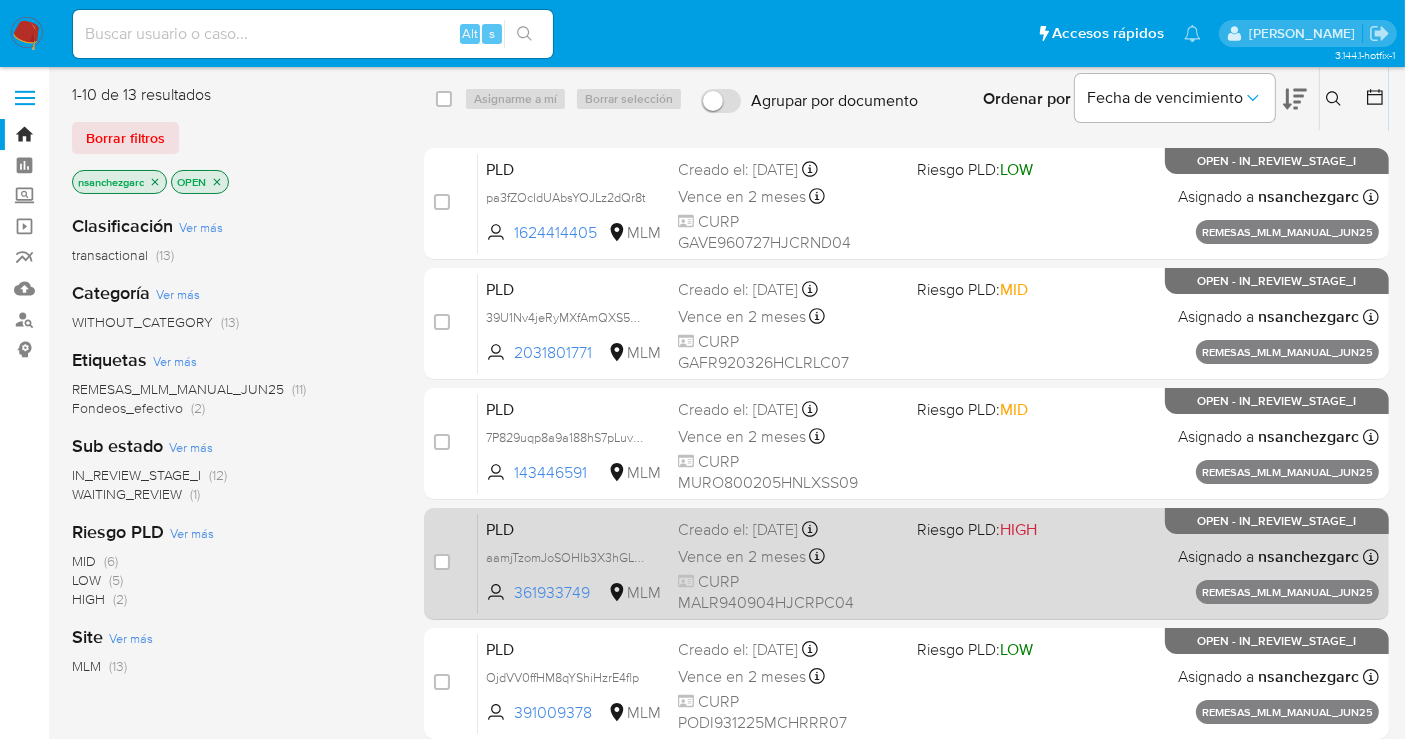 click on "Vence en 2 meses" at bounding box center [742, 557] 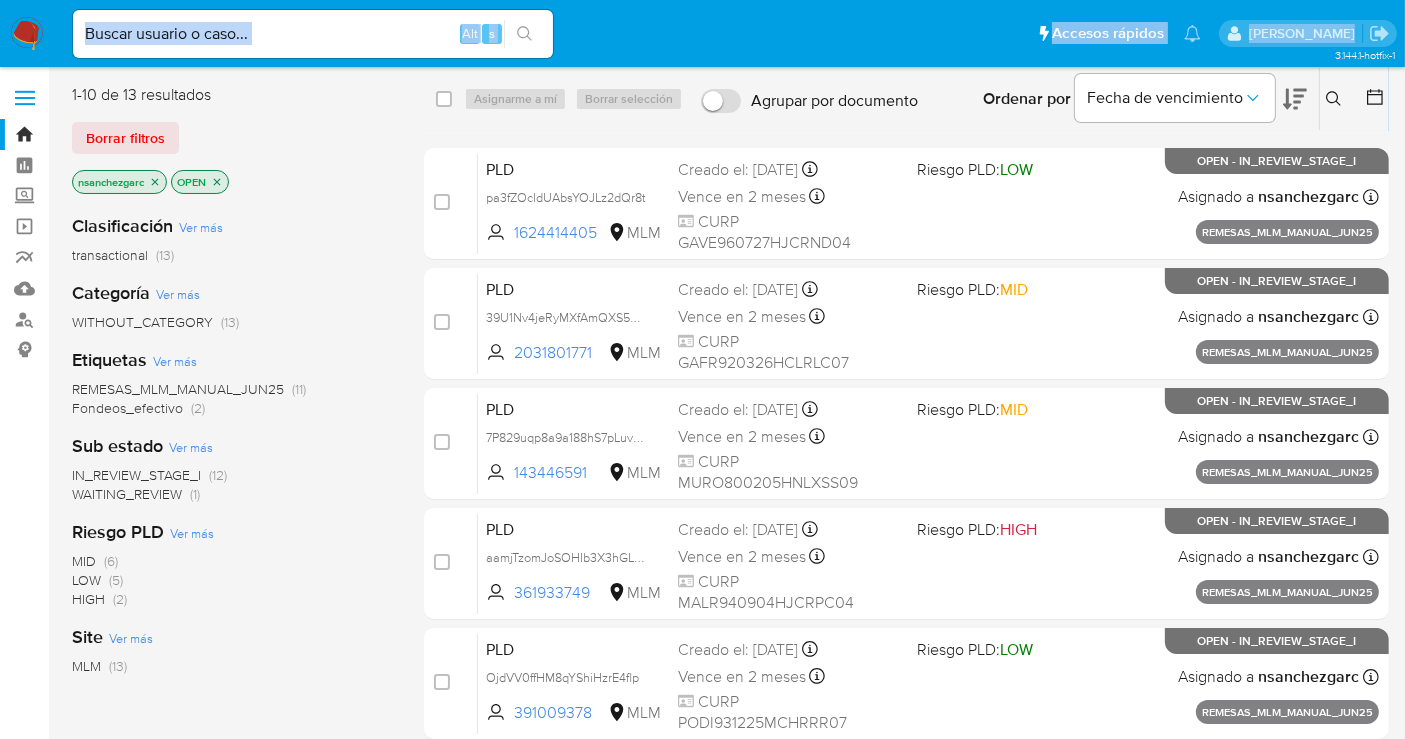 drag, startPoint x: 25, startPoint y: 190, endPoint x: 155, endPoint y: 9, distance: 222.84749 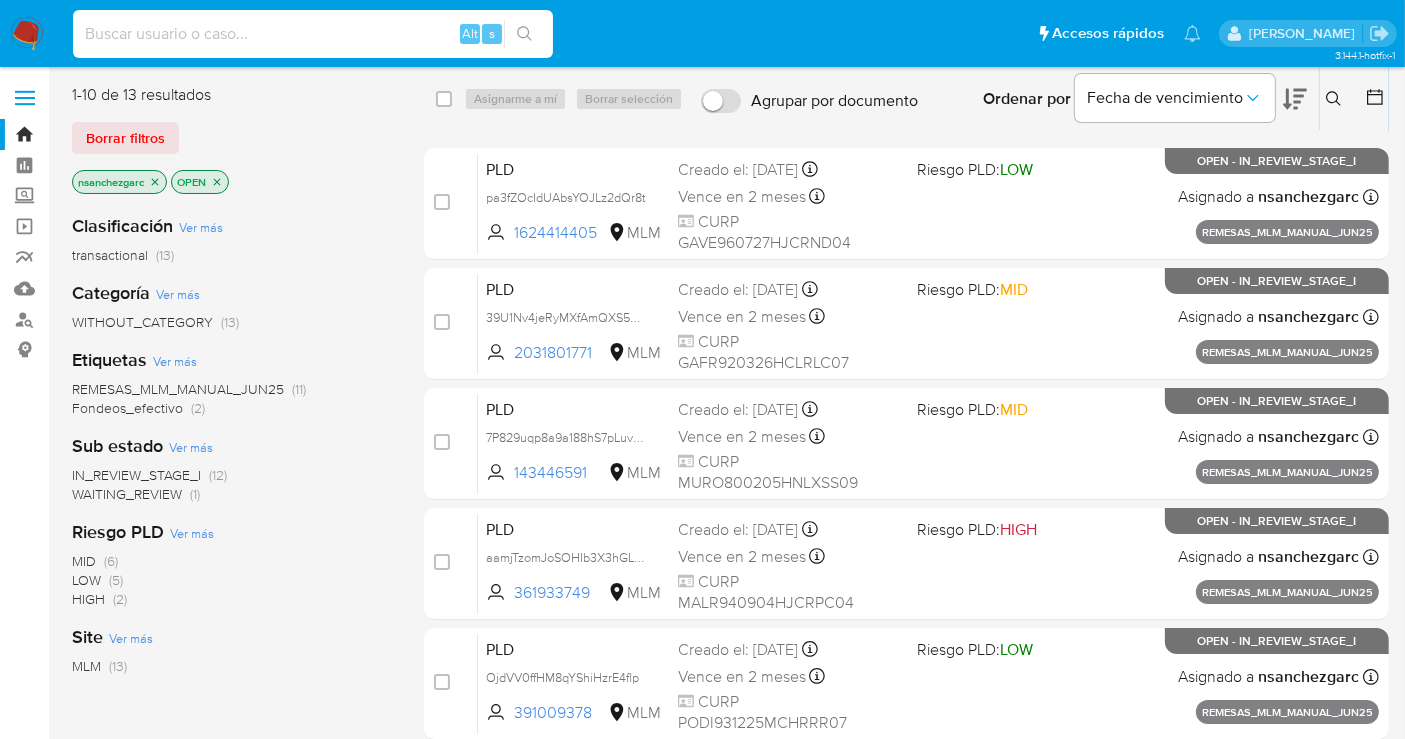 click at bounding box center [313, 34] 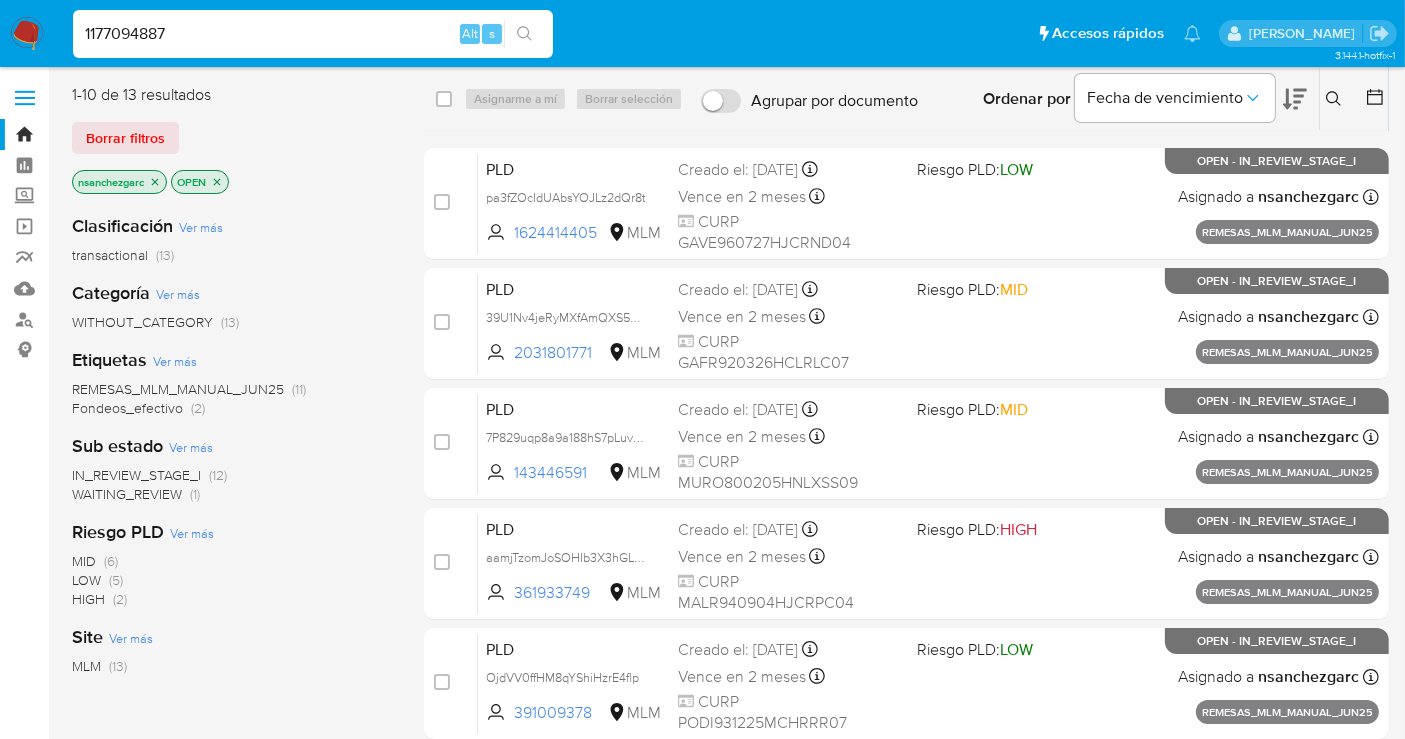 type on "1177094887" 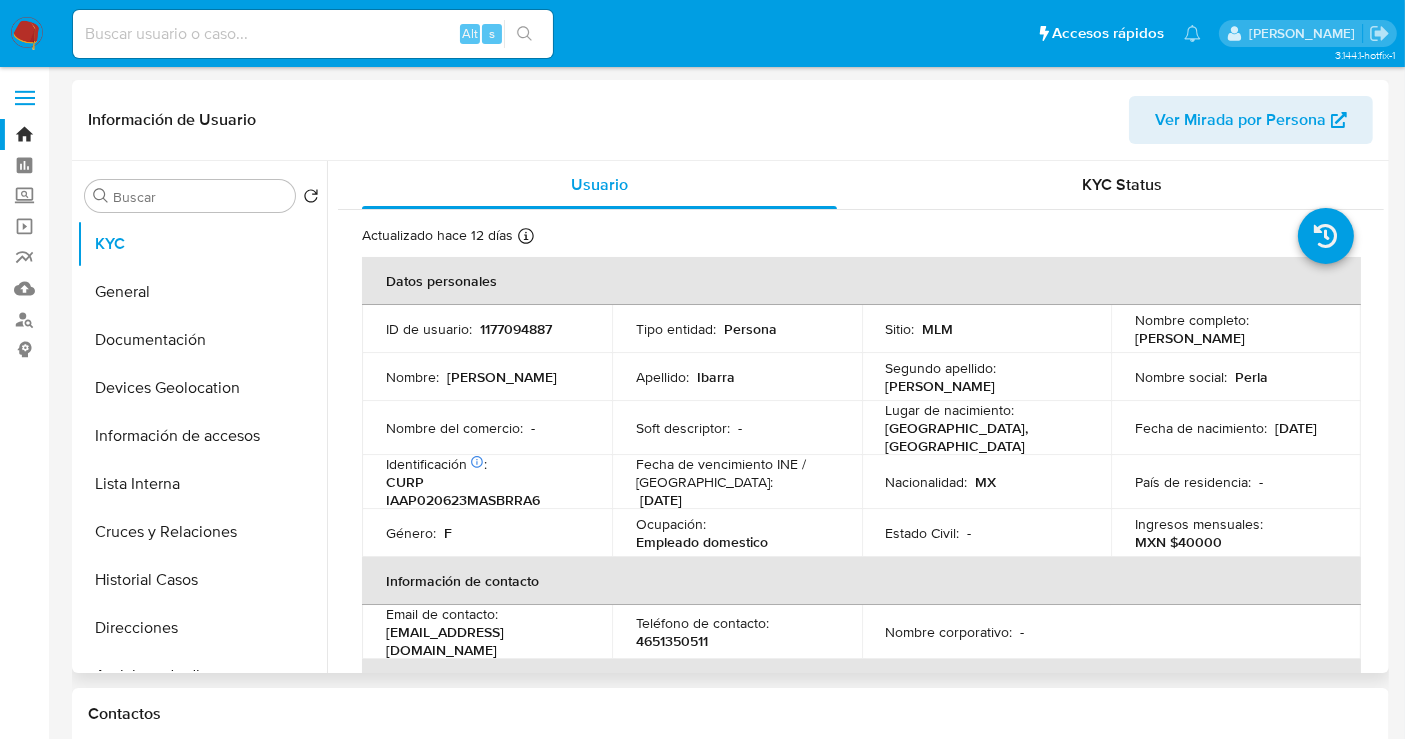 select on "10" 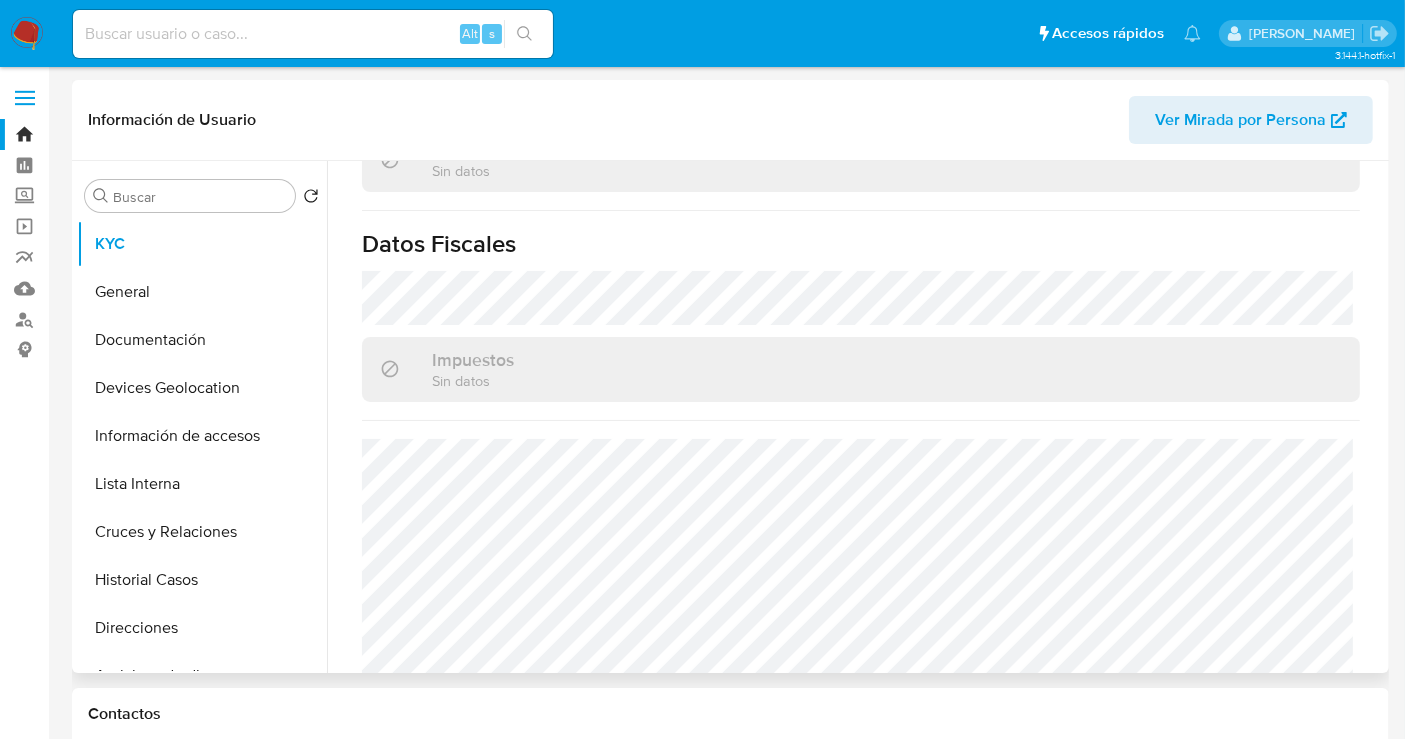 scroll, scrollTop: 1248, scrollLeft: 0, axis: vertical 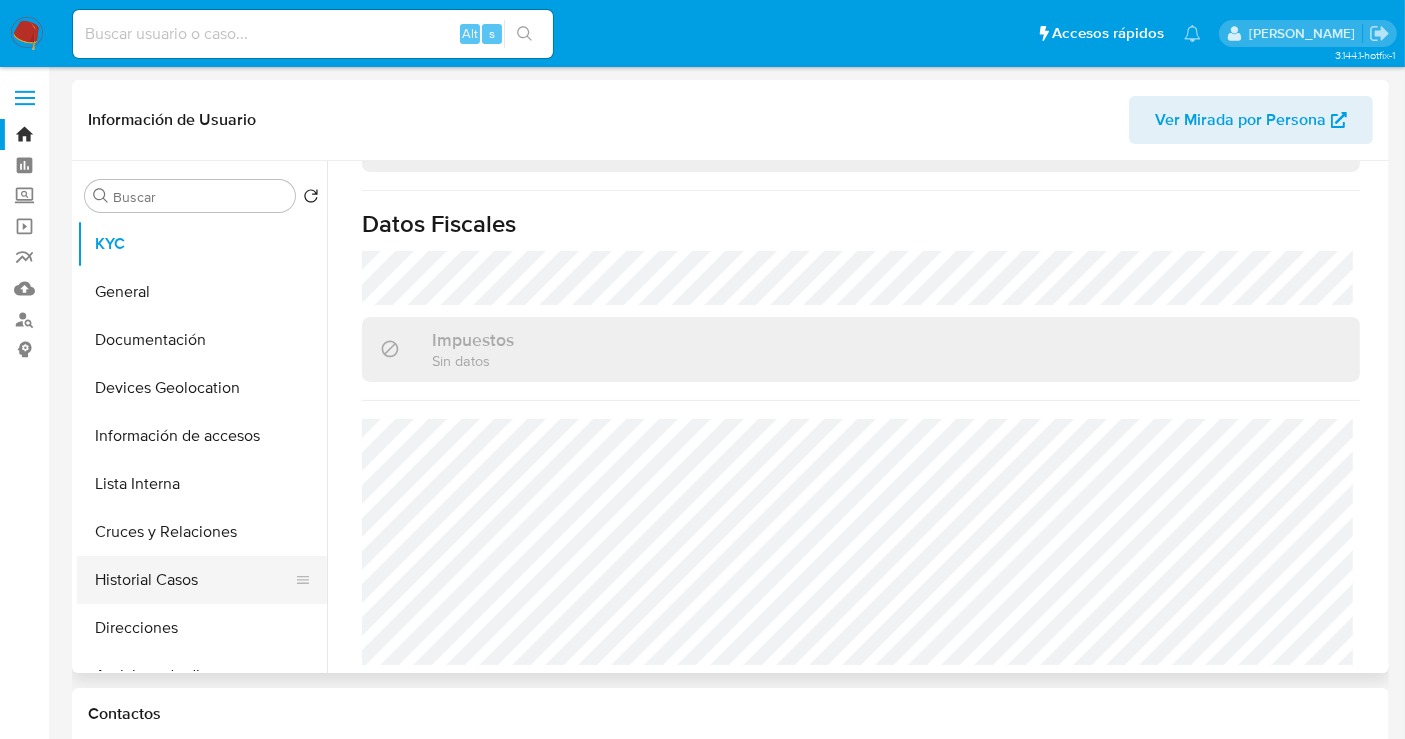 click on "Historial Casos" at bounding box center (194, 580) 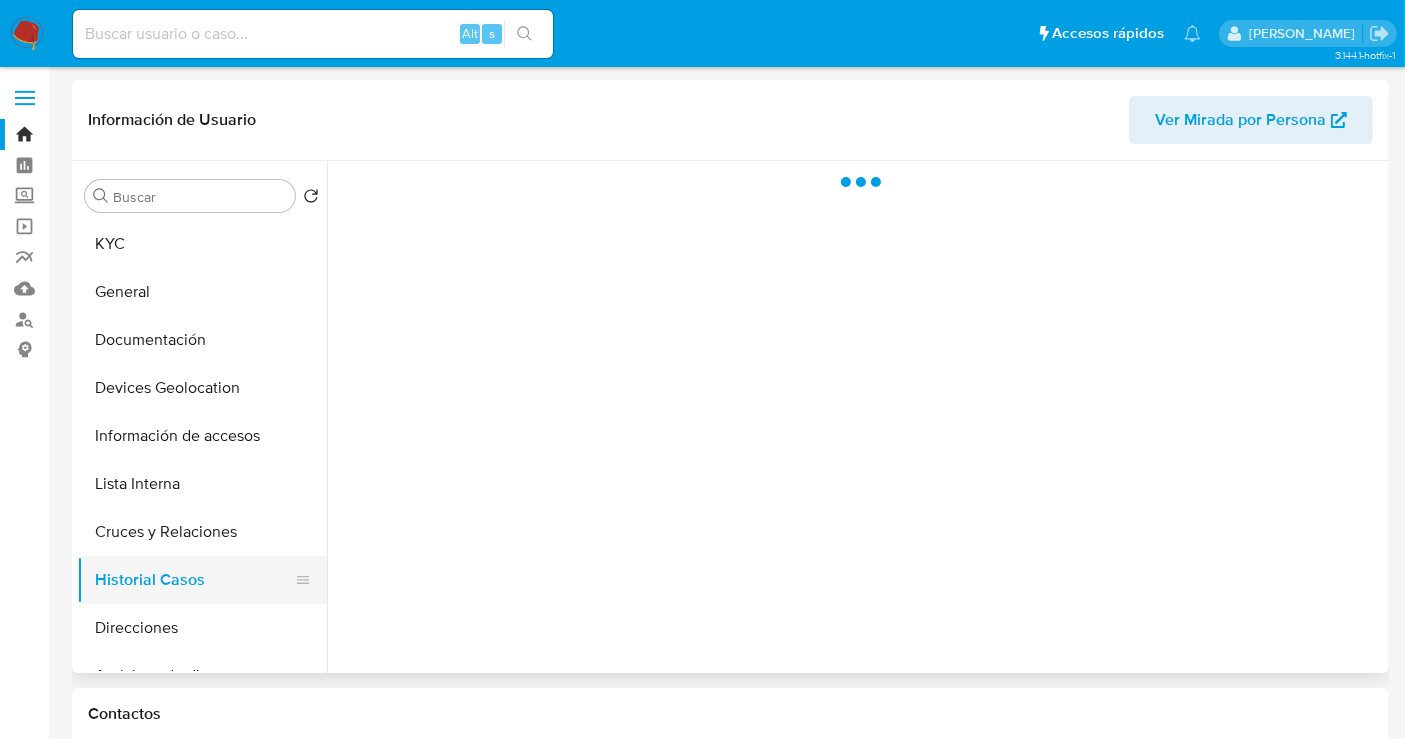scroll, scrollTop: 0, scrollLeft: 0, axis: both 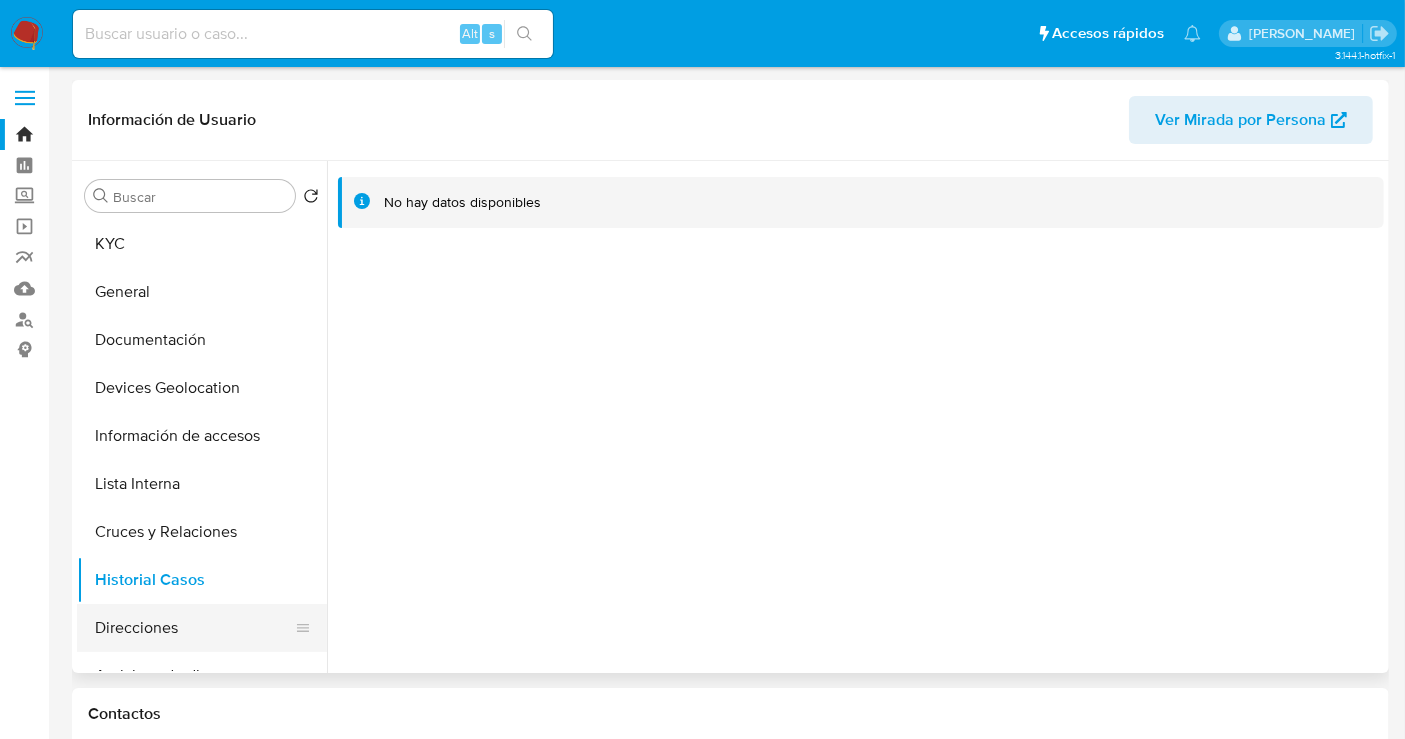 click on "Direcciones" at bounding box center [194, 628] 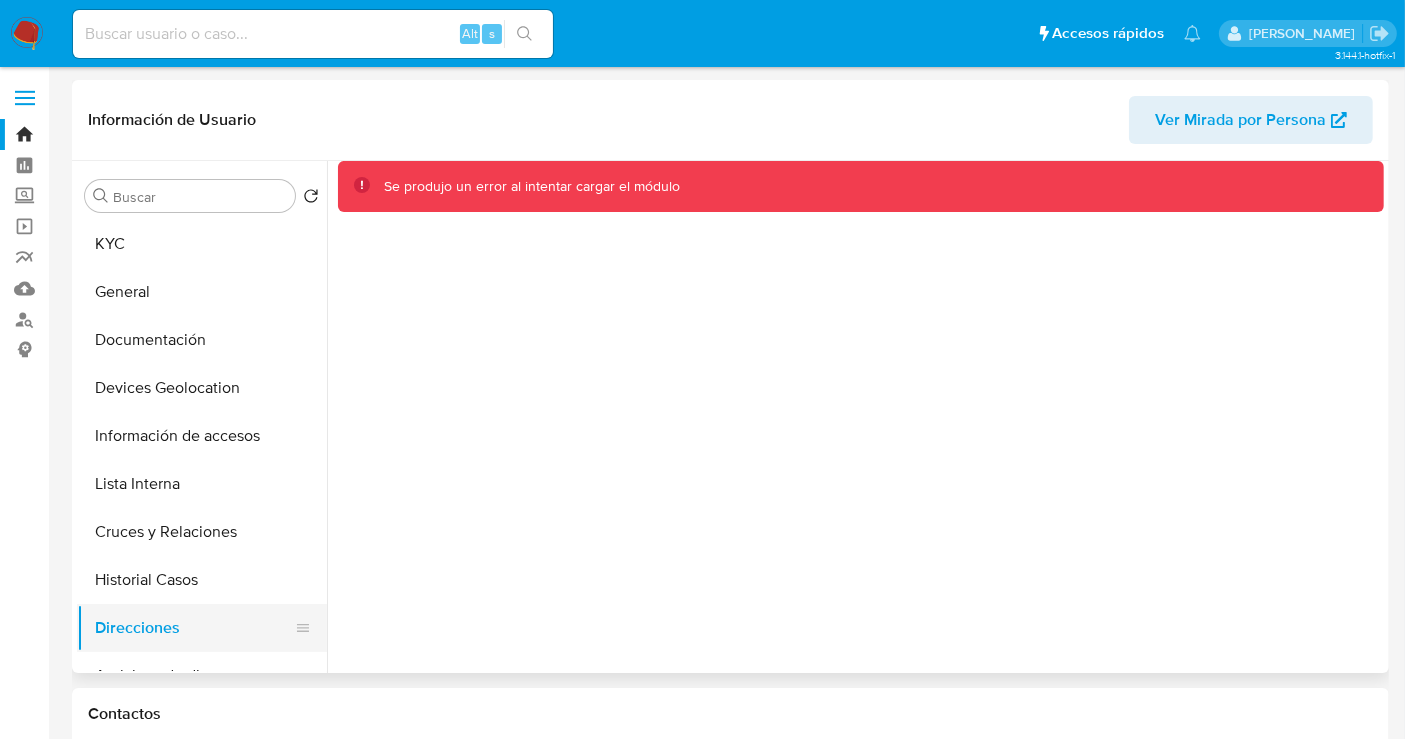 click on "Direcciones" at bounding box center [194, 628] 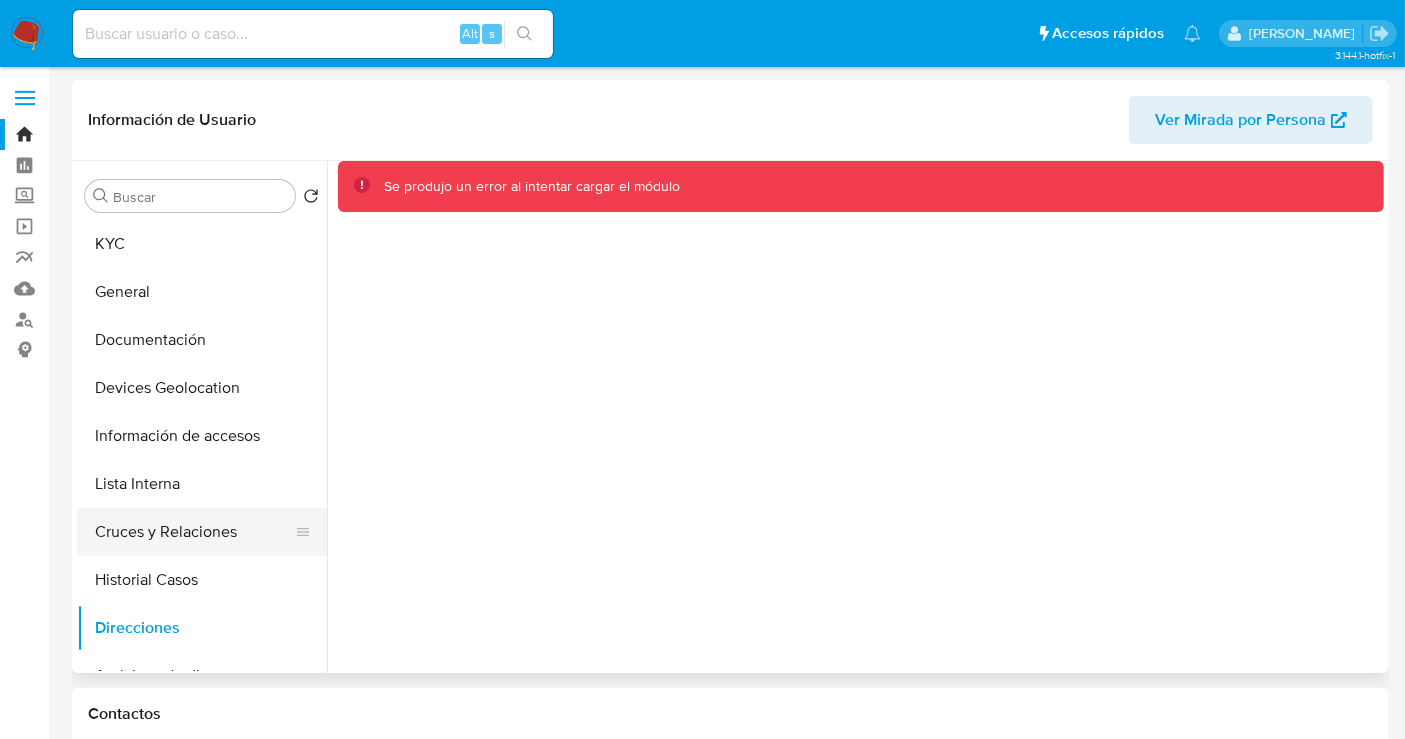 click on "Cruces y Relaciones" at bounding box center (194, 532) 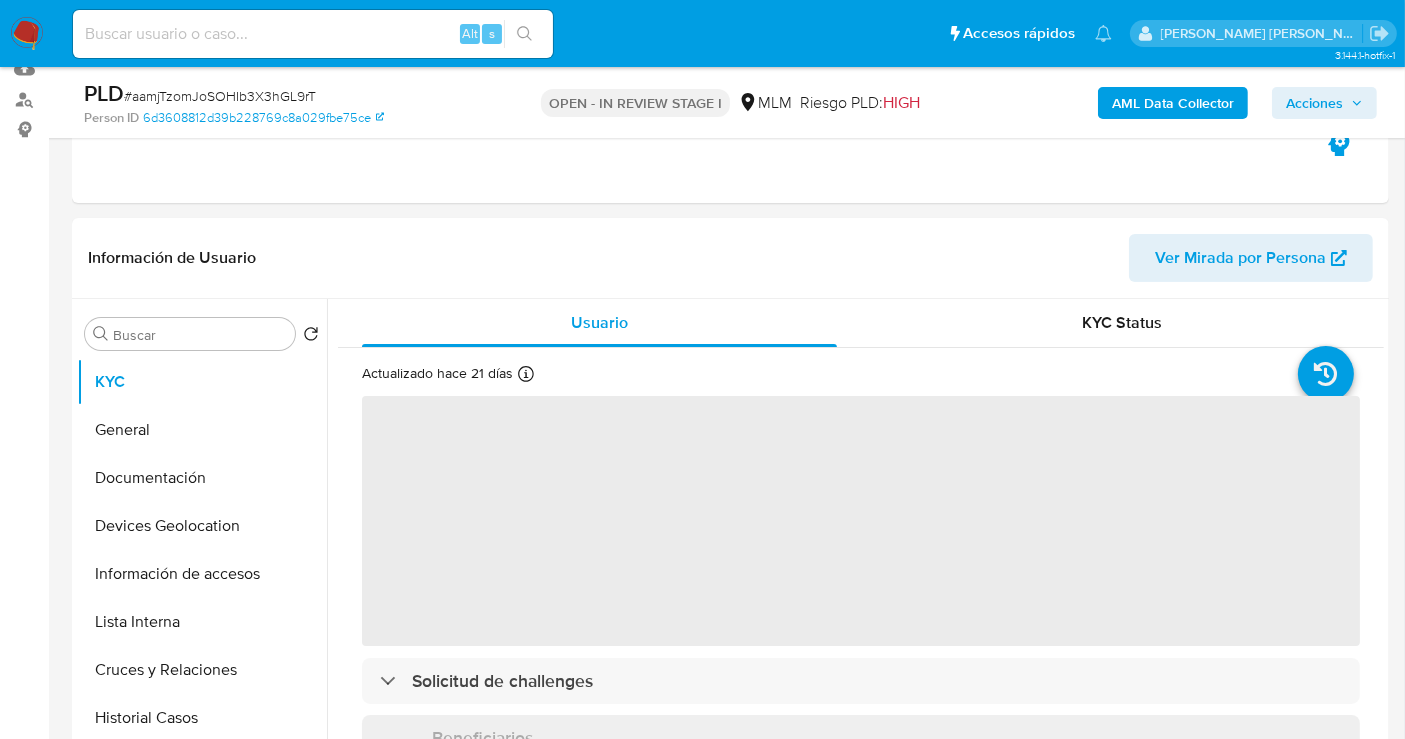 scroll, scrollTop: 222, scrollLeft: 0, axis: vertical 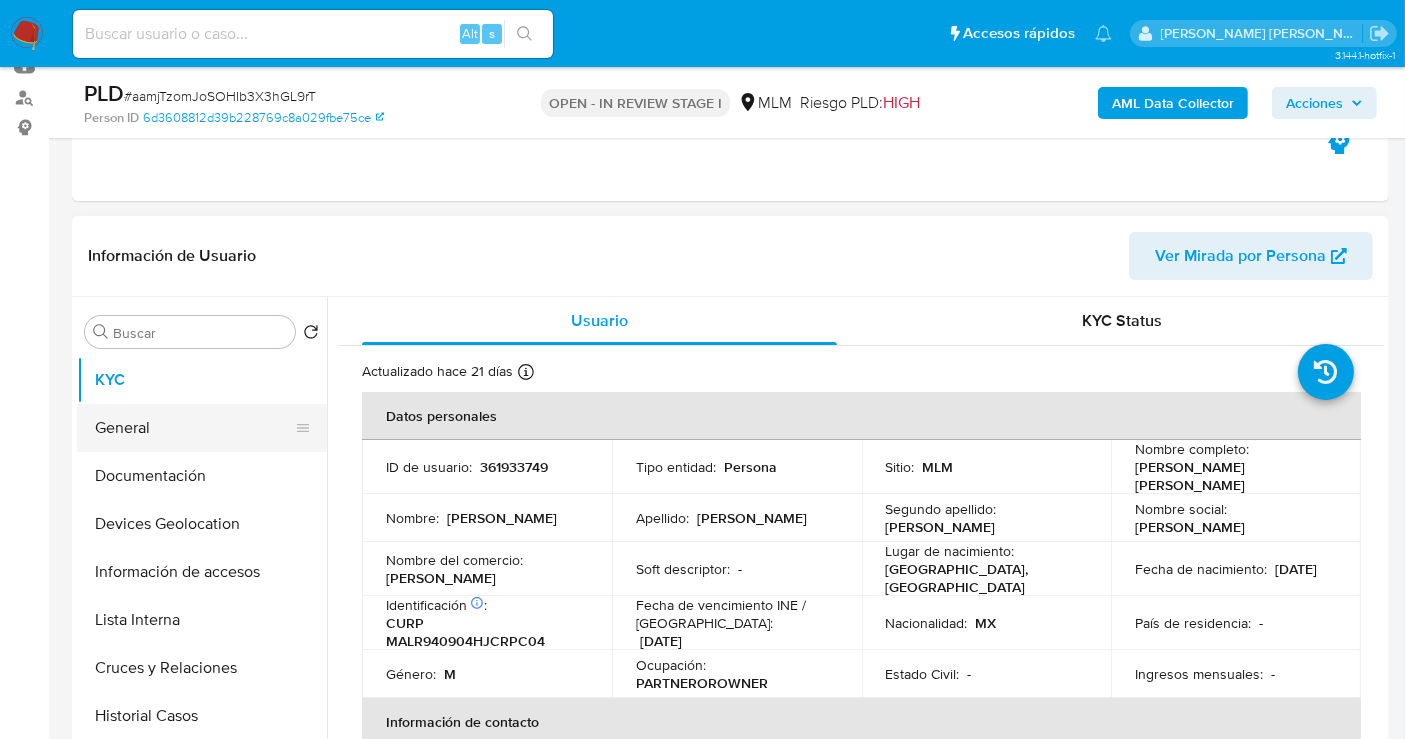 select on "10" 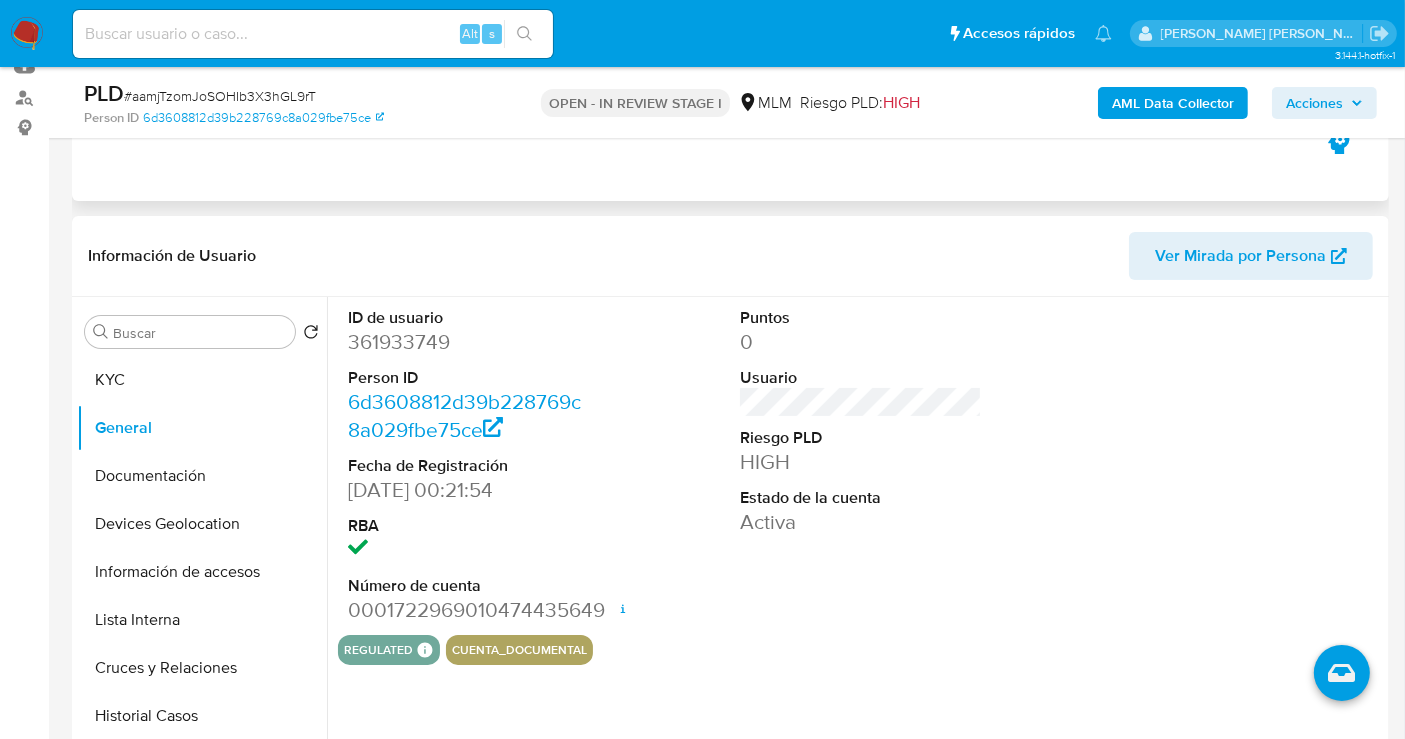 type 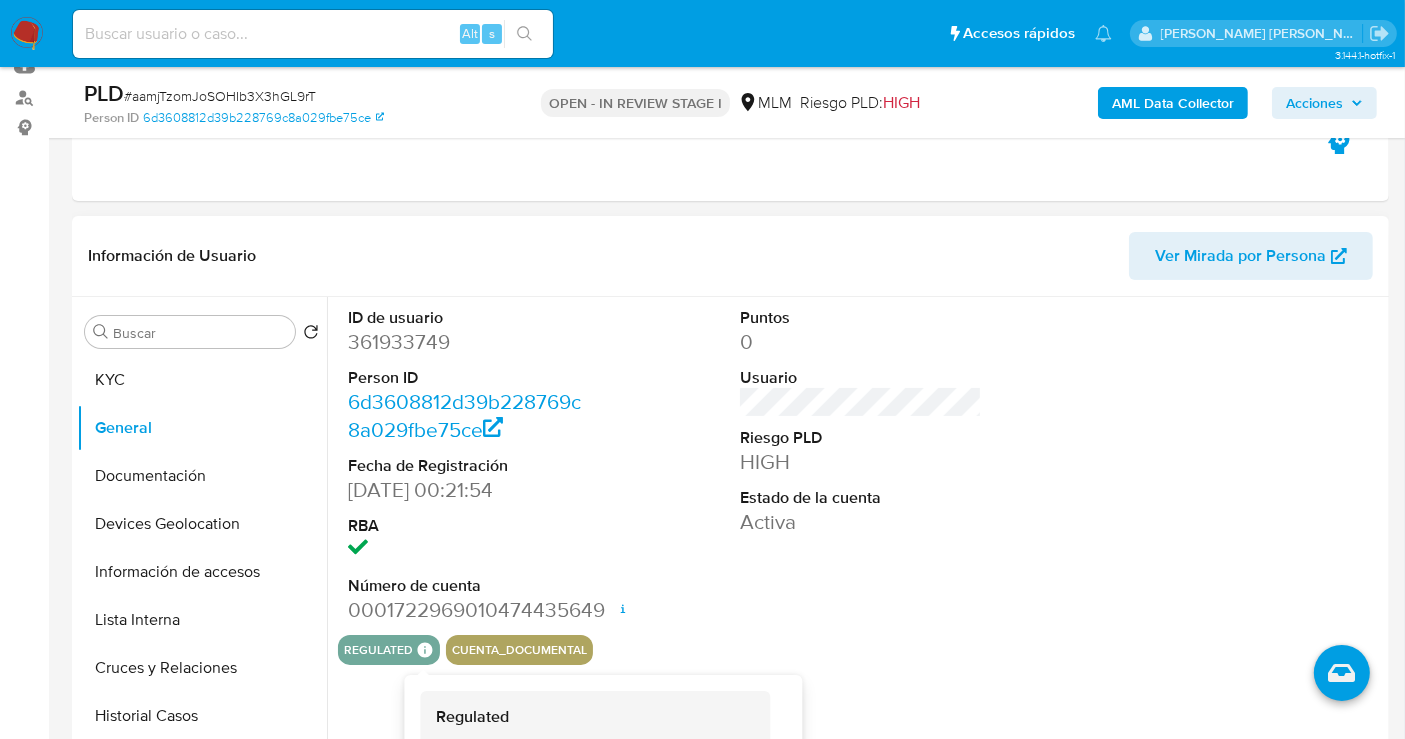 click 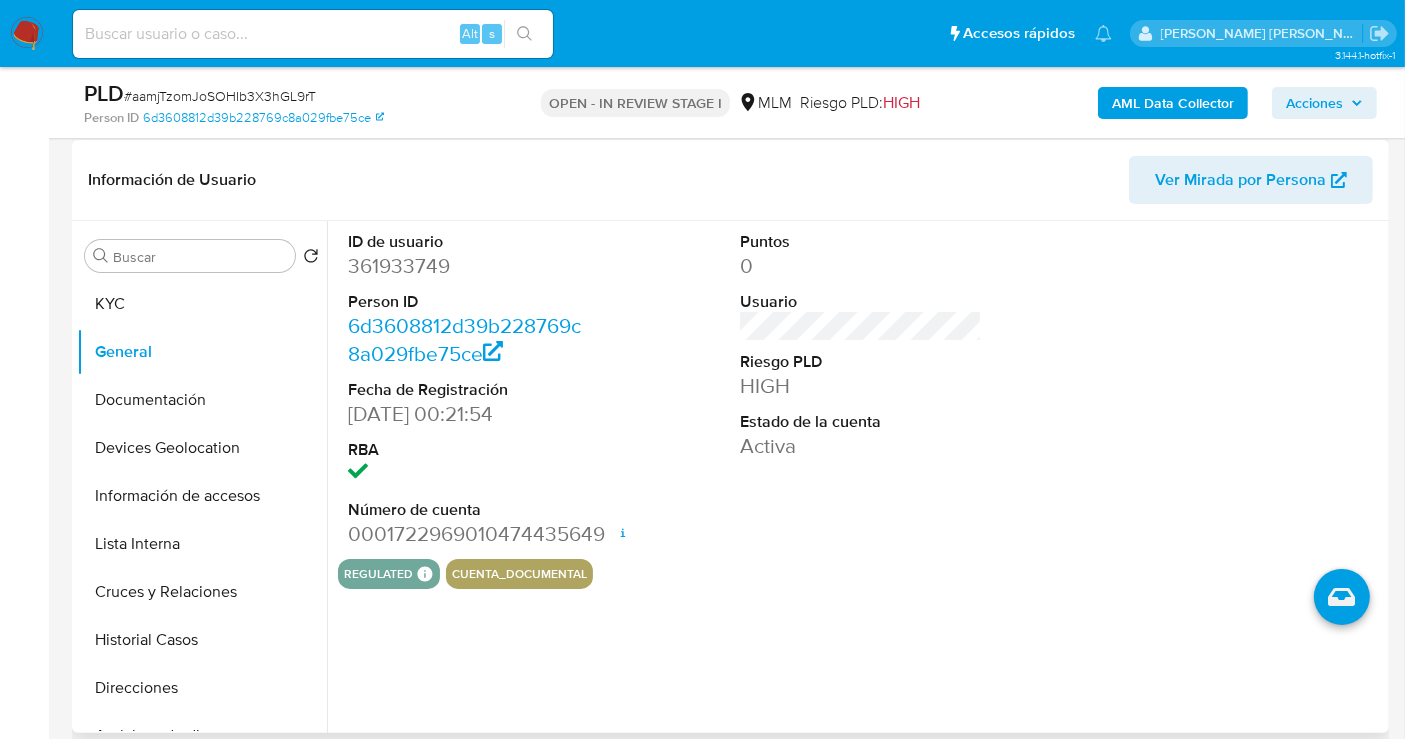scroll, scrollTop: 333, scrollLeft: 0, axis: vertical 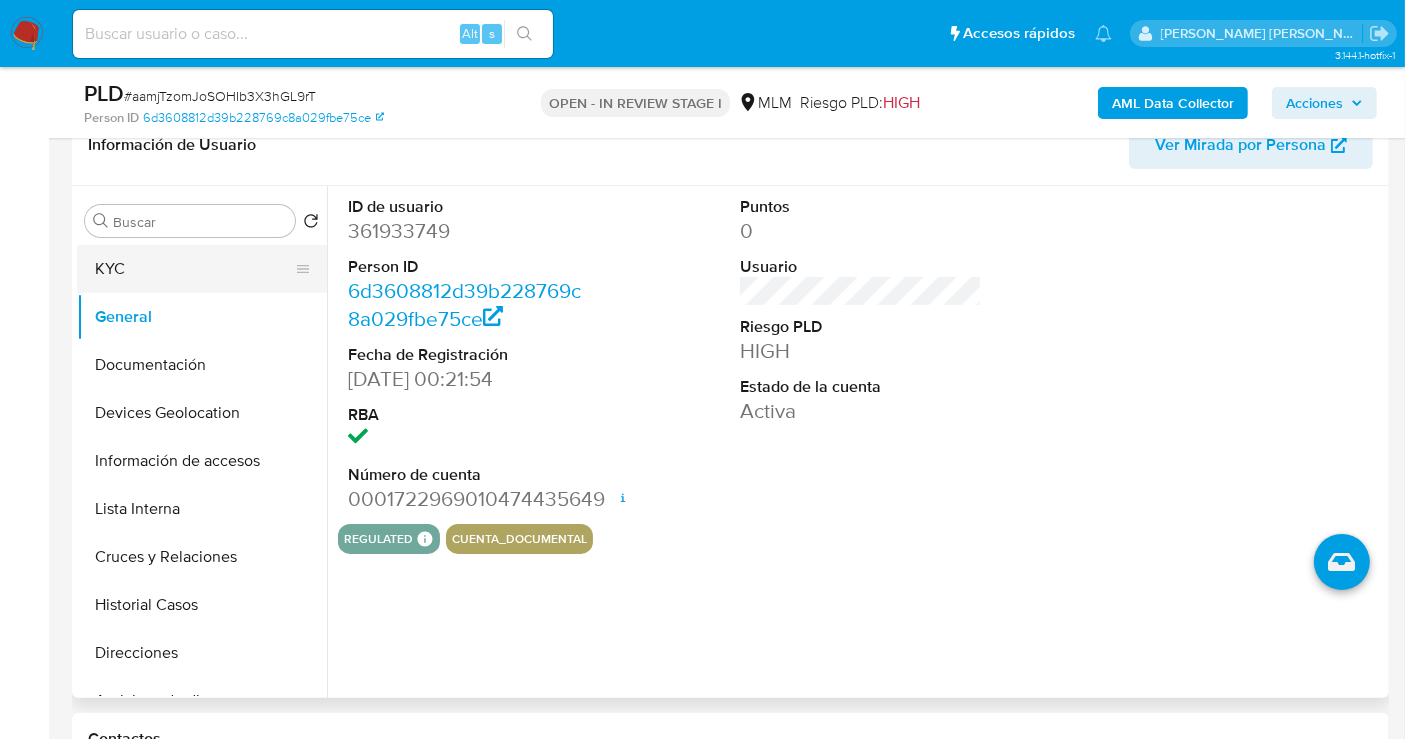 click on "KYC" at bounding box center [194, 269] 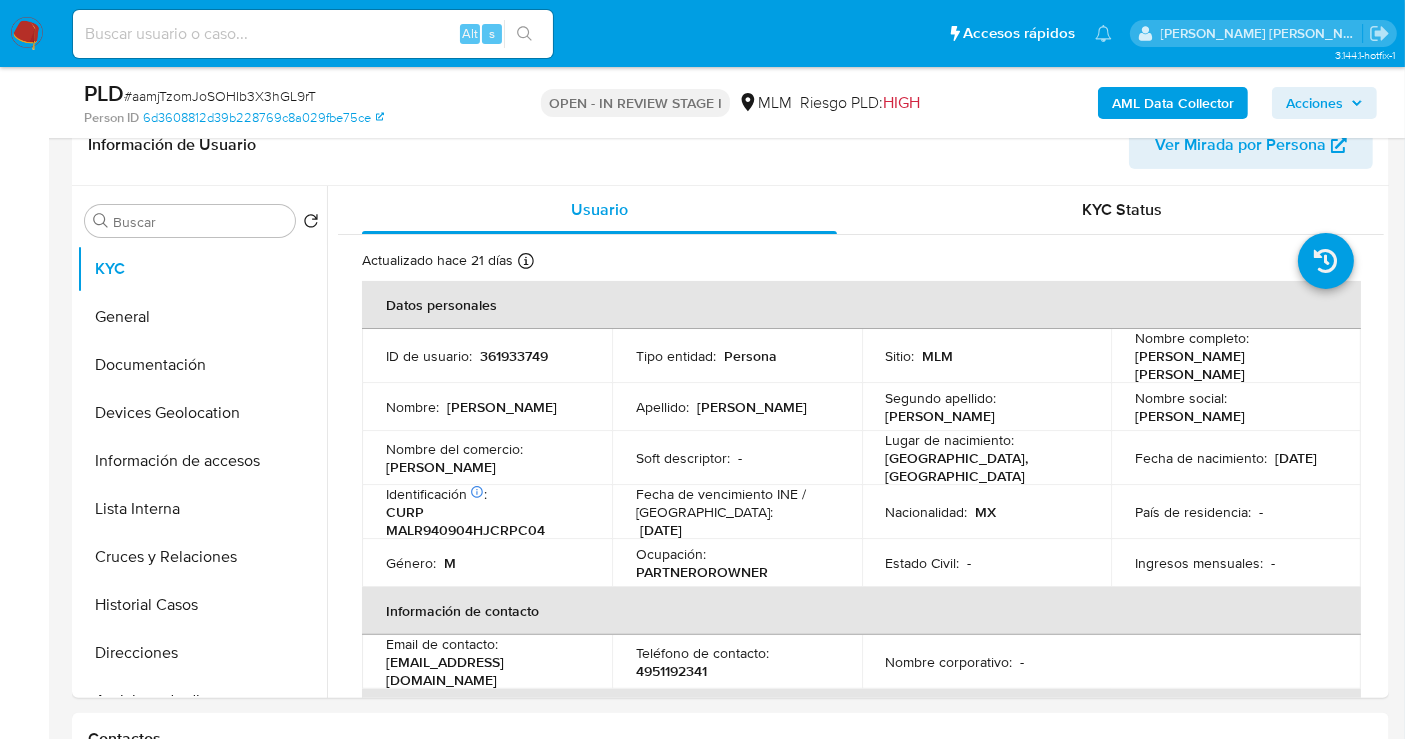 type 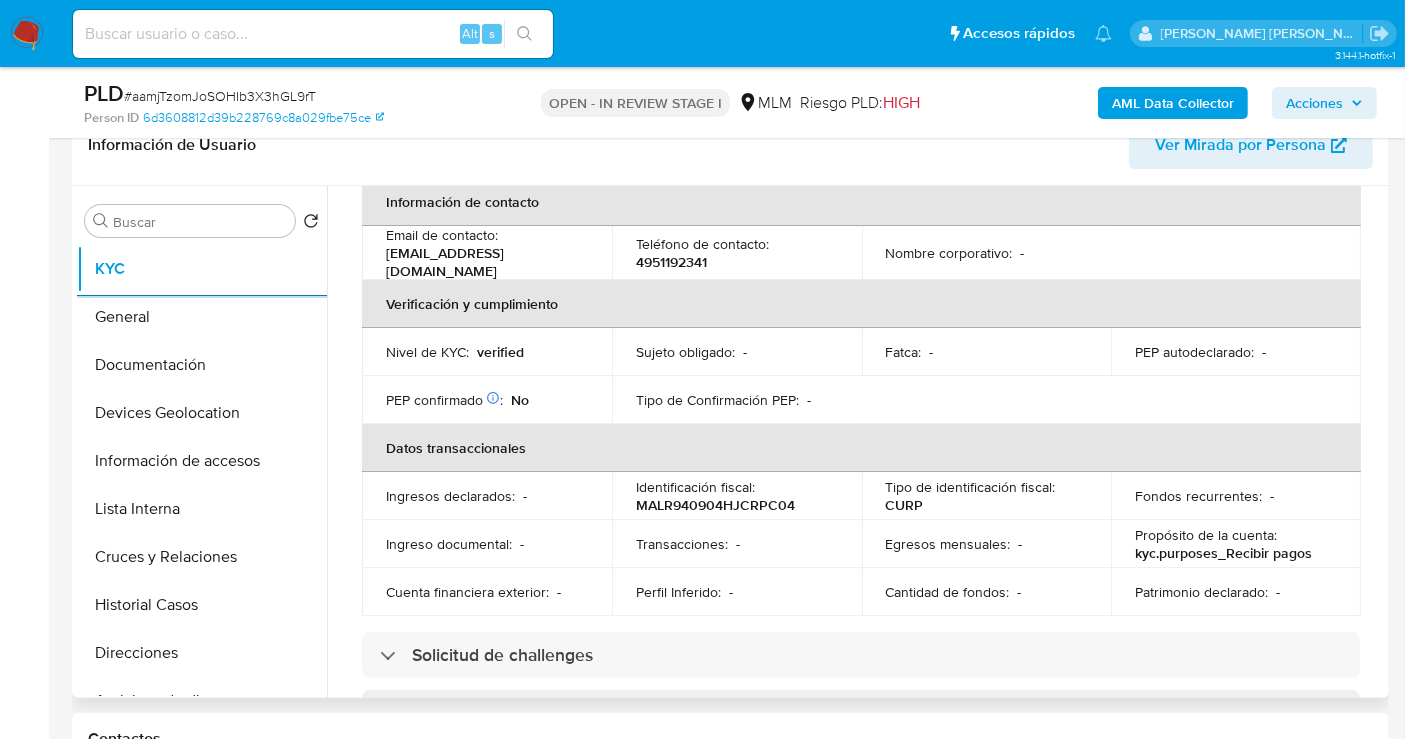 scroll, scrollTop: 444, scrollLeft: 0, axis: vertical 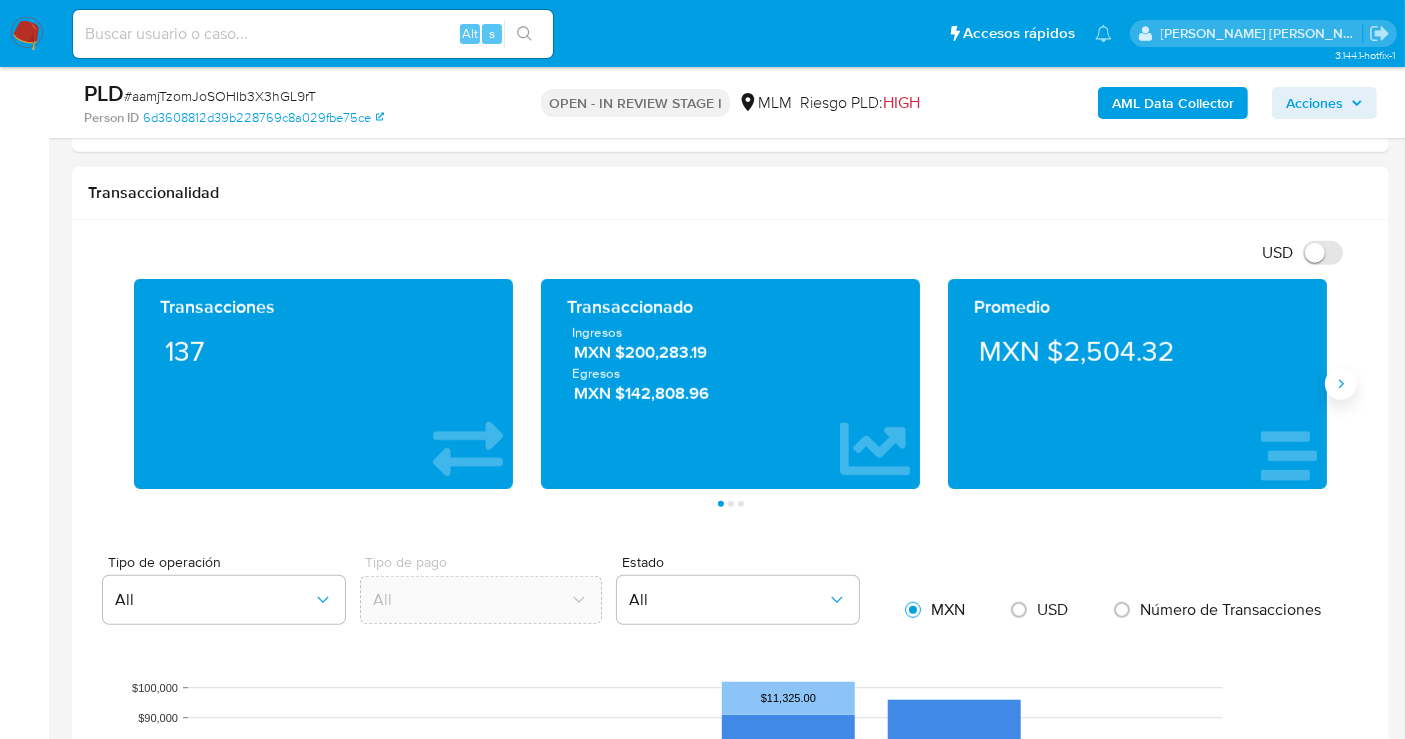 click at bounding box center (1341, 384) 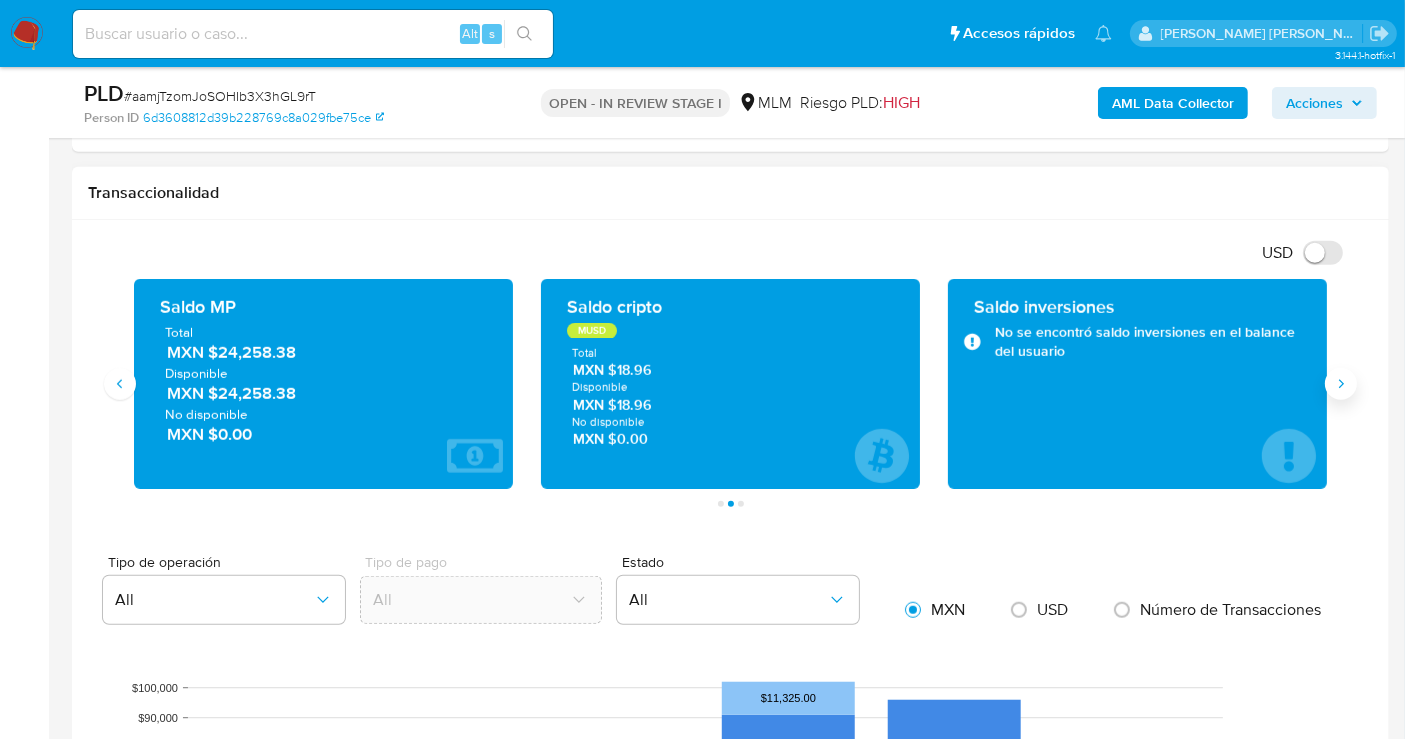 type 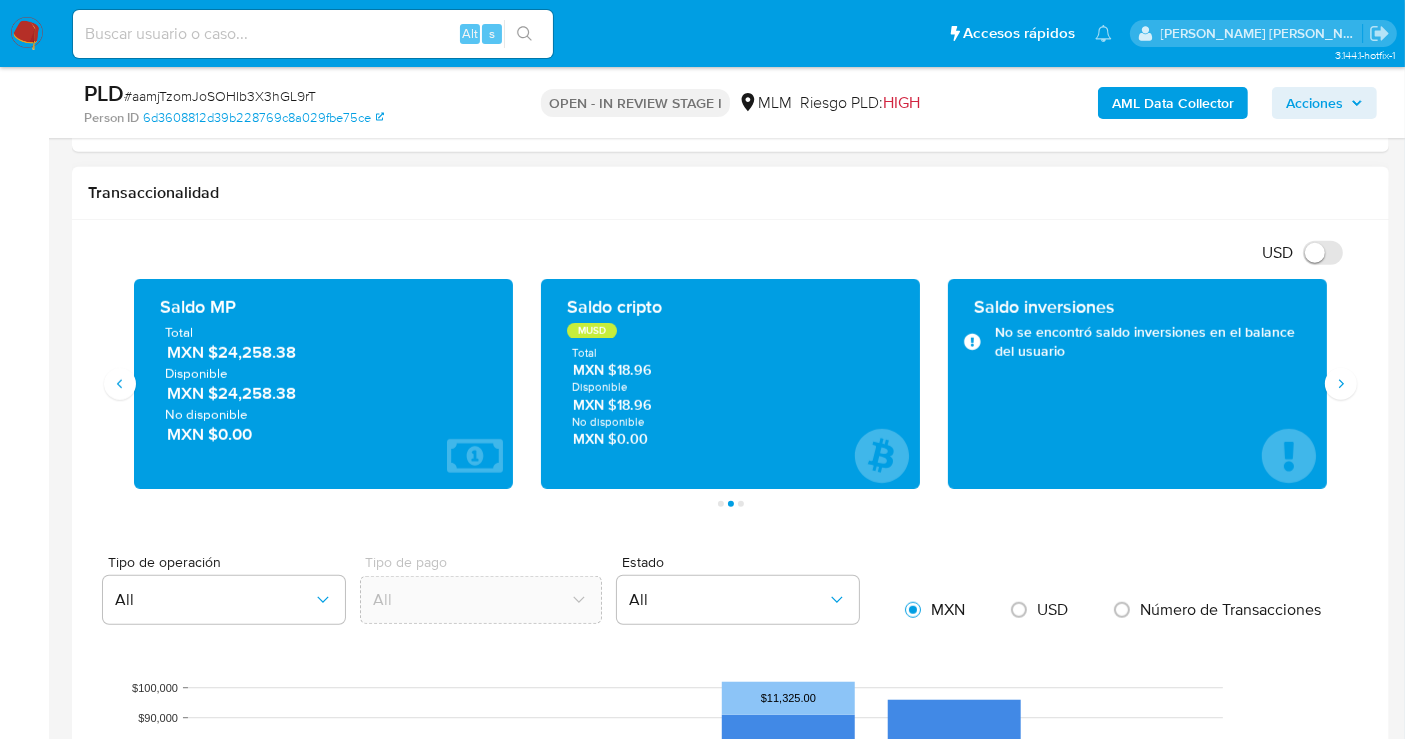 click on "MXN $24,258.38" at bounding box center [324, 352] 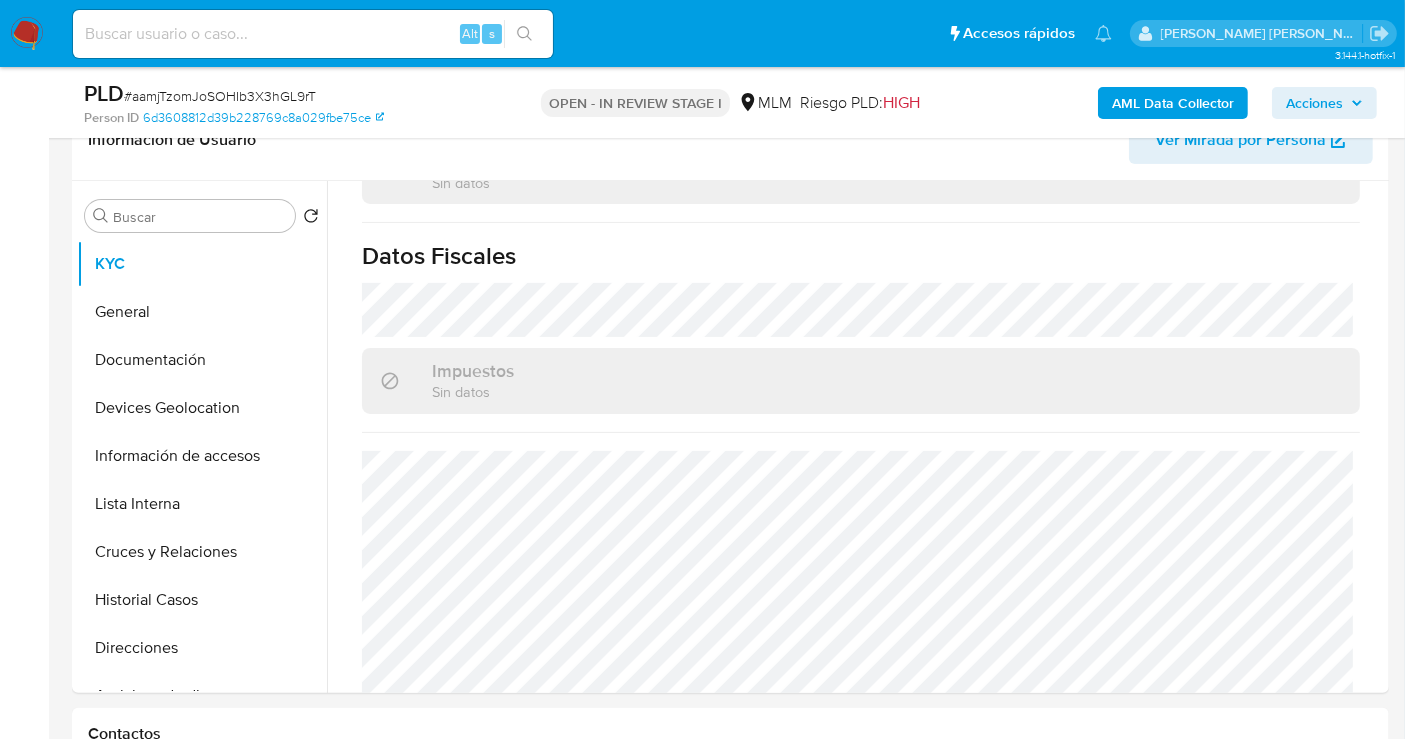scroll, scrollTop: 333, scrollLeft: 0, axis: vertical 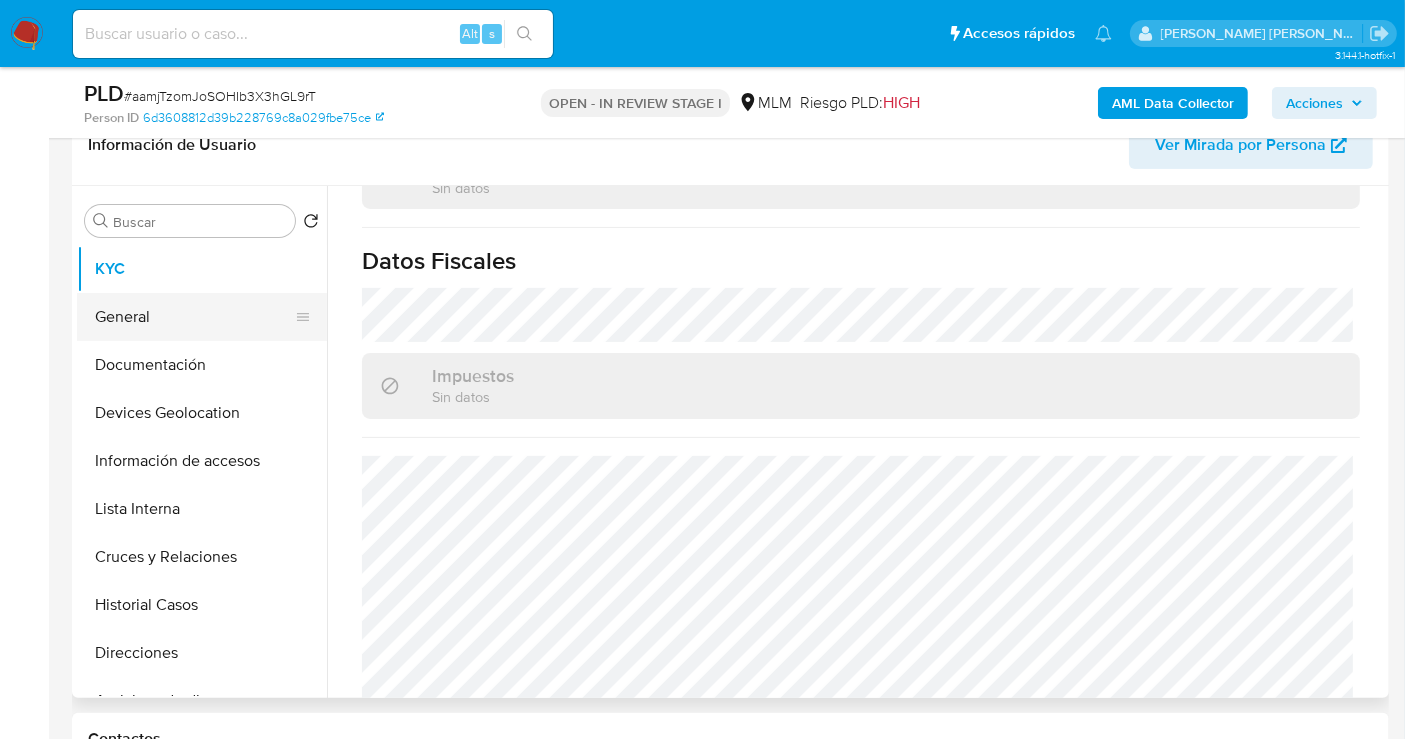 click on "General" at bounding box center (194, 317) 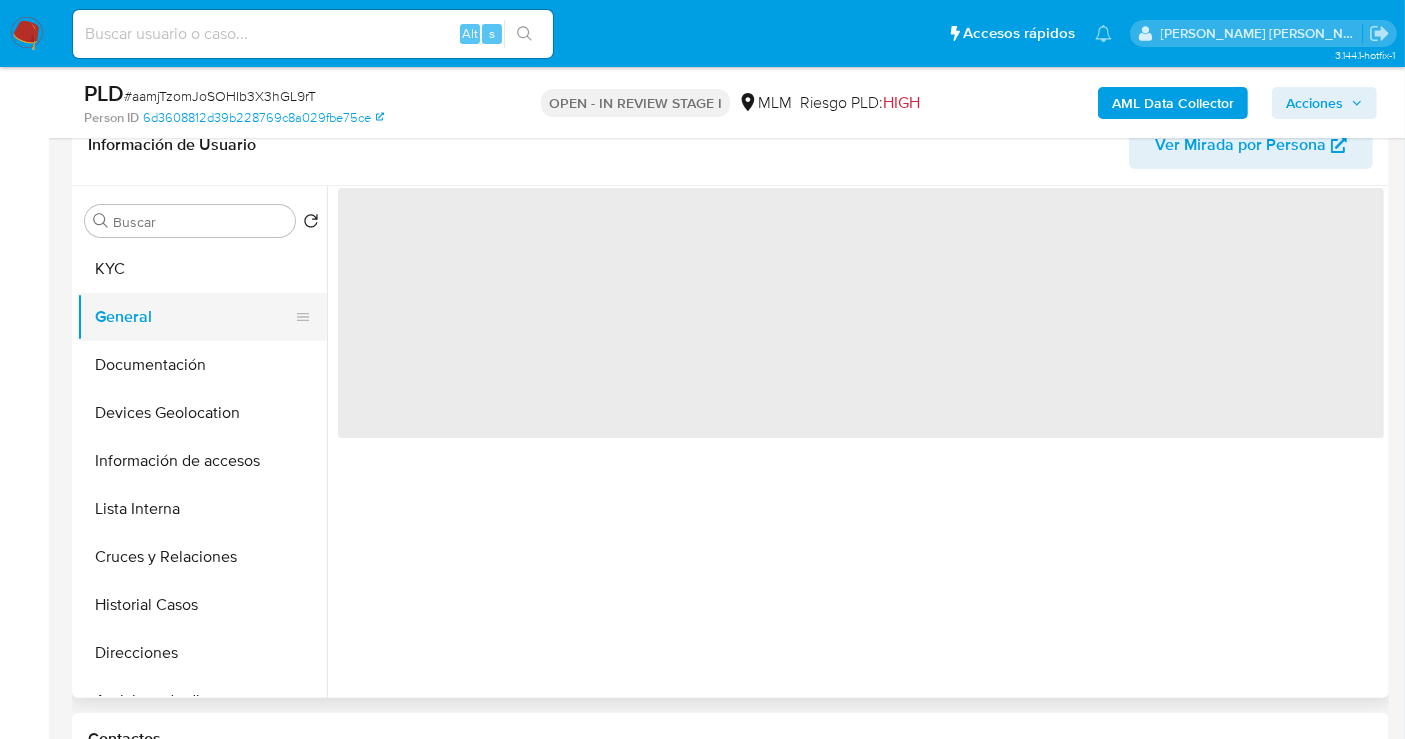 scroll, scrollTop: 0, scrollLeft: 0, axis: both 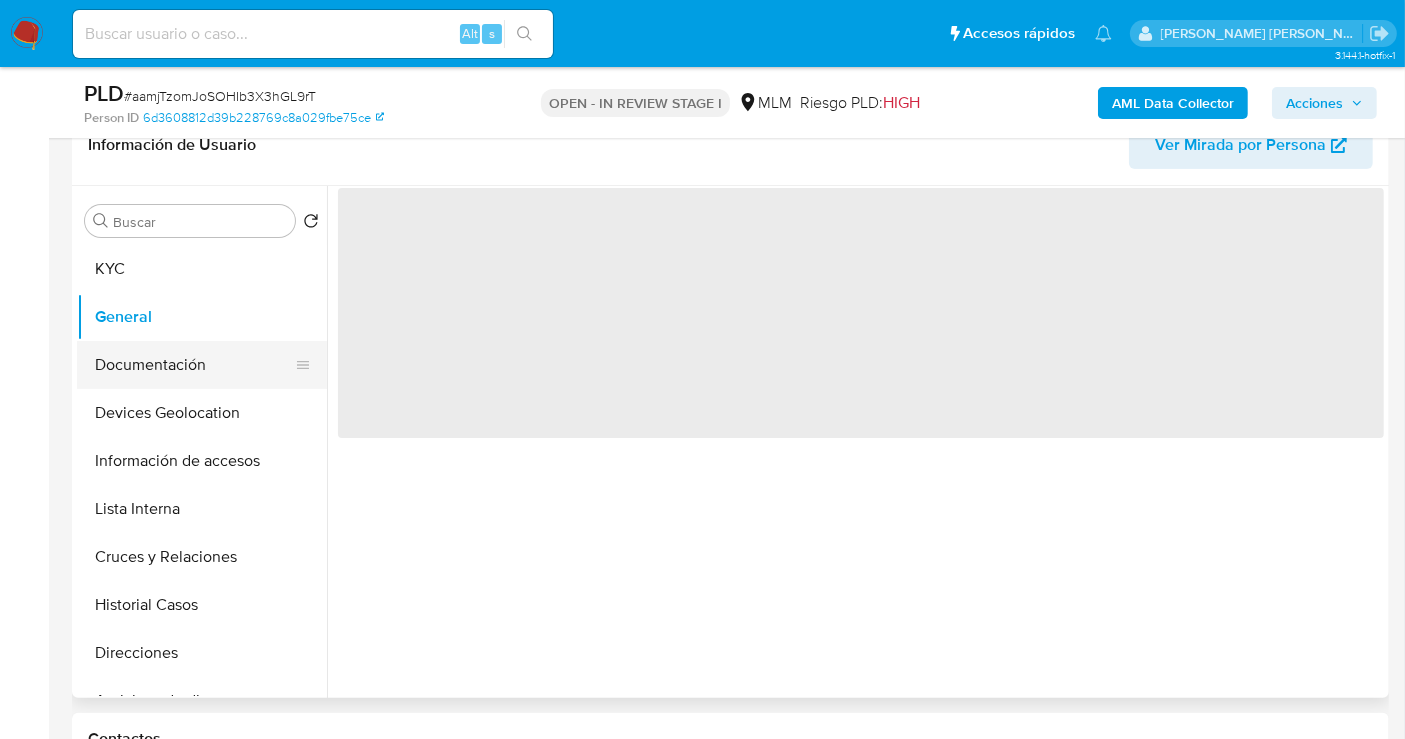 click on "Documentación" at bounding box center [194, 365] 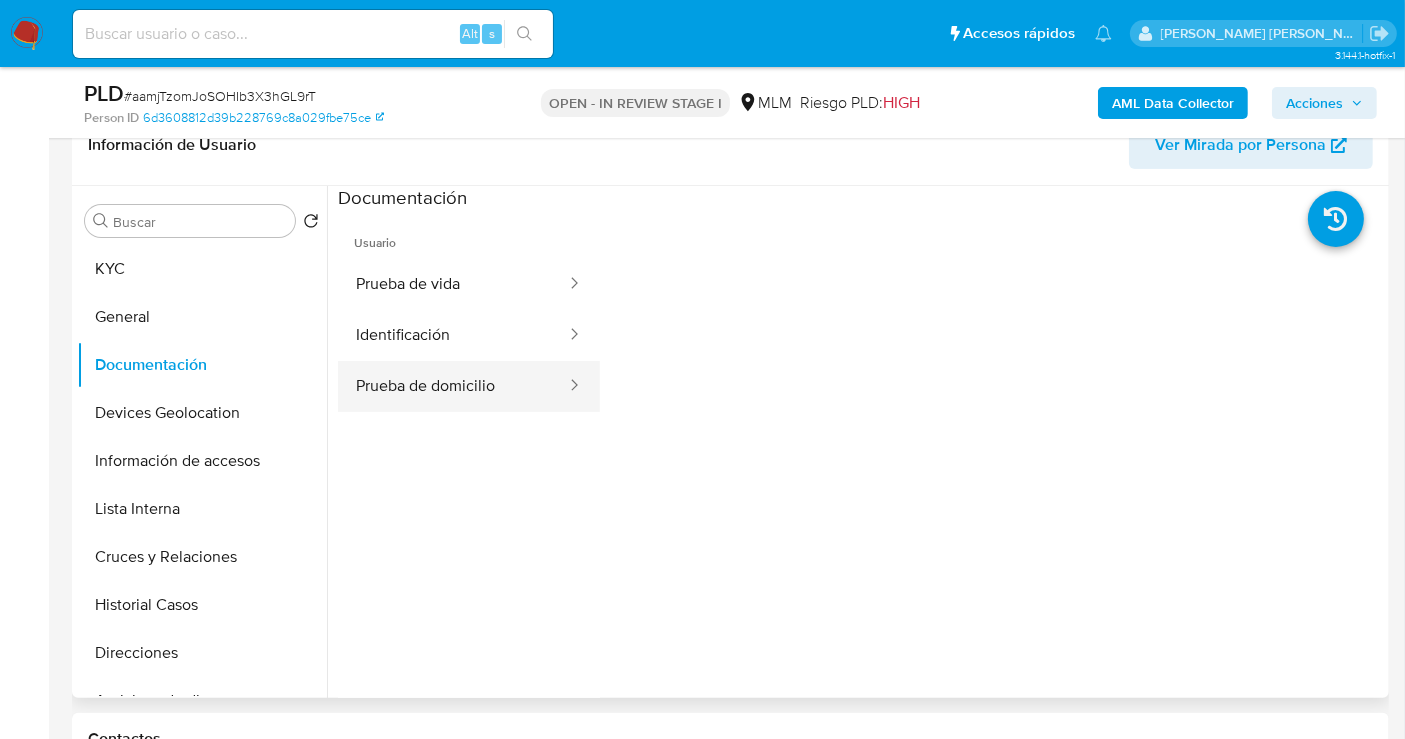 click on "Prueba de domicilio" at bounding box center (453, 386) 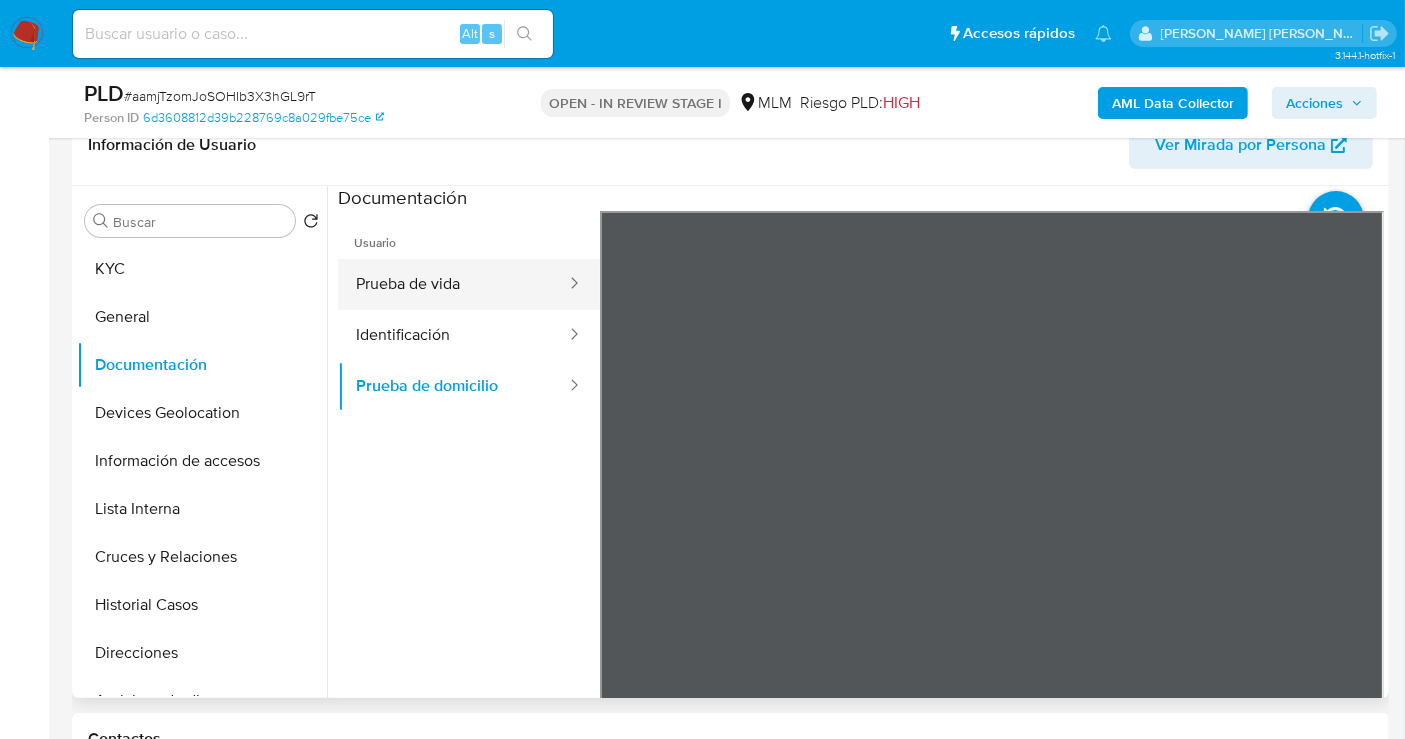 click on "Prueba de vida" at bounding box center (453, 284) 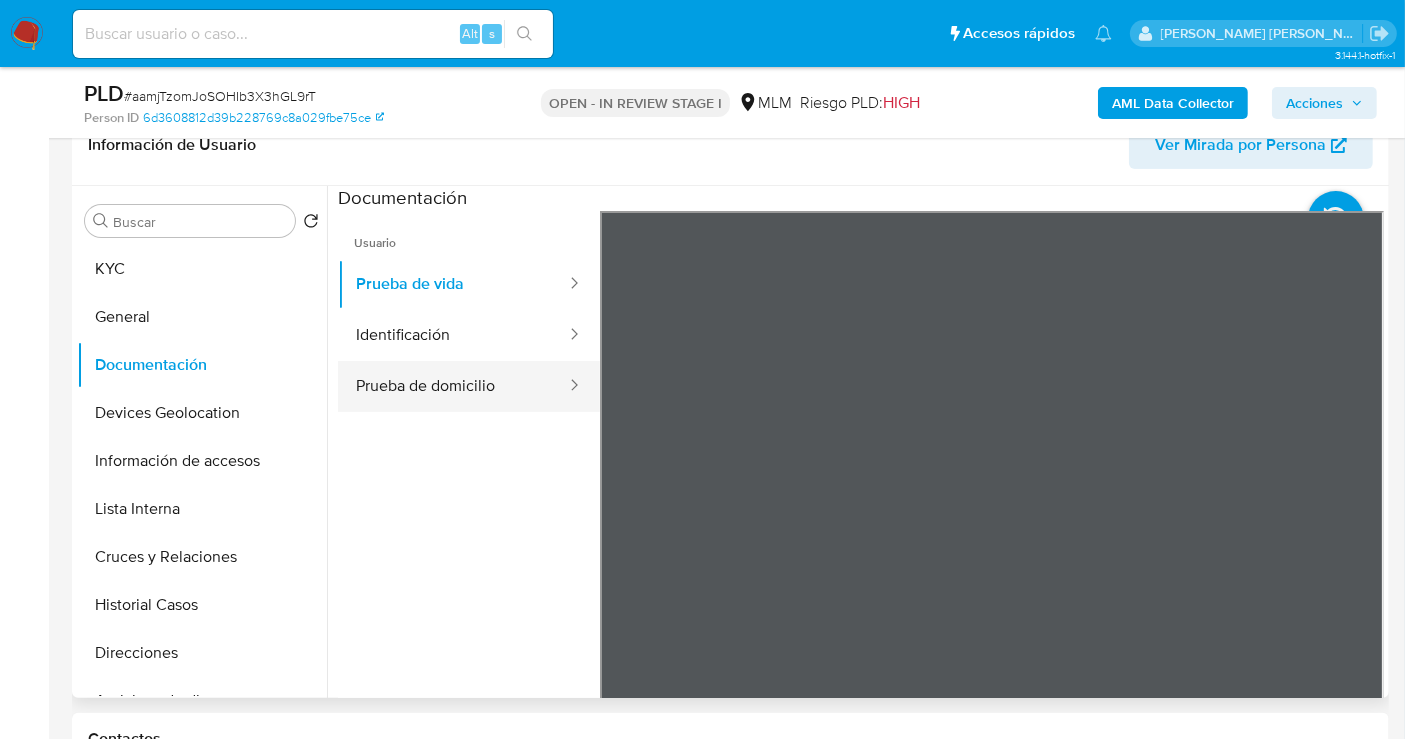 click on "Prueba de domicilio" at bounding box center (453, 386) 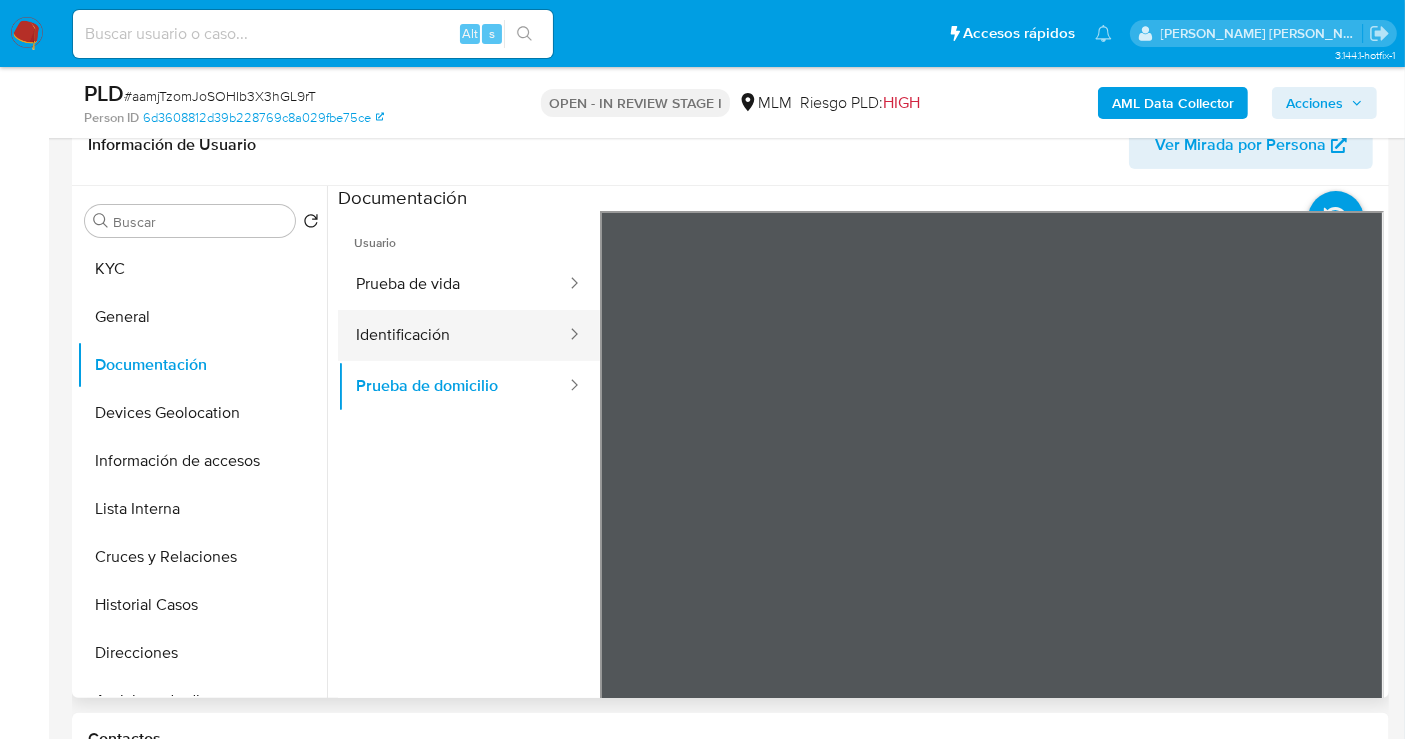 click on "Identificación" at bounding box center [453, 335] 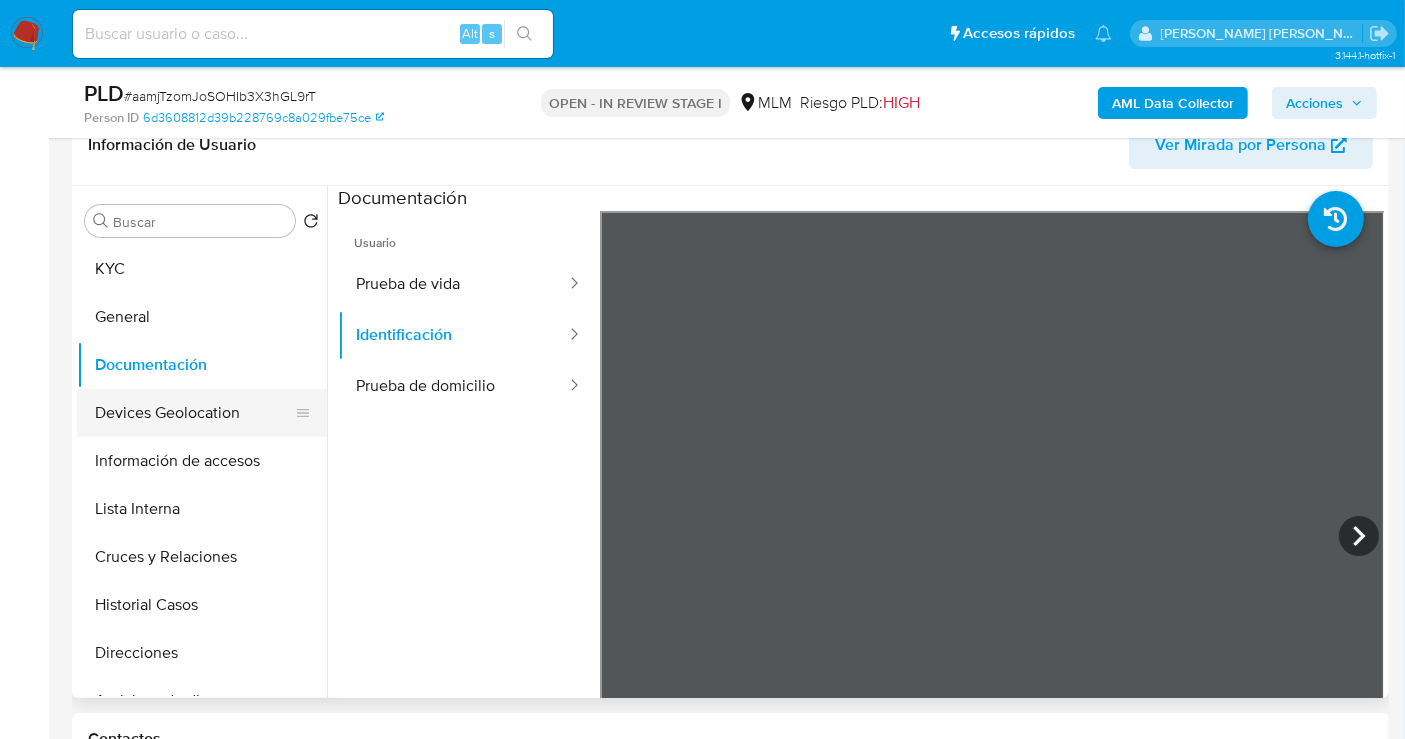 click on "Devices Geolocation" at bounding box center [194, 413] 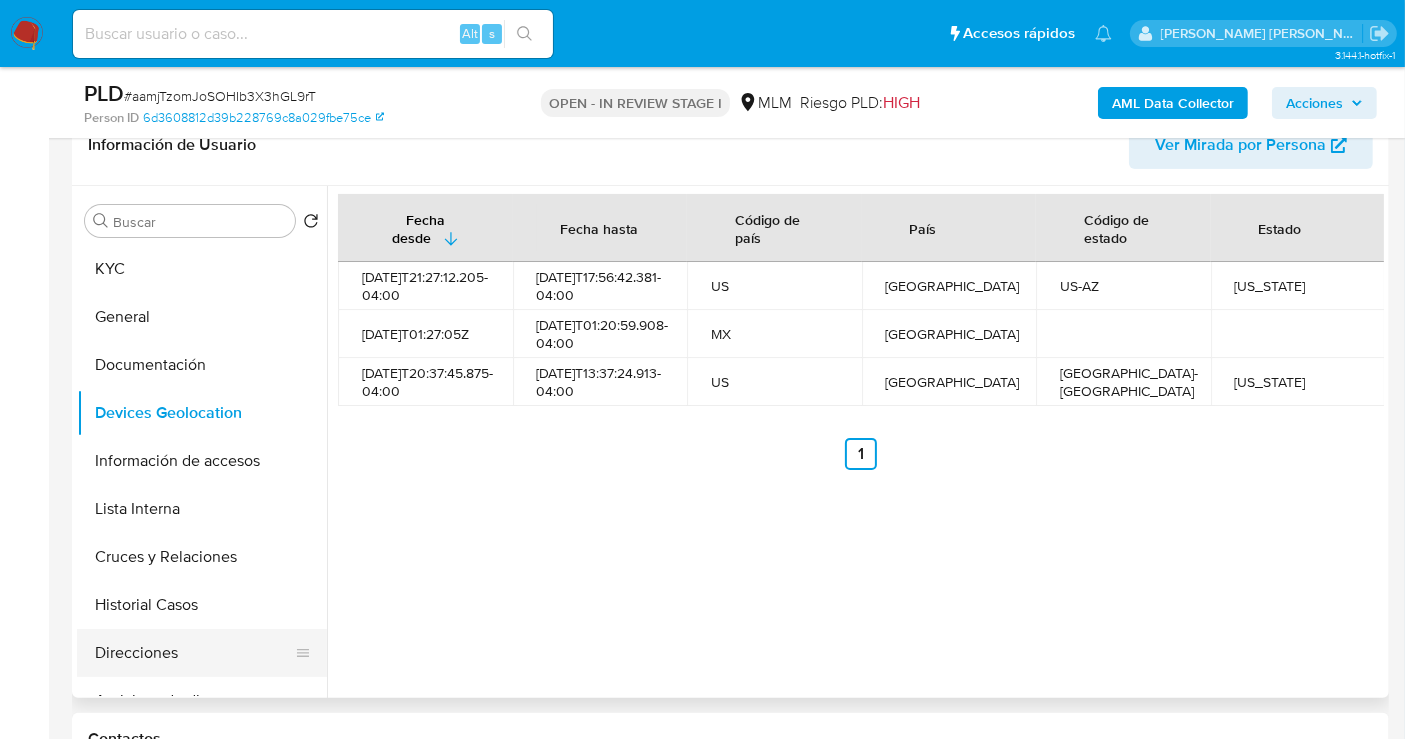 click on "Direcciones" at bounding box center [194, 653] 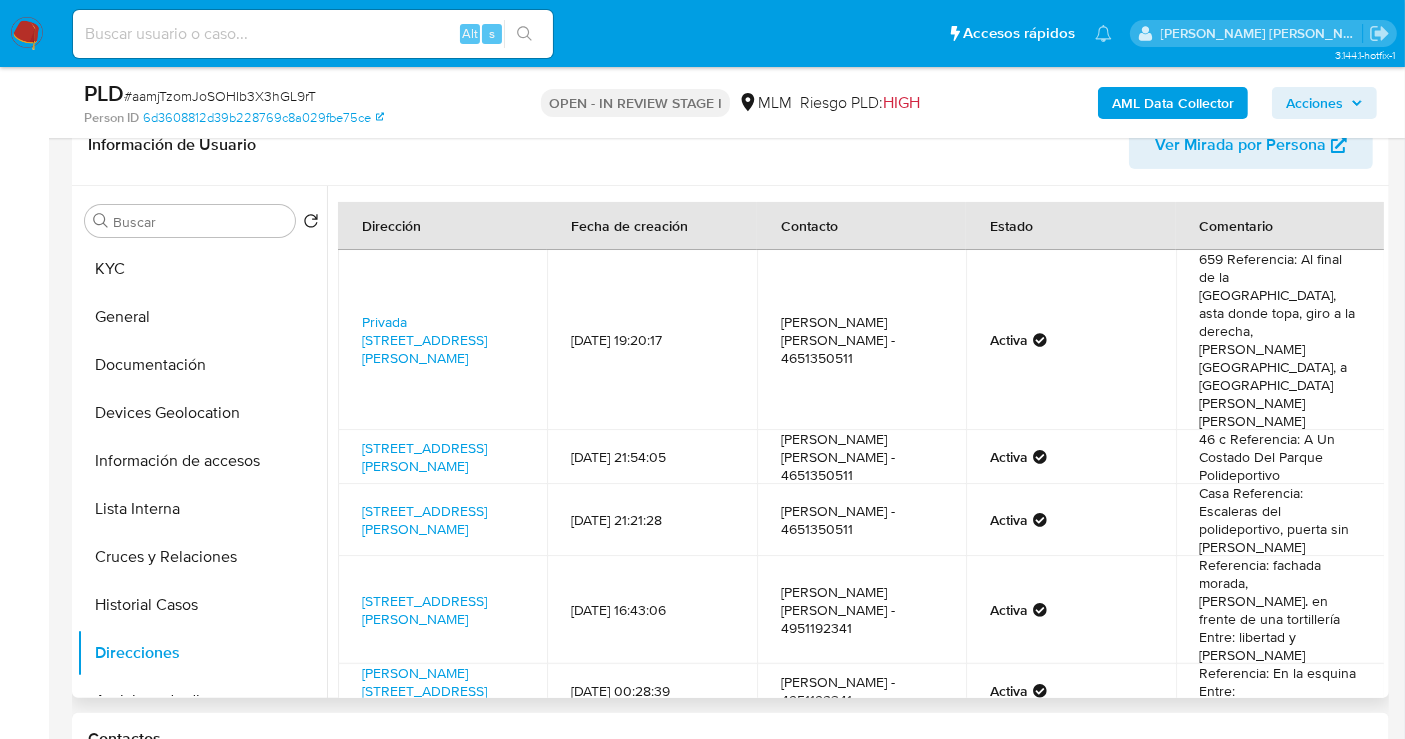 type 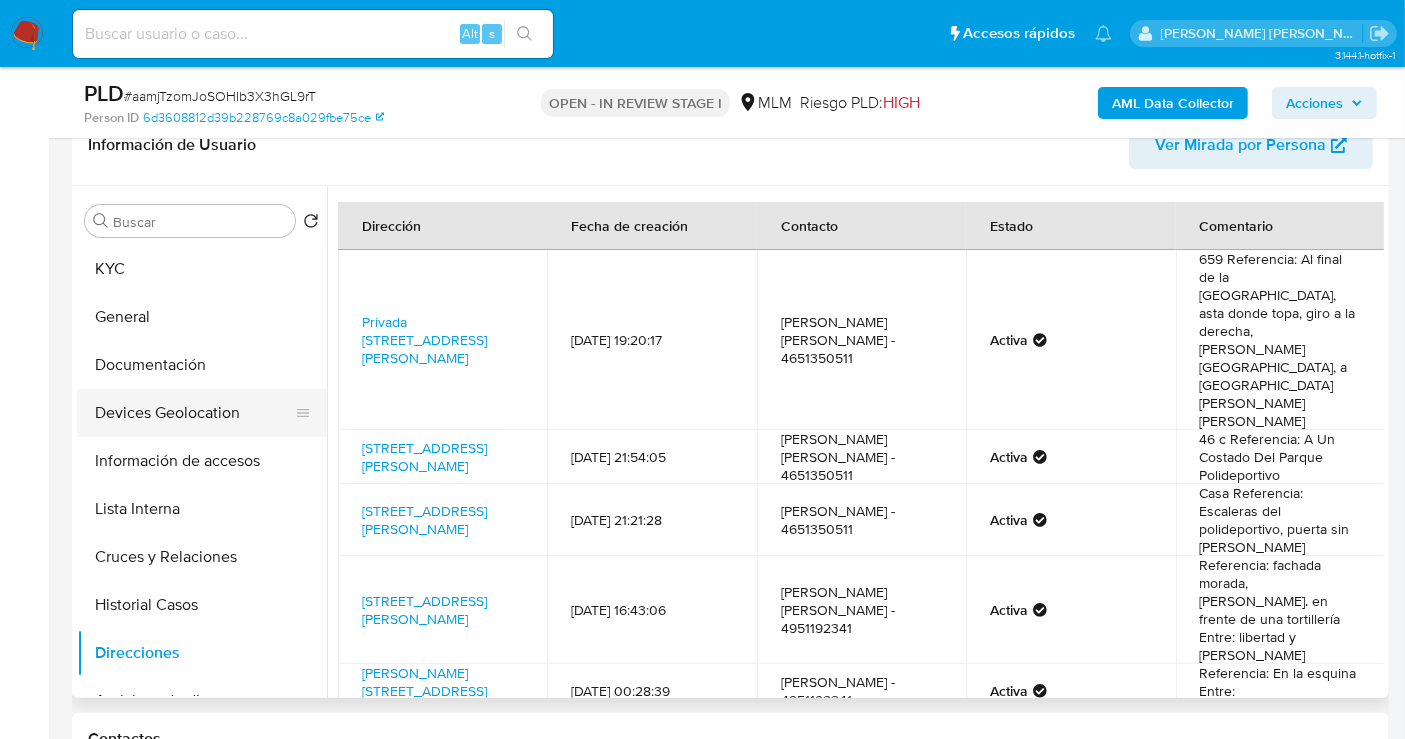 click on "Devices Geolocation" at bounding box center (194, 413) 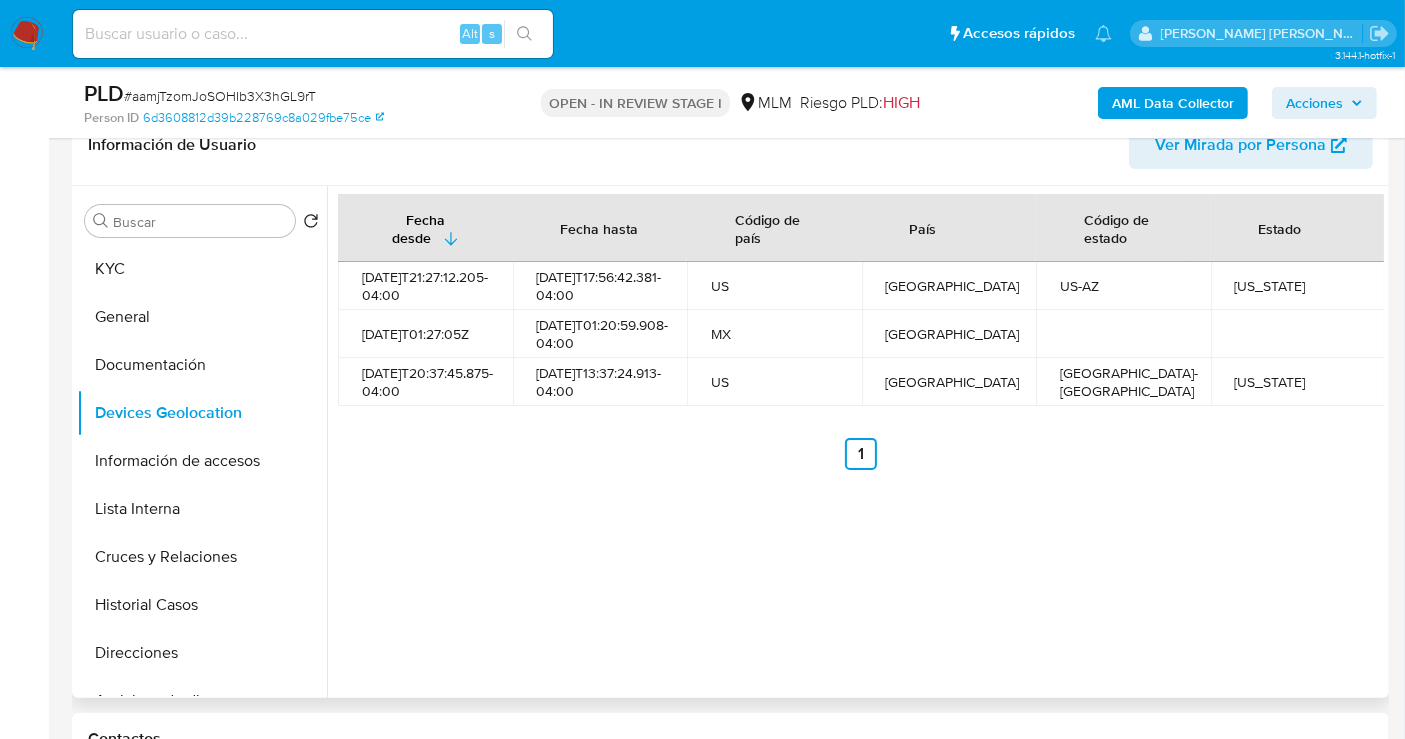type 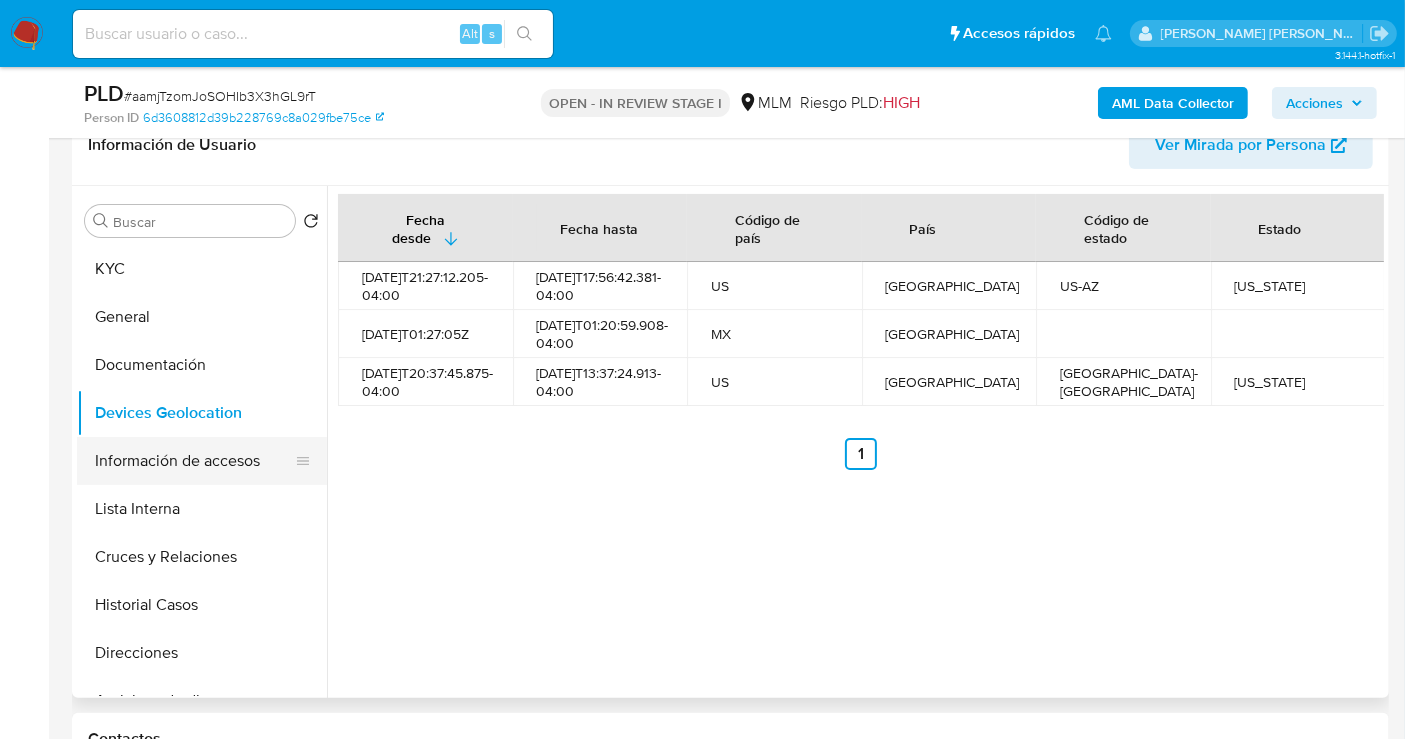 click on "Información de accesos" at bounding box center [194, 461] 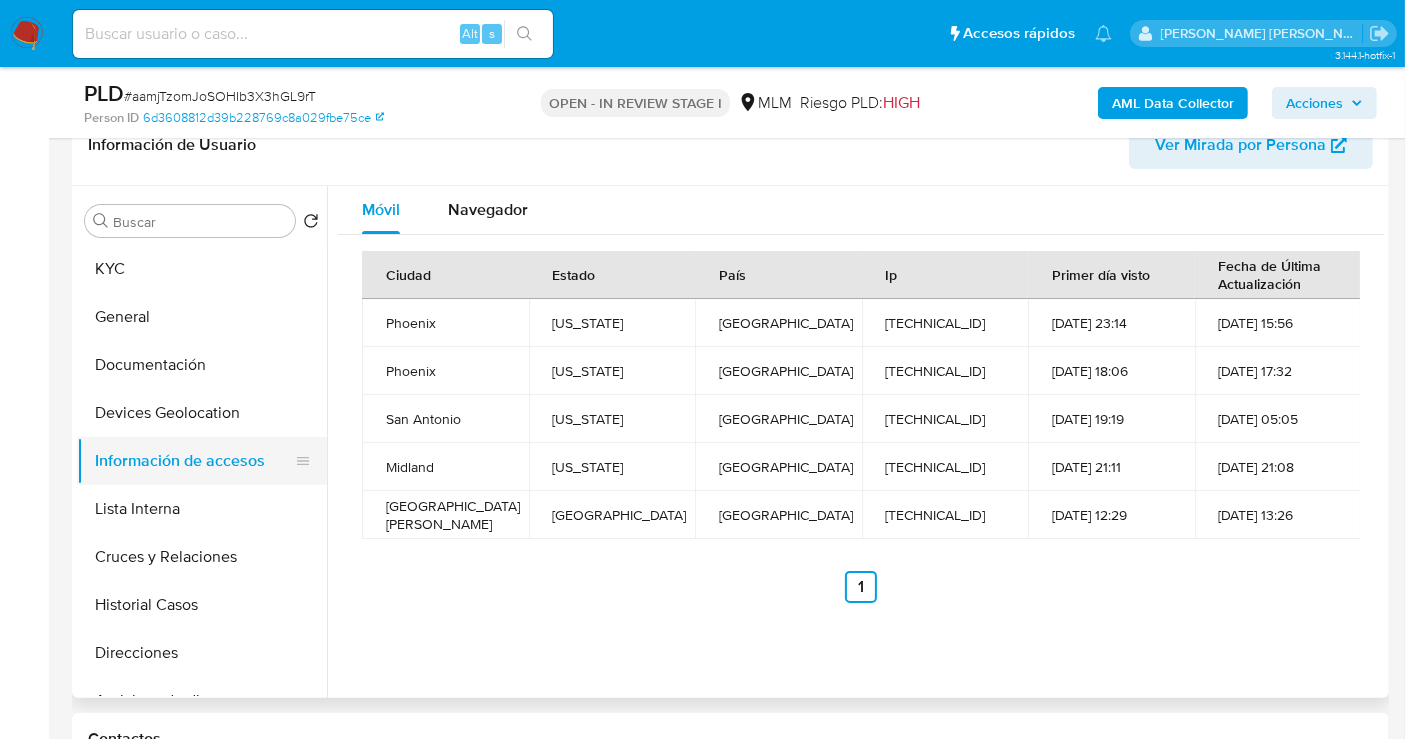 type 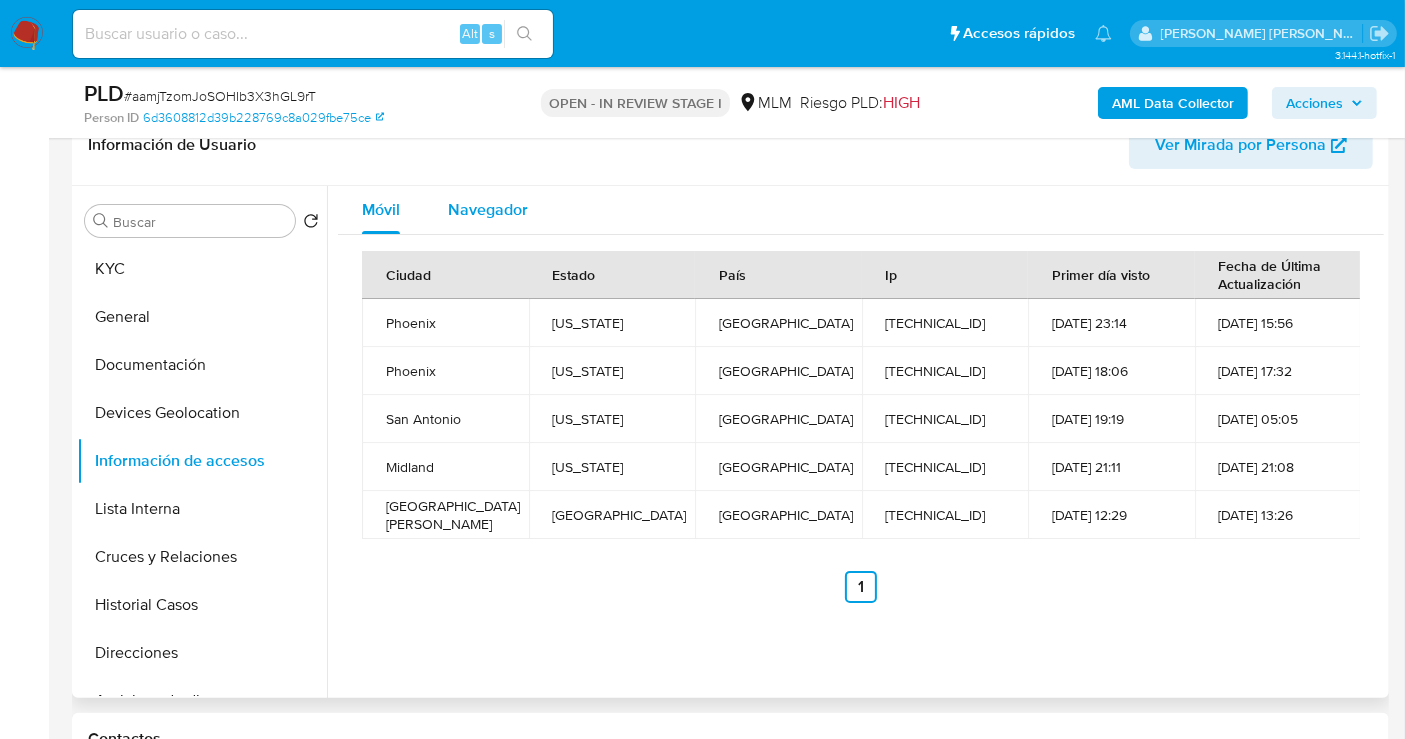click on "Navegador" at bounding box center [488, 209] 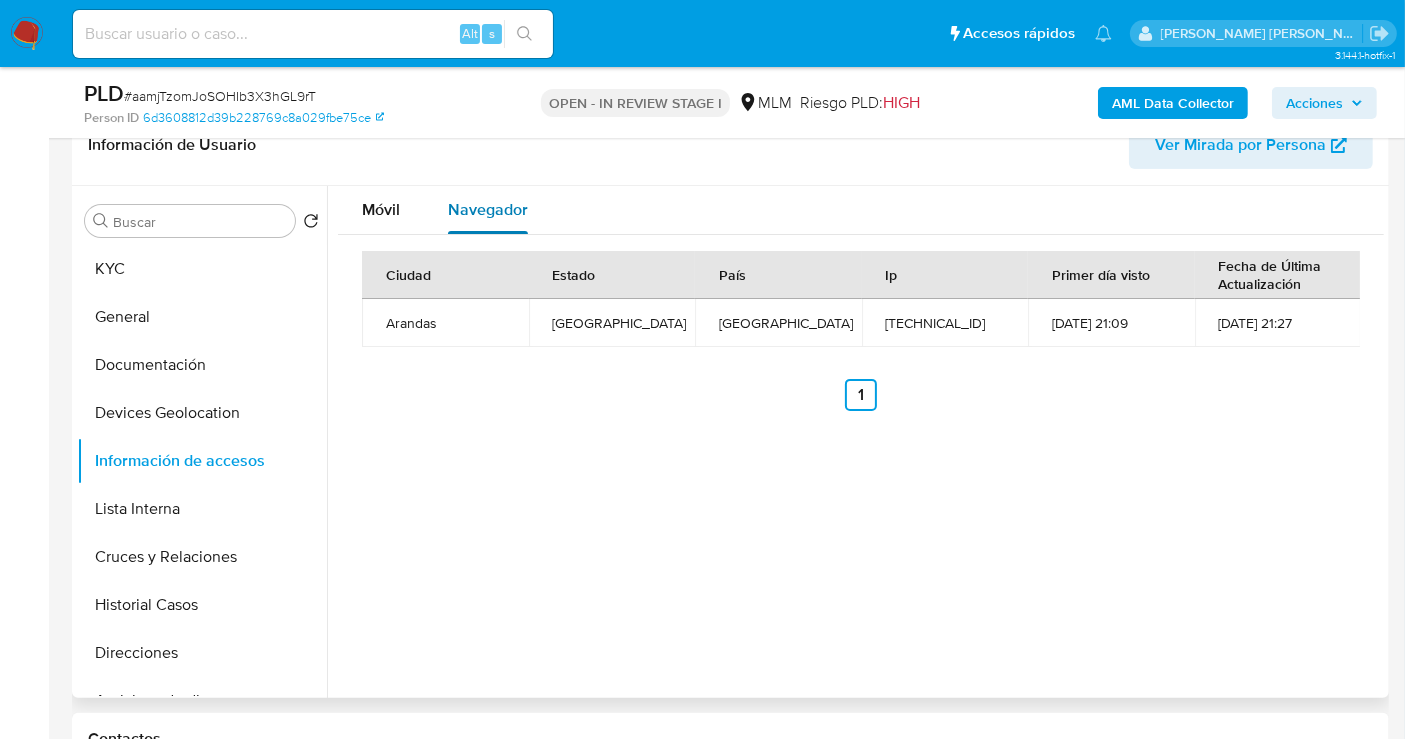 type 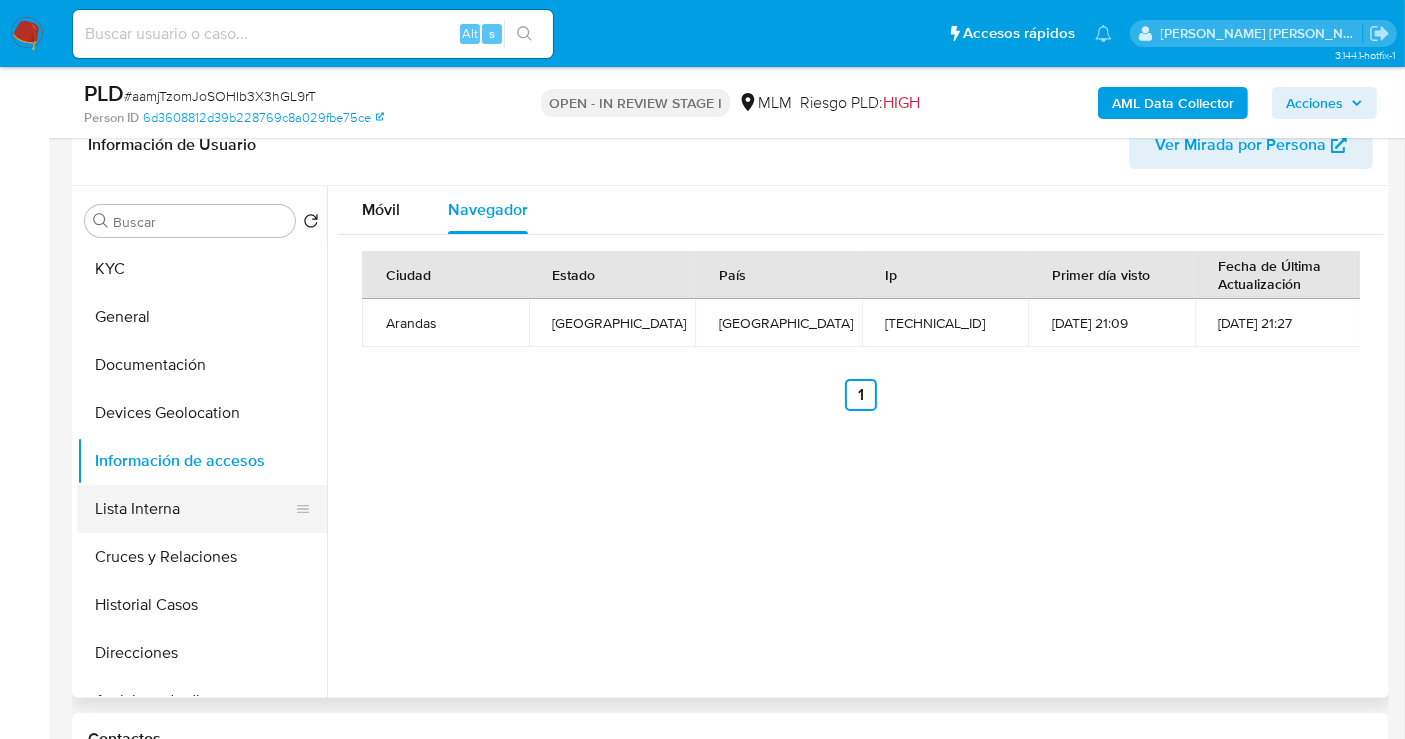 click on "Lista Interna" at bounding box center [194, 509] 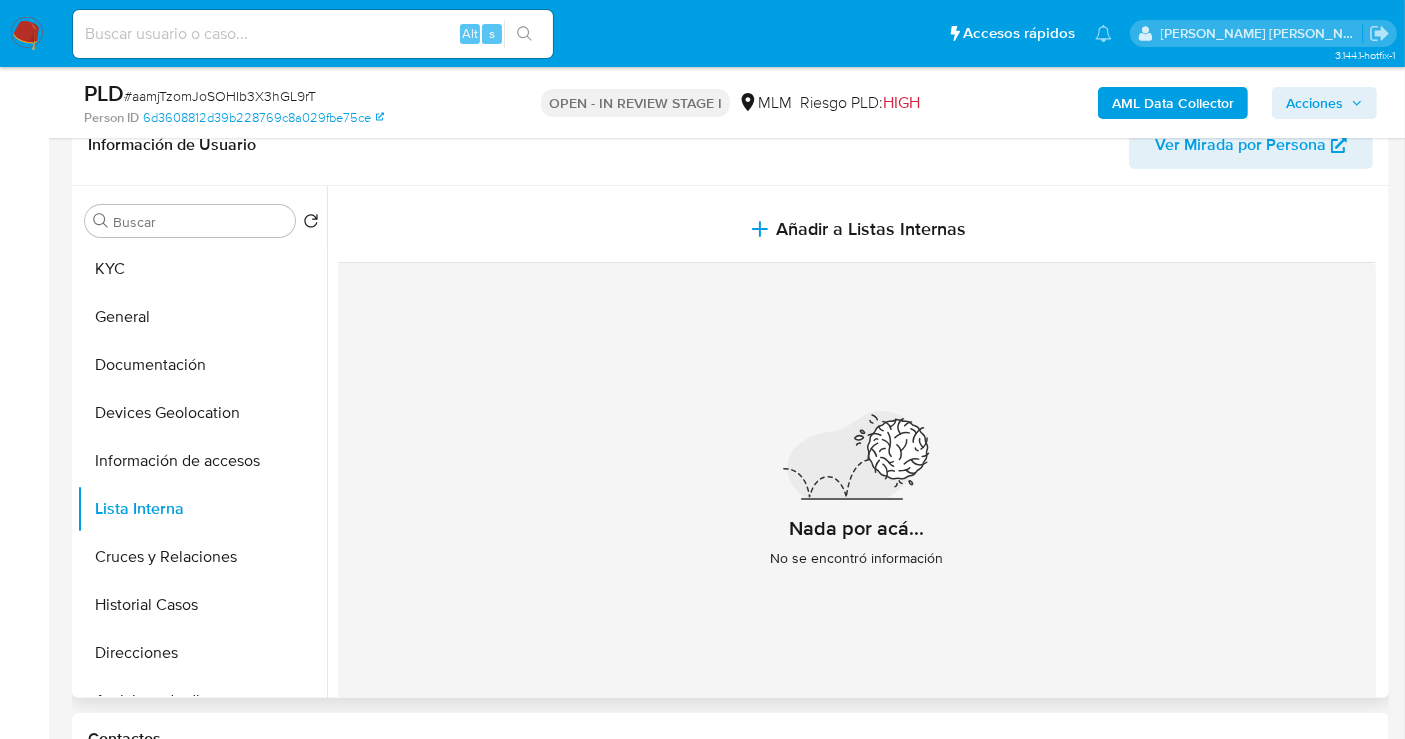 type 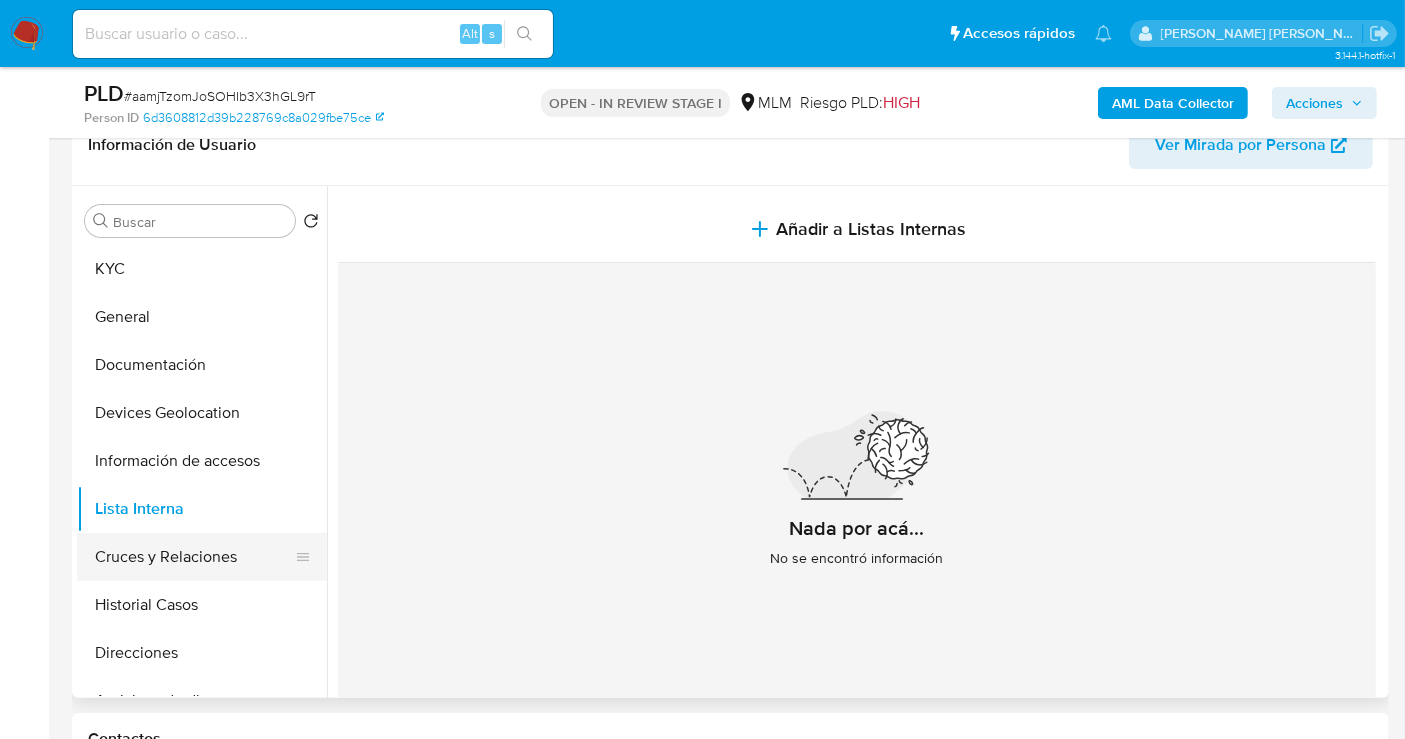 click on "Cruces y Relaciones" at bounding box center (194, 557) 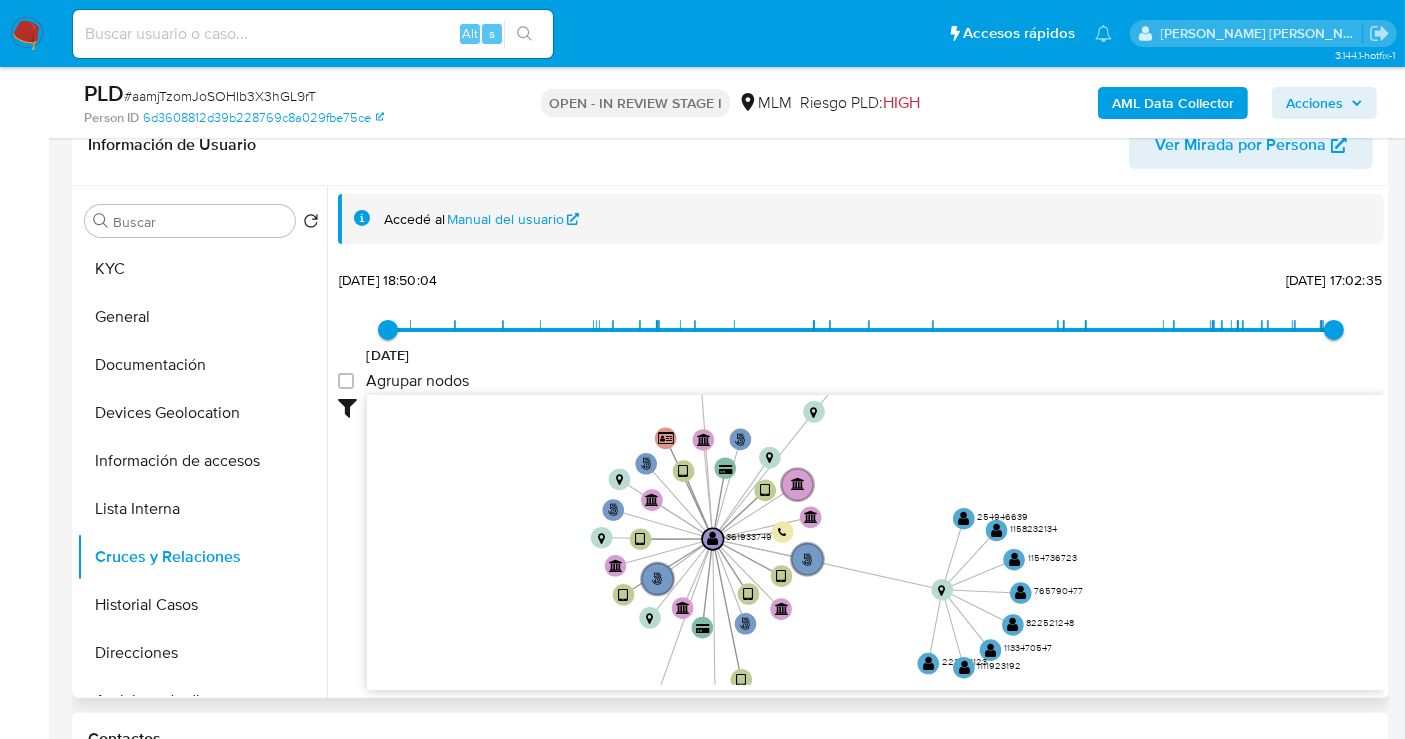 drag, startPoint x: 732, startPoint y: 609, endPoint x: 757, endPoint y: 669, distance: 65 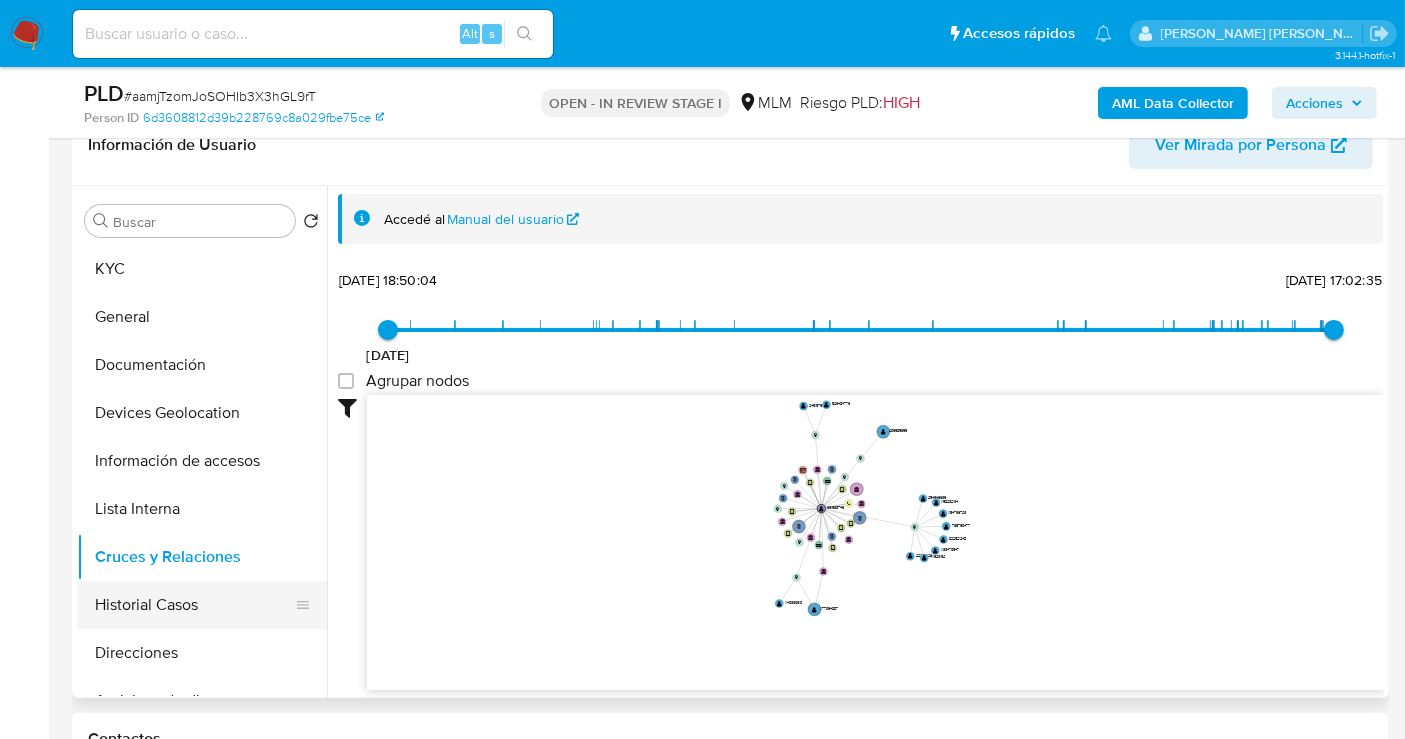click on "Historial Casos" at bounding box center [194, 605] 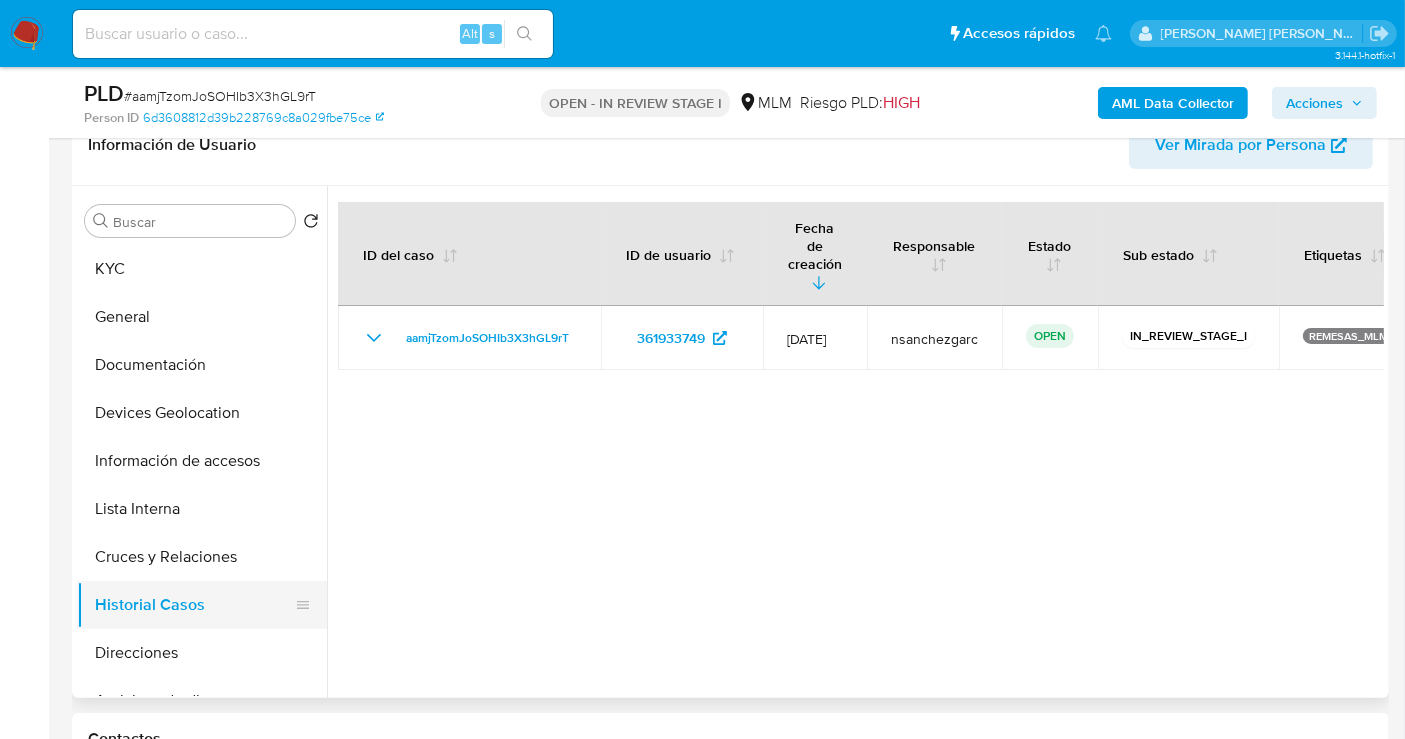 type 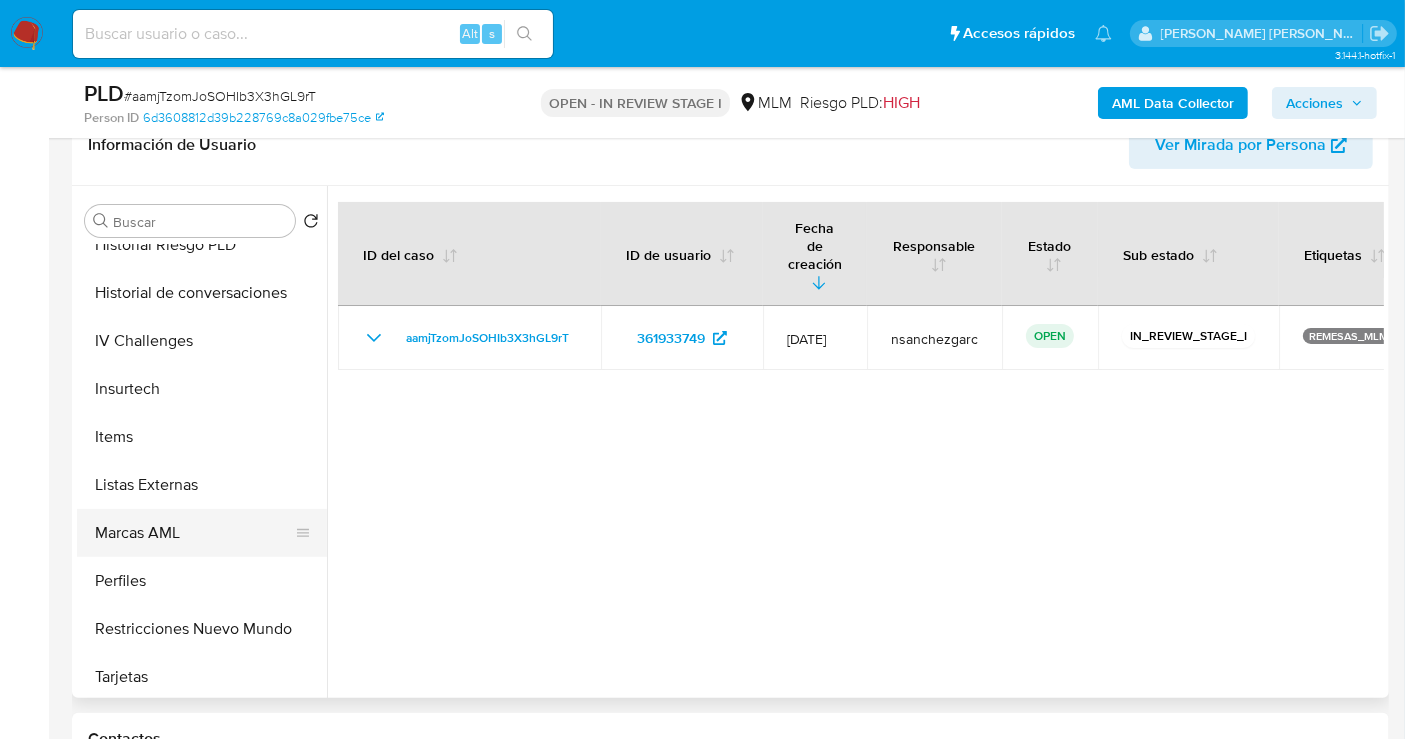scroll, scrollTop: 797, scrollLeft: 0, axis: vertical 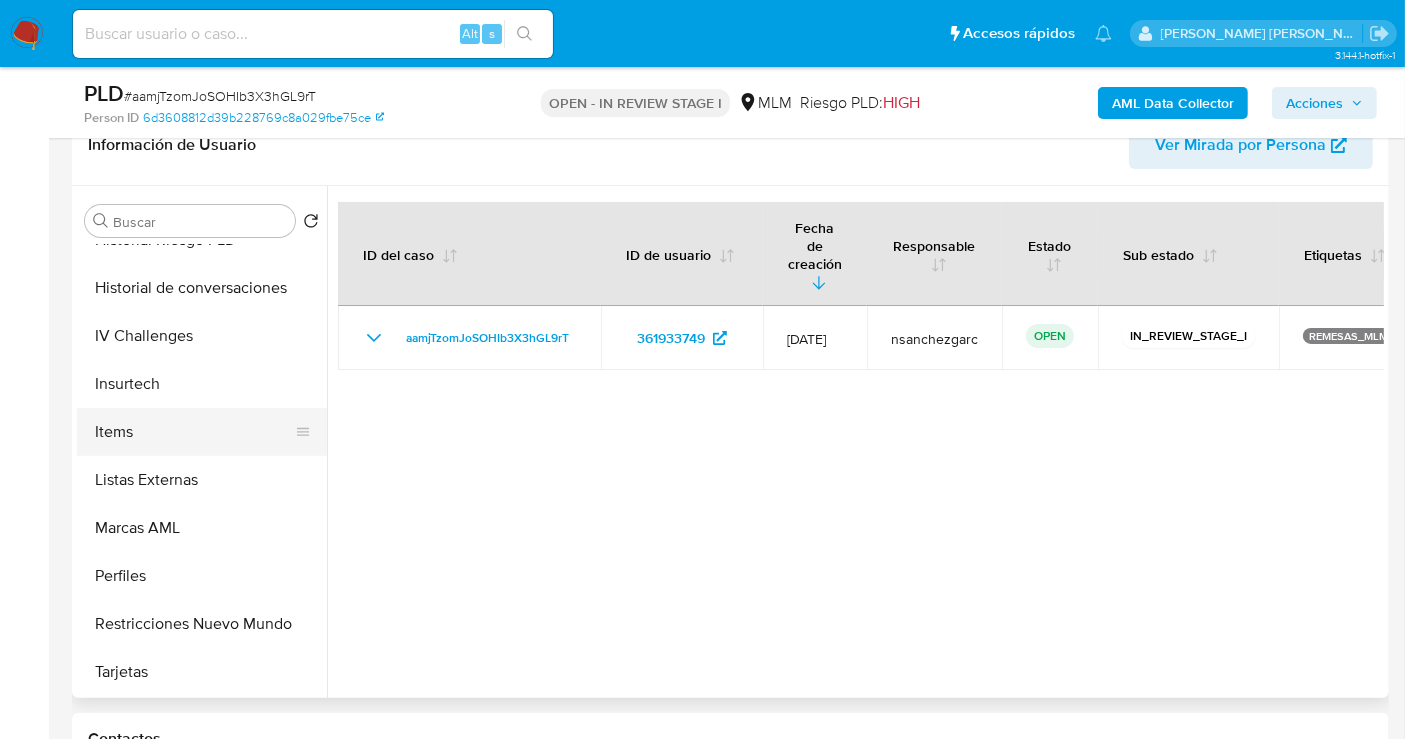 click on "Items" at bounding box center [194, 432] 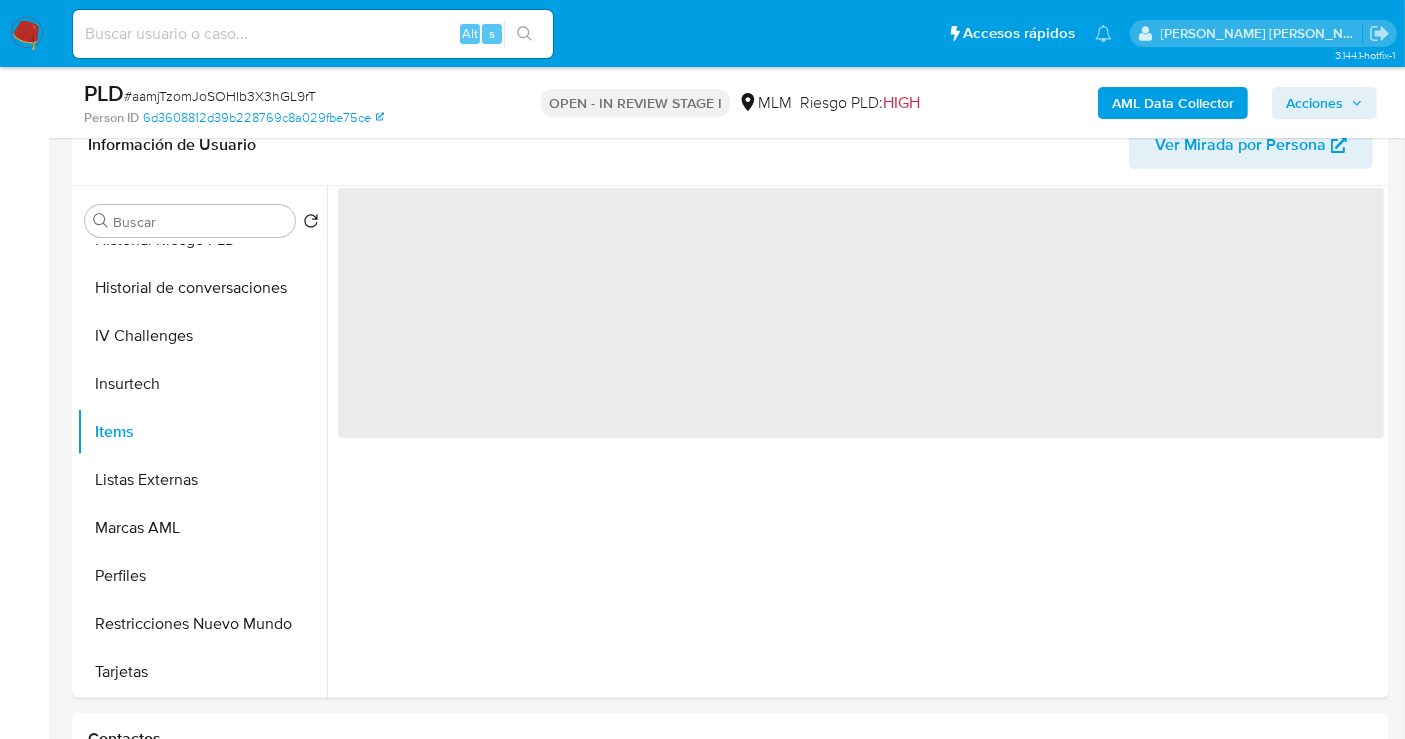 scroll, scrollTop: 796, scrollLeft: 0, axis: vertical 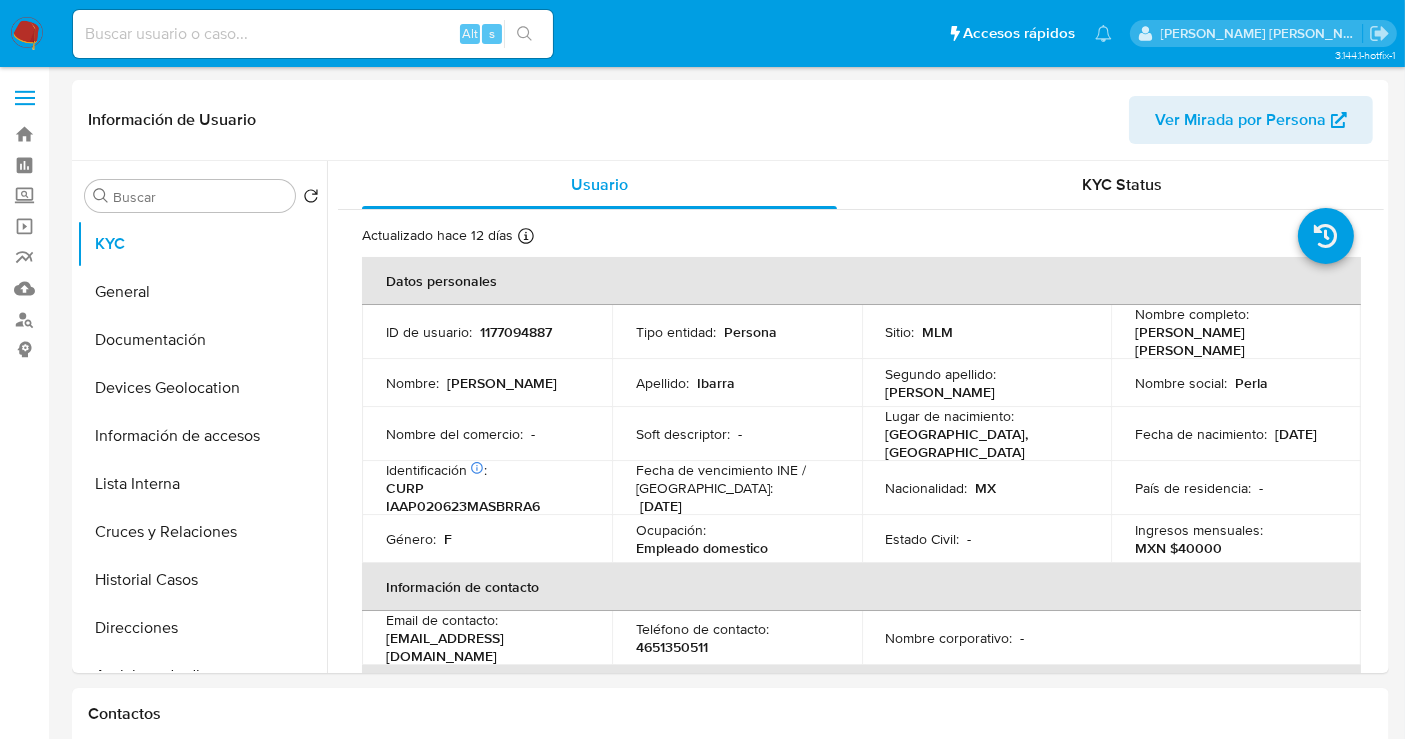 select on "10" 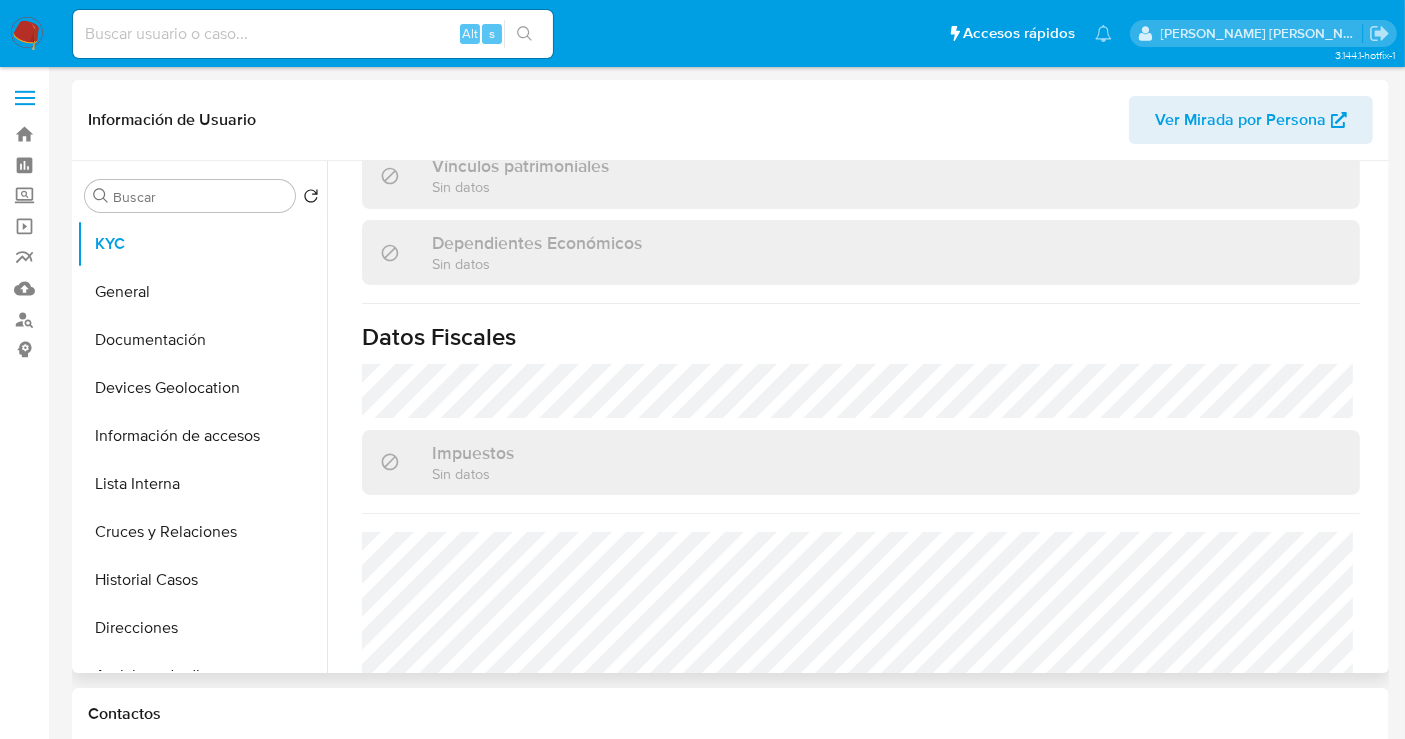 scroll, scrollTop: 1248, scrollLeft: 0, axis: vertical 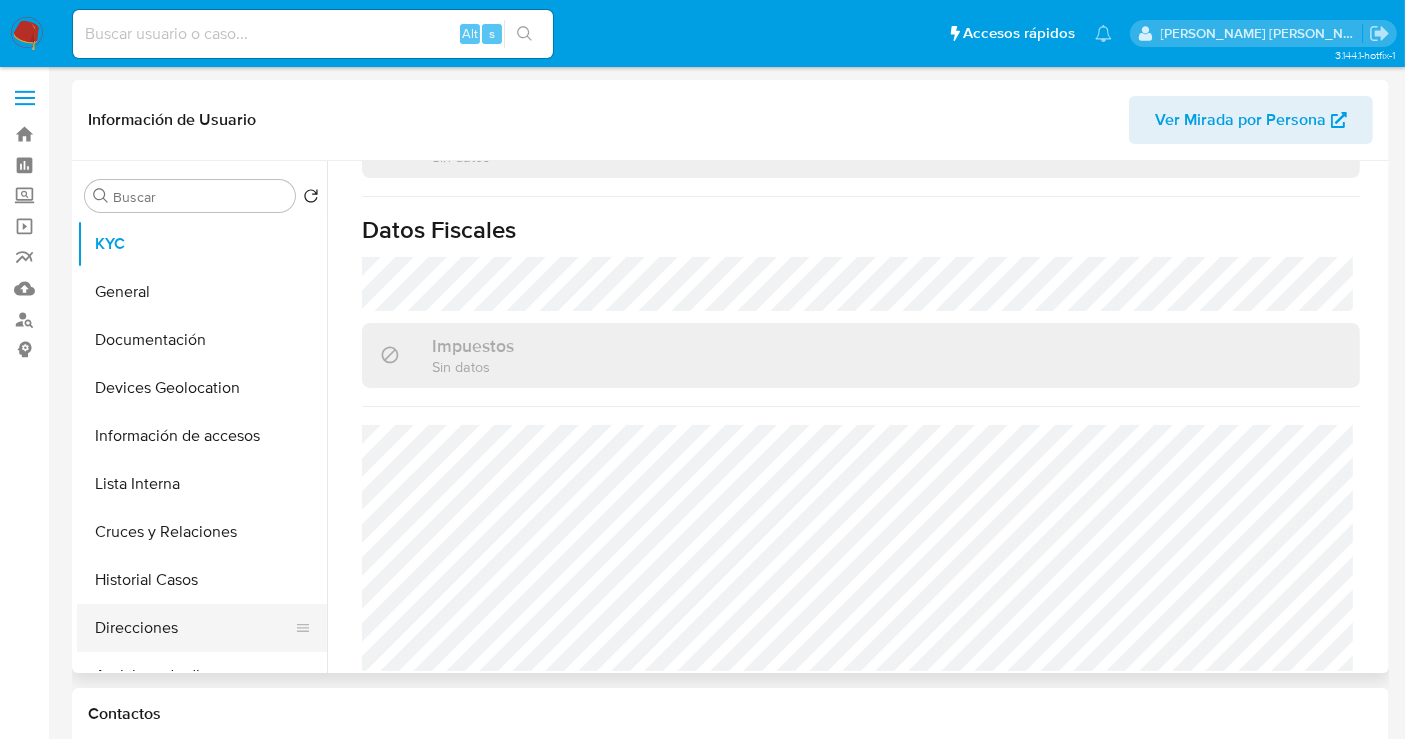 click on "Direcciones" at bounding box center (194, 628) 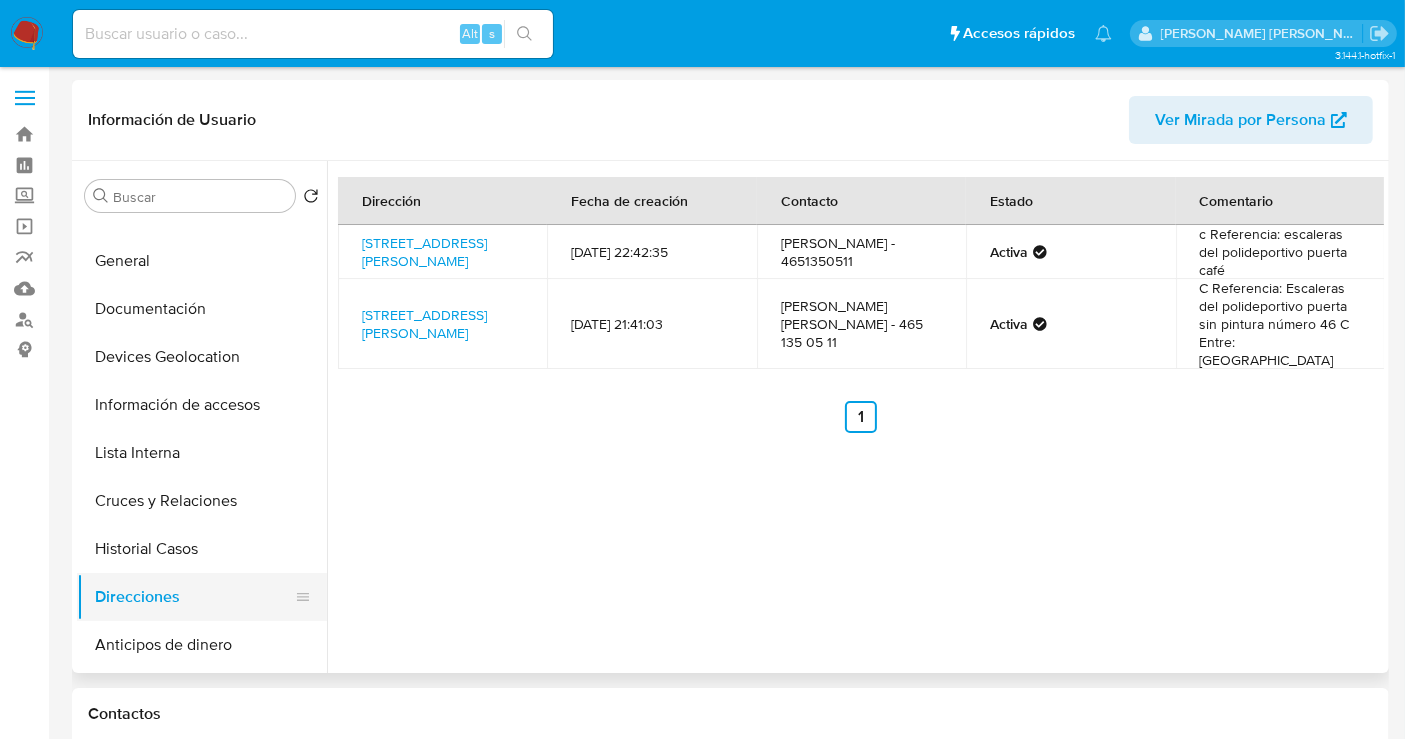 scroll, scrollTop: 0, scrollLeft: 0, axis: both 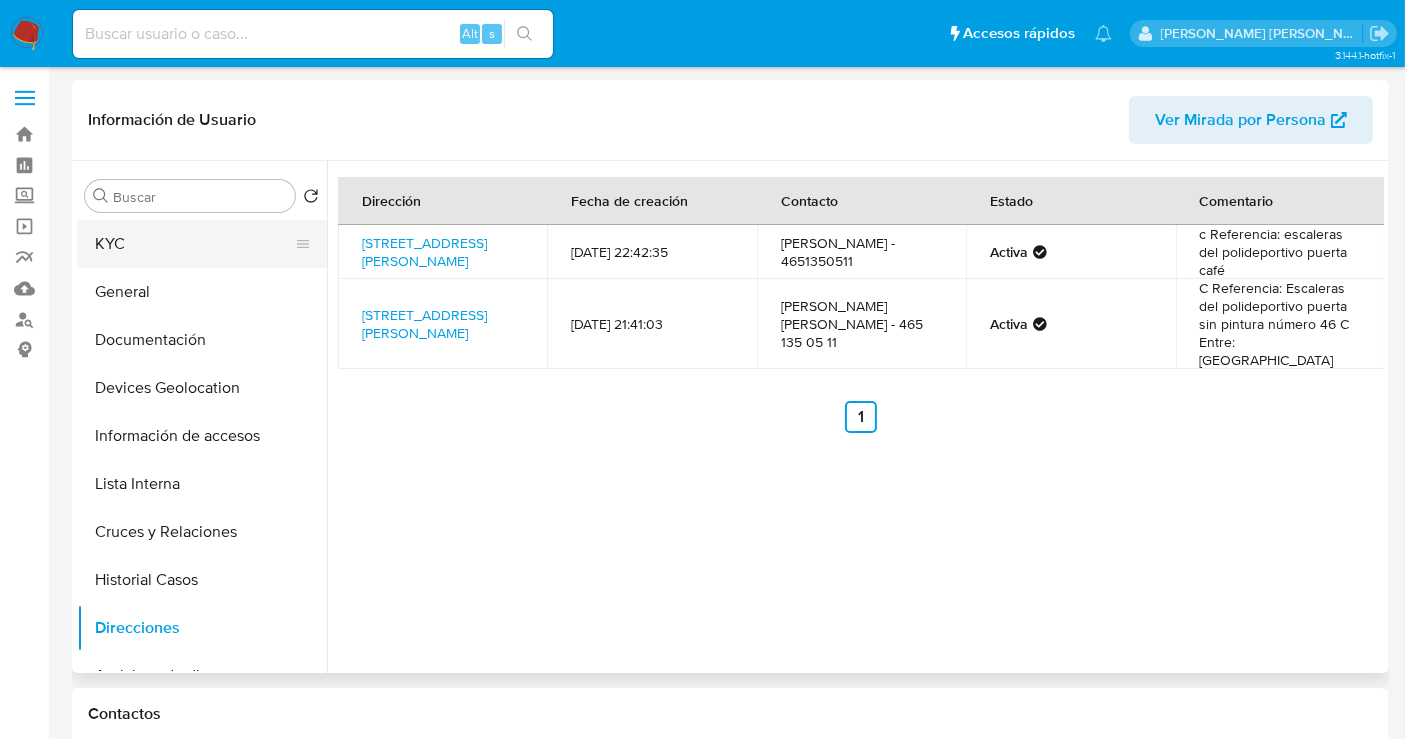 click on "KYC" at bounding box center (194, 244) 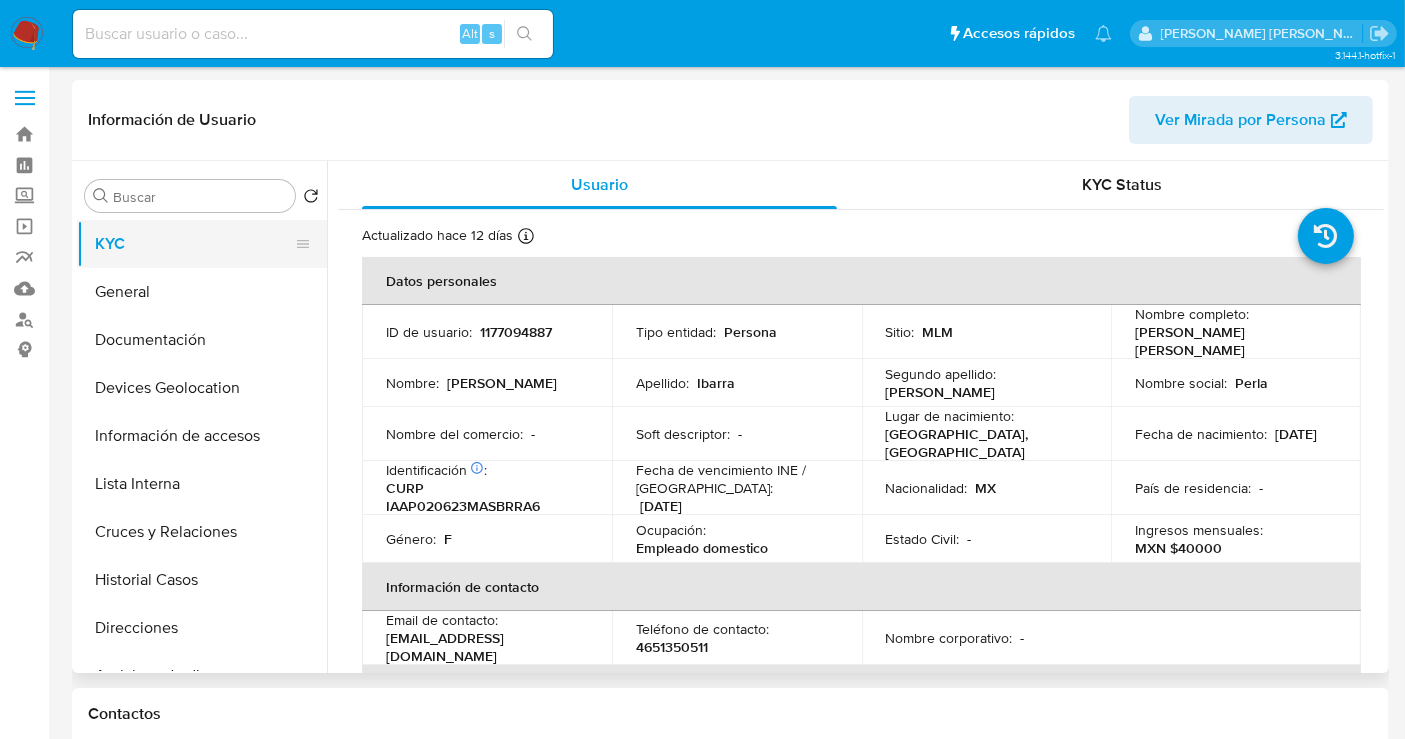 type 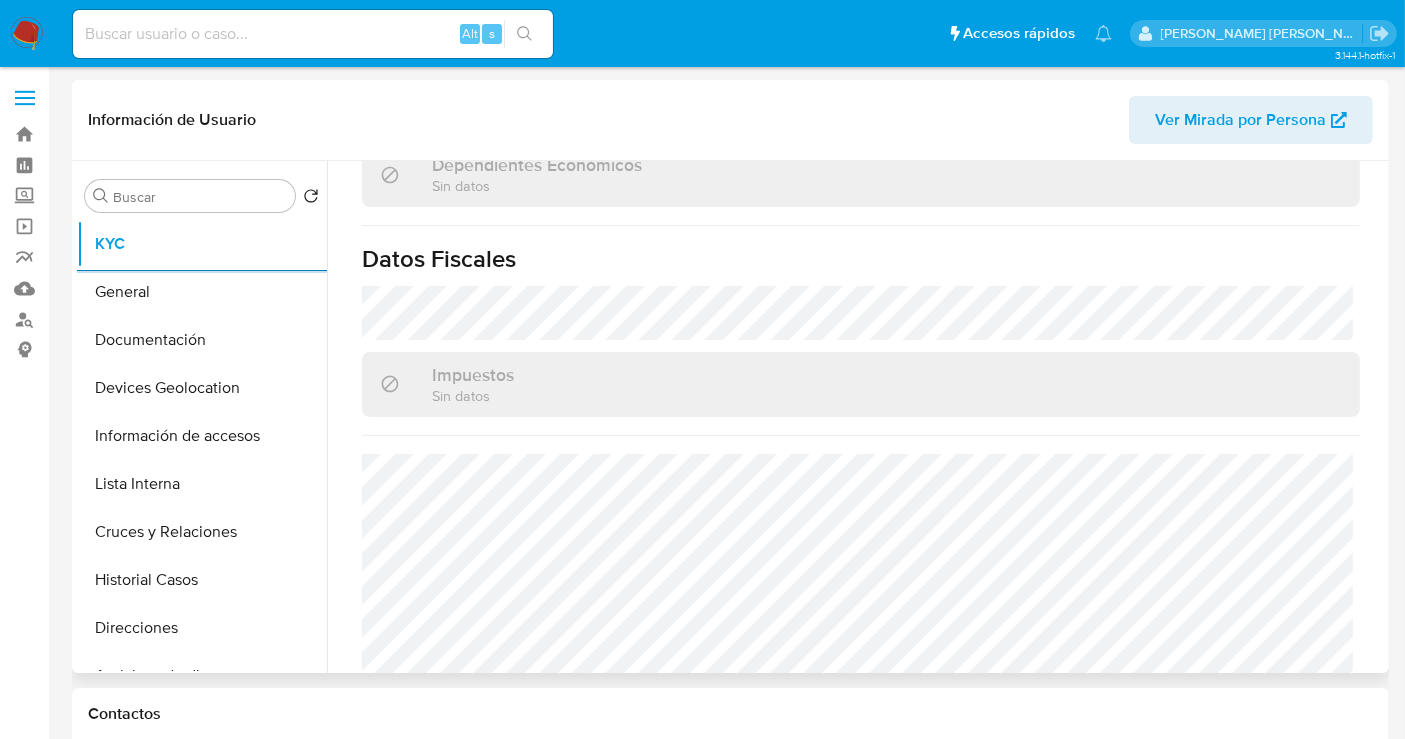 scroll, scrollTop: 1248, scrollLeft: 0, axis: vertical 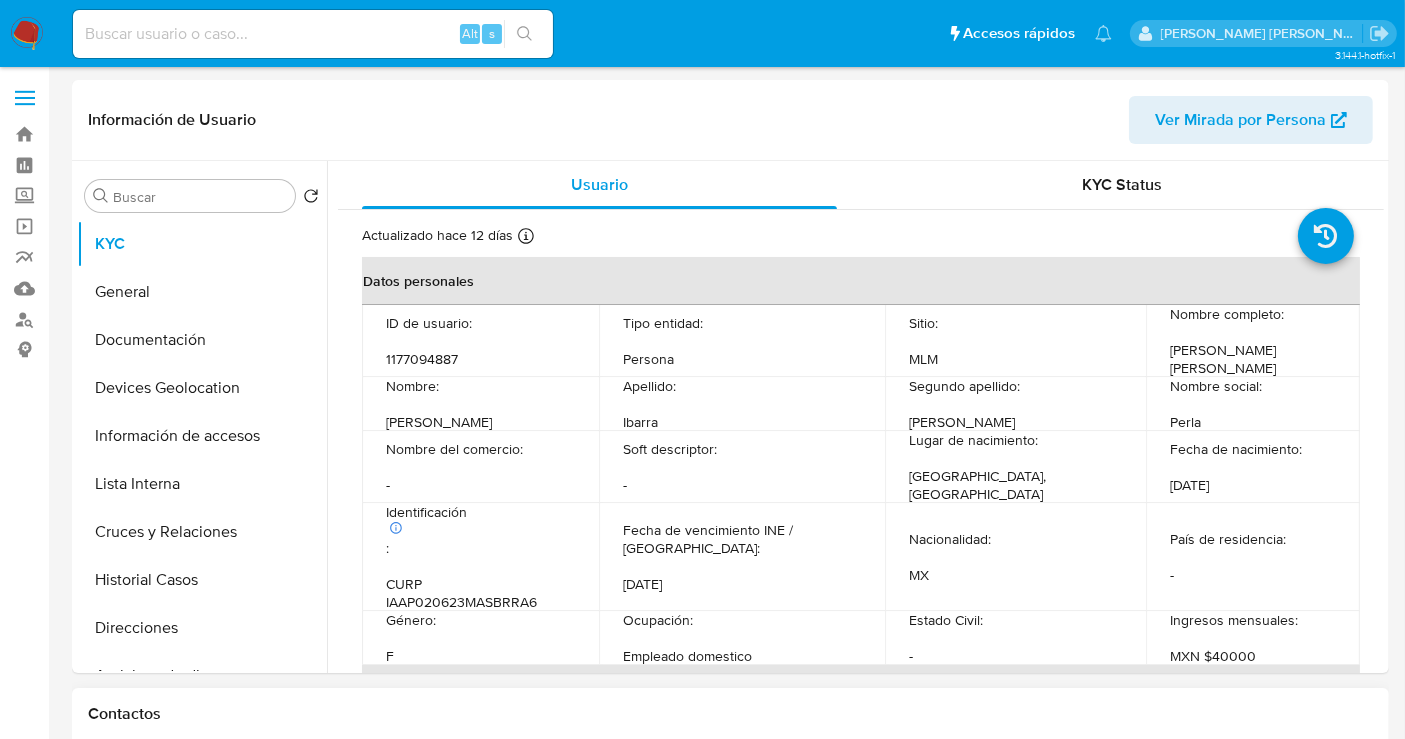 select on "10" 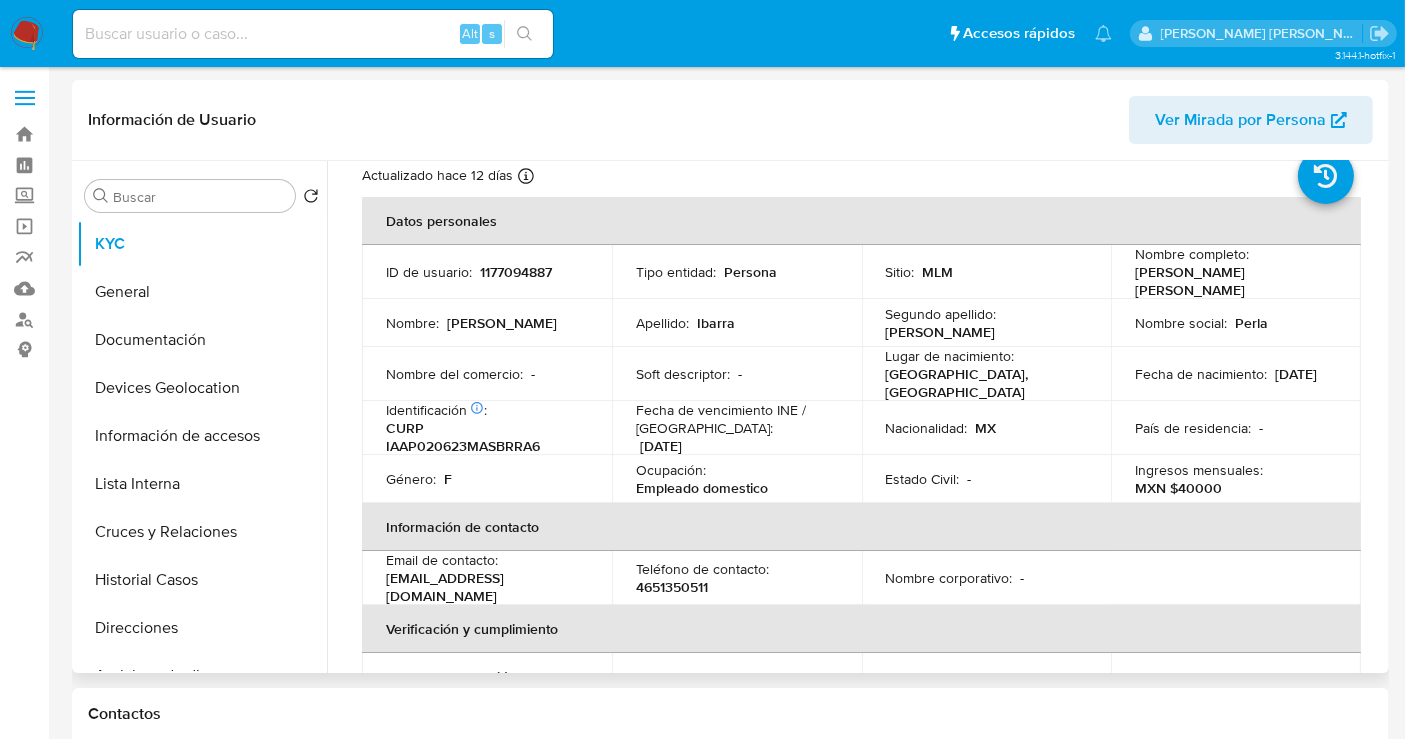 scroll, scrollTop: 0, scrollLeft: 0, axis: both 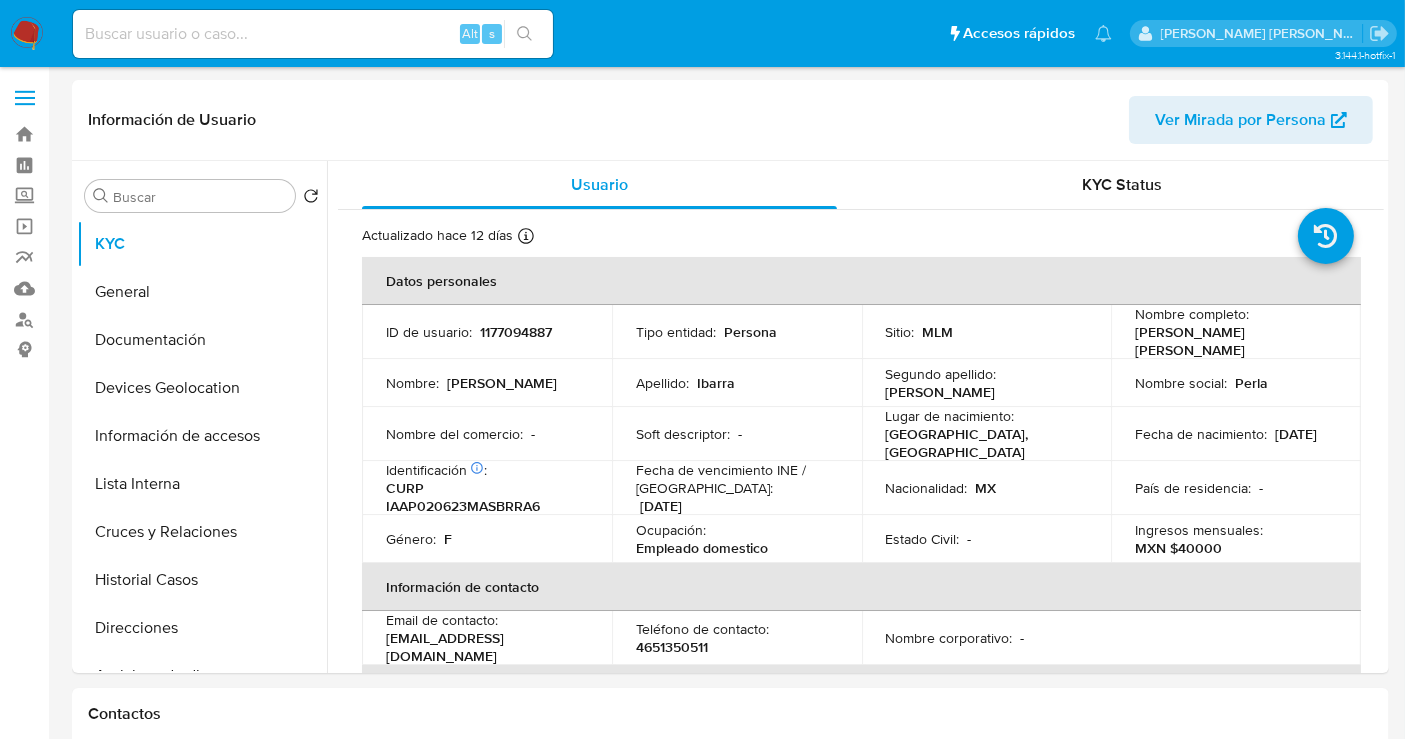 click at bounding box center [27, 34] 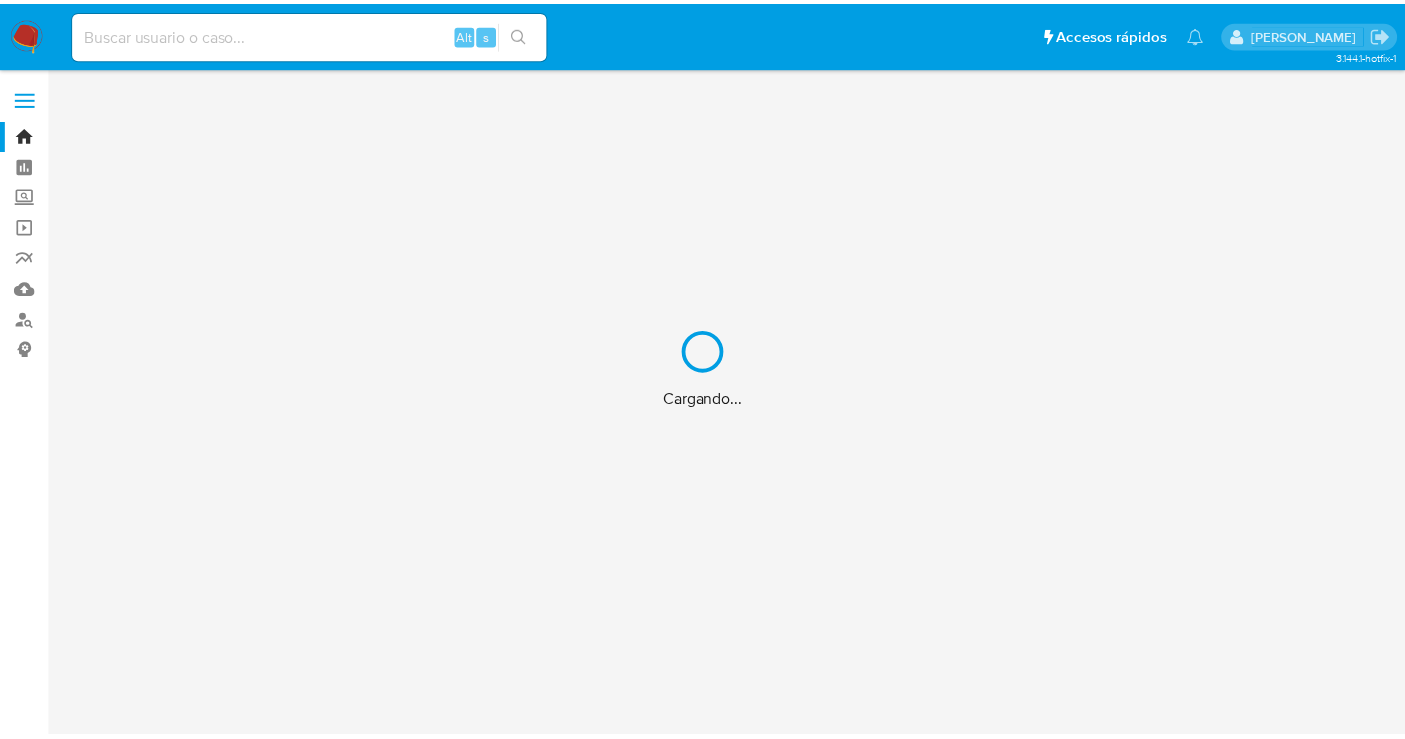scroll, scrollTop: 0, scrollLeft: 0, axis: both 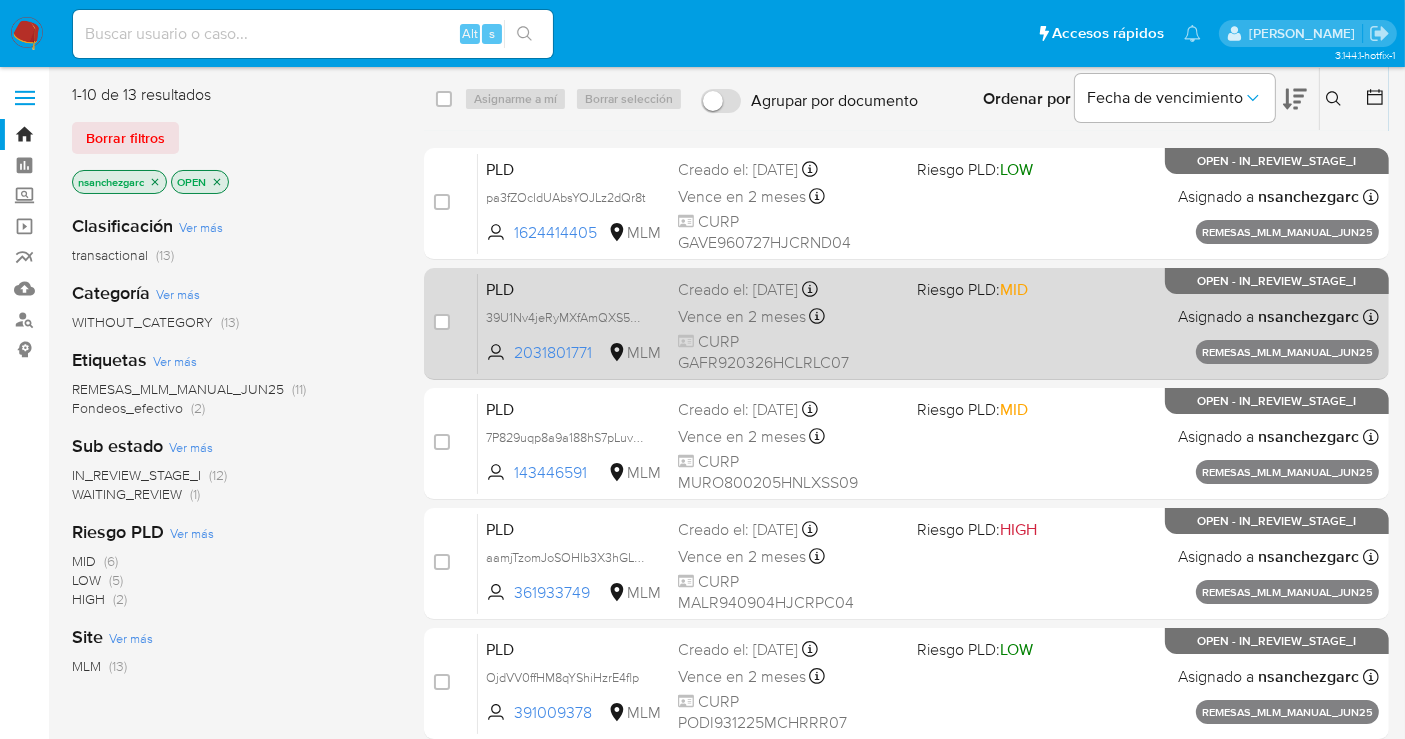 click on "PLD 39U1Nv4jeRyMXfAmQXS54GYk 2031801771 MLM Riesgo PLD:  MID Creado el: [DATE]   Creado el: [DATE] 13:17:55 Vence en 2 meses   Vence el [DATE] 13:17:56 CURP   GAFR920326HCLRLC07 Asignado a   nsanchezgarc   Asignado el: [DATE] 13:17:55 REMESAS_MLM_MANUAL_JUN25 OPEN - IN_REVIEW_STAGE_I" at bounding box center [928, 323] 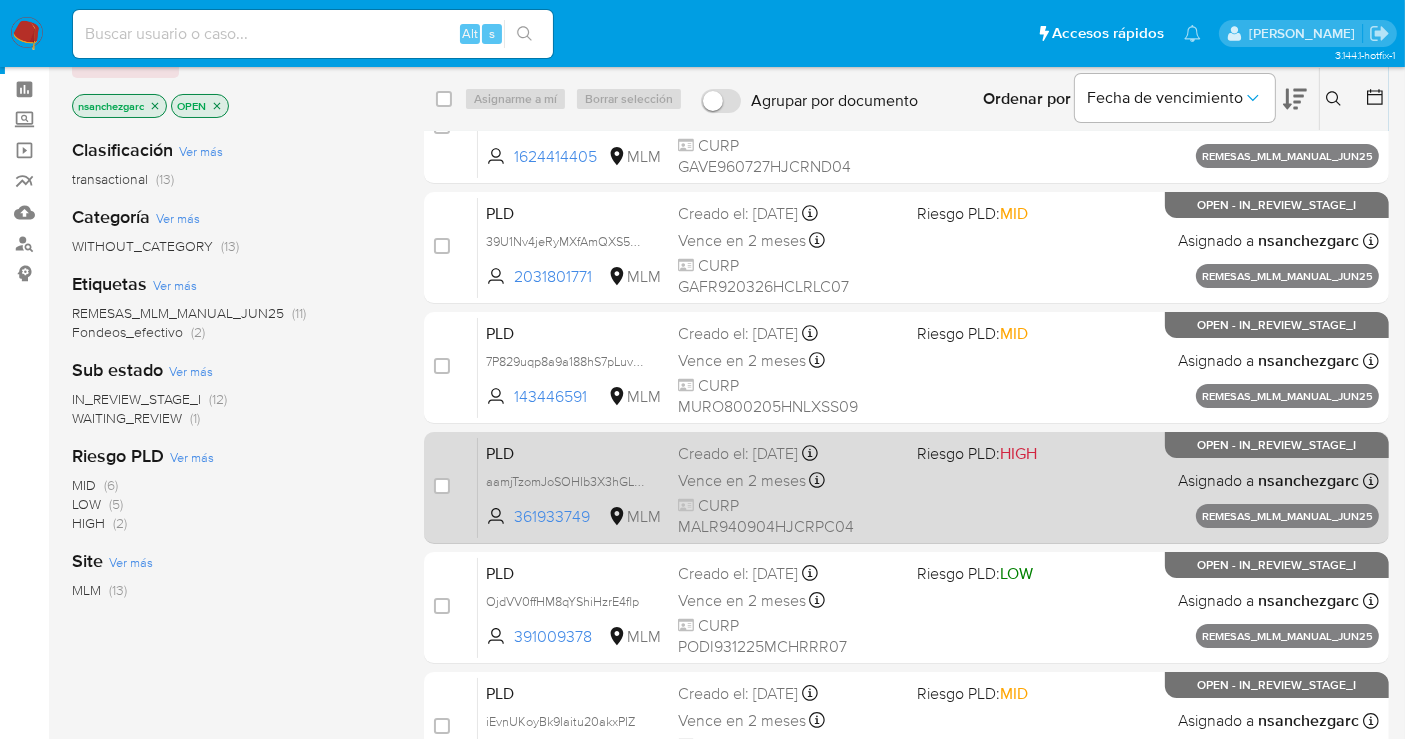 scroll, scrollTop: 111, scrollLeft: 0, axis: vertical 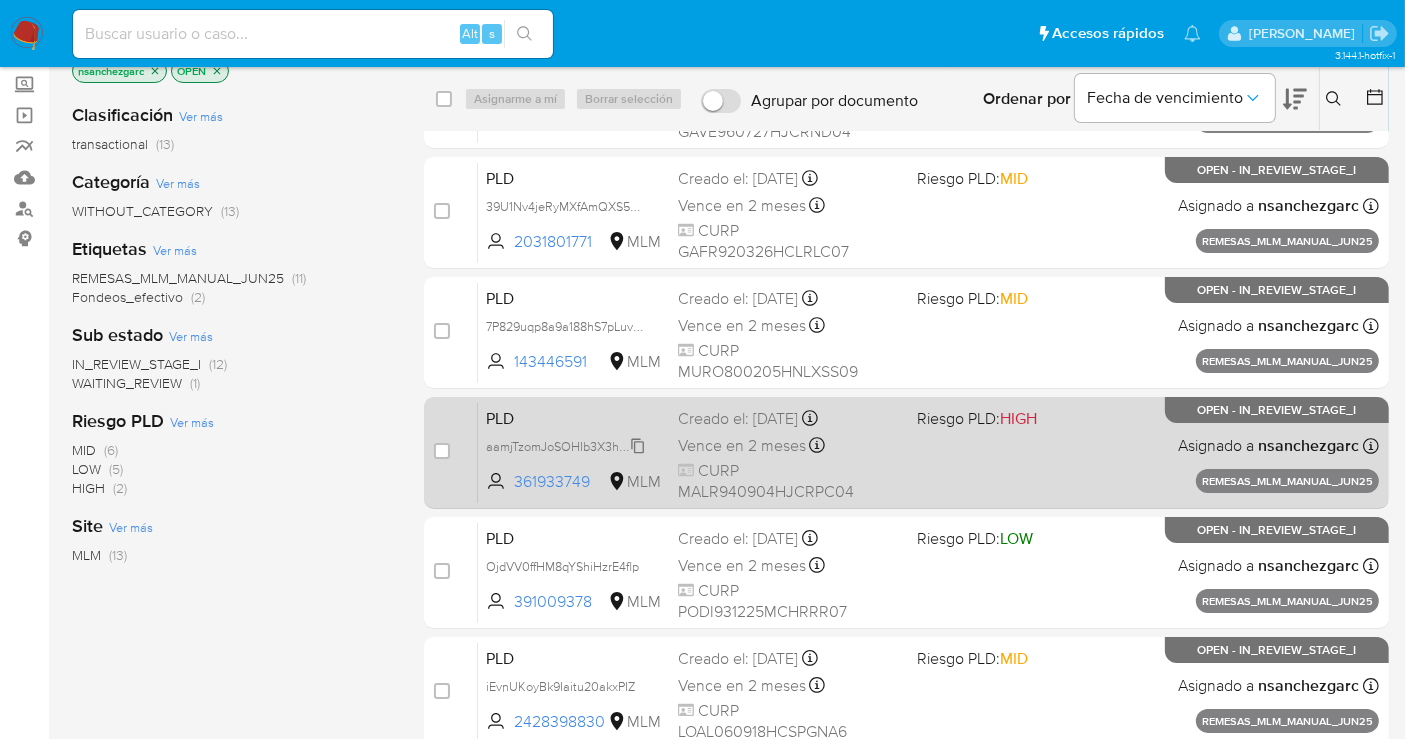 click on "aamjTzomJoSOHIb3X3hGL9rT" at bounding box center (568, 445) 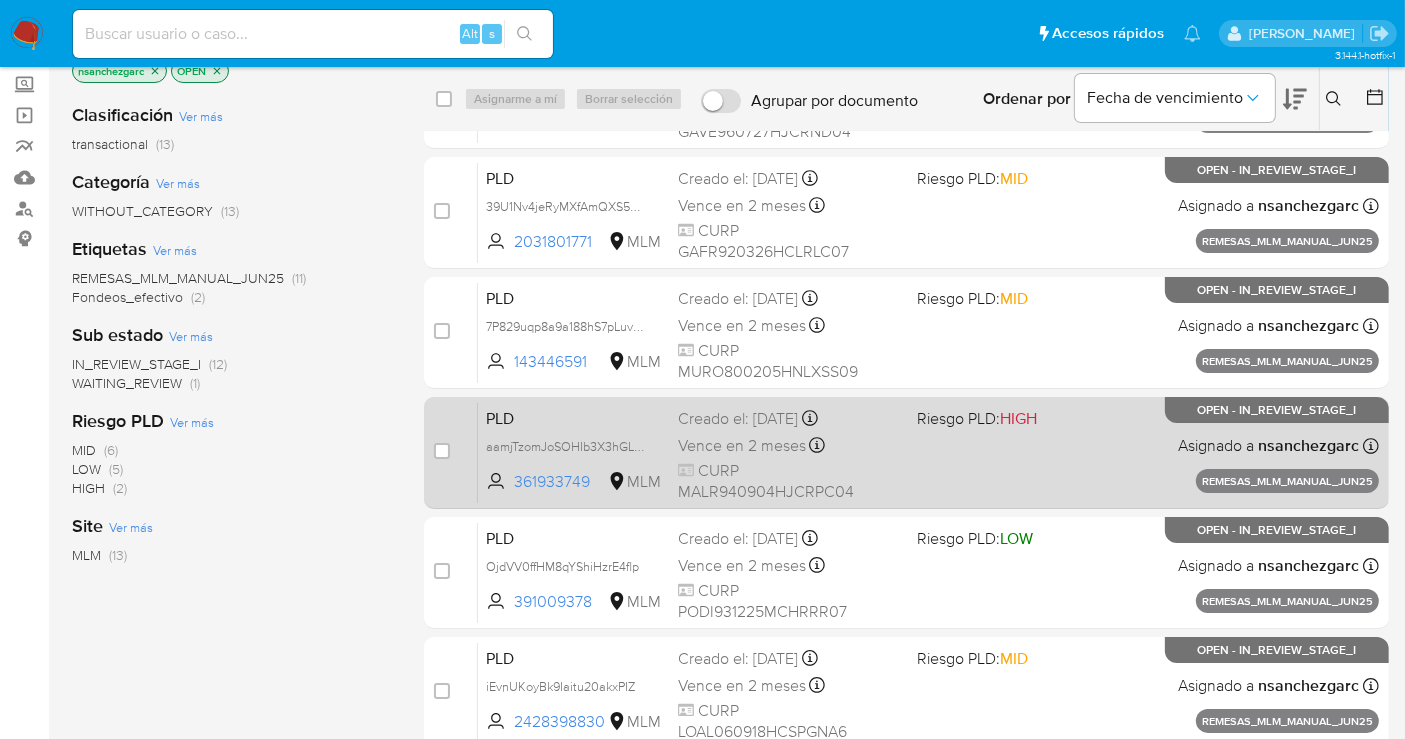 click on "Vence en 2 meses" at bounding box center (742, 446) 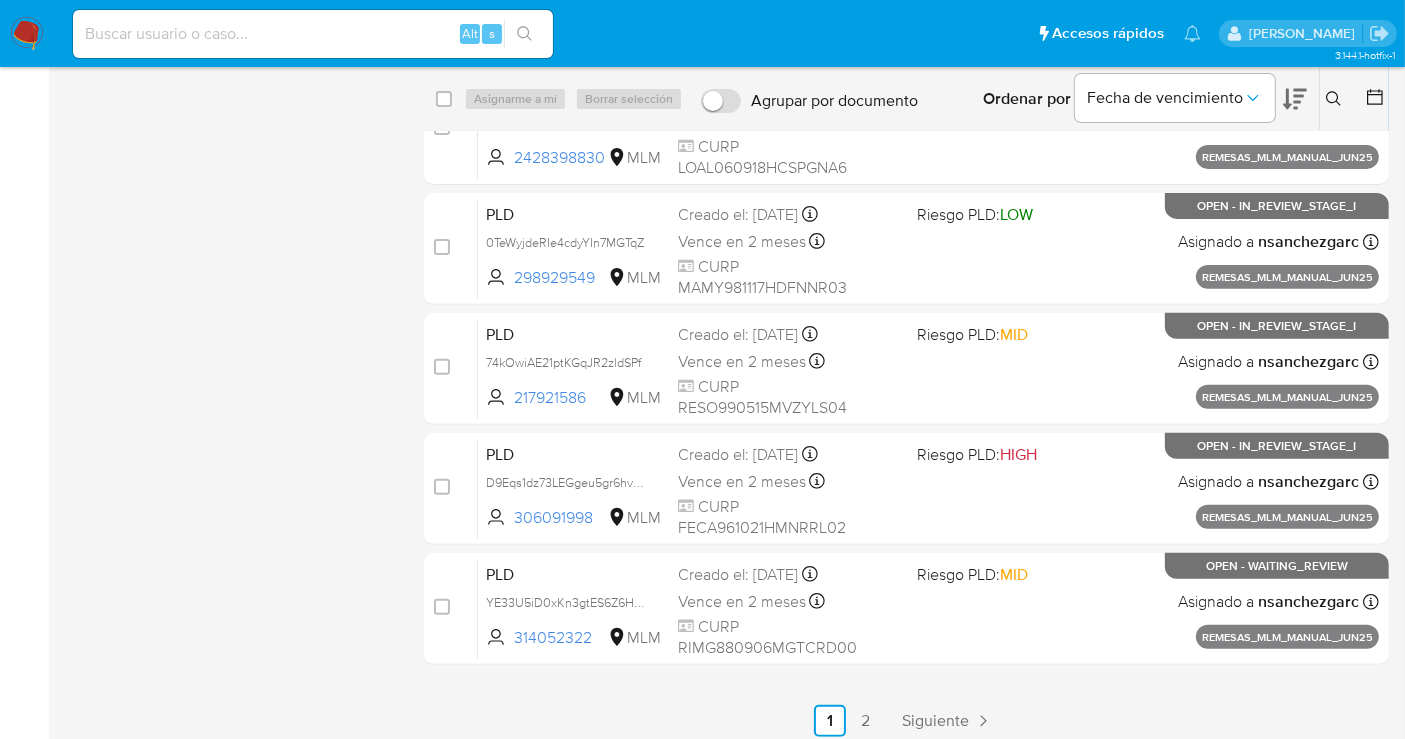 scroll, scrollTop: 685, scrollLeft: 0, axis: vertical 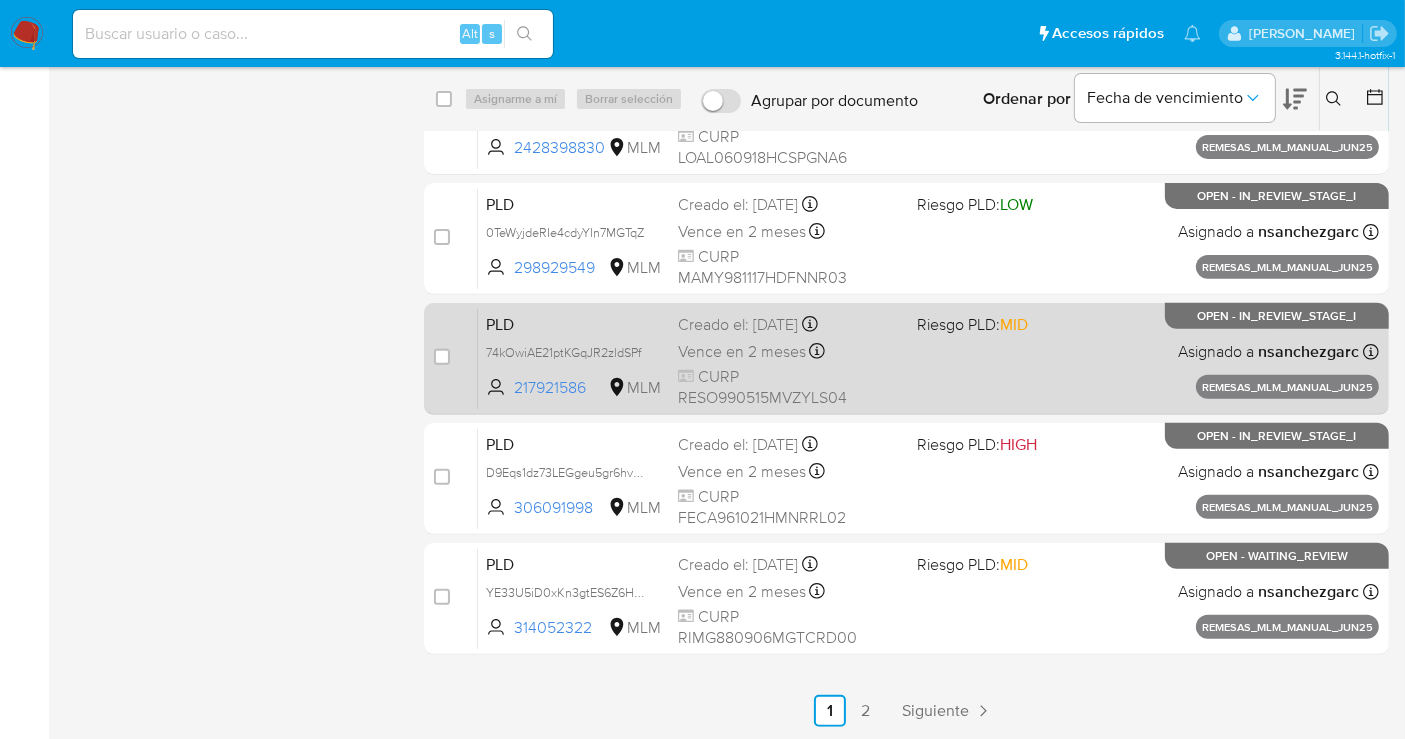 click on "PLD 74kOwiAE21ptKGqJR2zldSPf 217921586 MLM Riesgo PLD:  MID Creado el: 25/06/2025   Creado el: 25/06/2025 13:16:02 Vence en 2 meses   Vence el 24/08/2025 13:16:03 CURP   RESO990515MVZYLS04 Asignado a   nsanchezgarc   Asignado el: 25/06/2025 13:16:02 REMESAS_MLM_MANUAL_JUN25 OPEN - IN_REVIEW_STAGE_I" at bounding box center (928, 358) 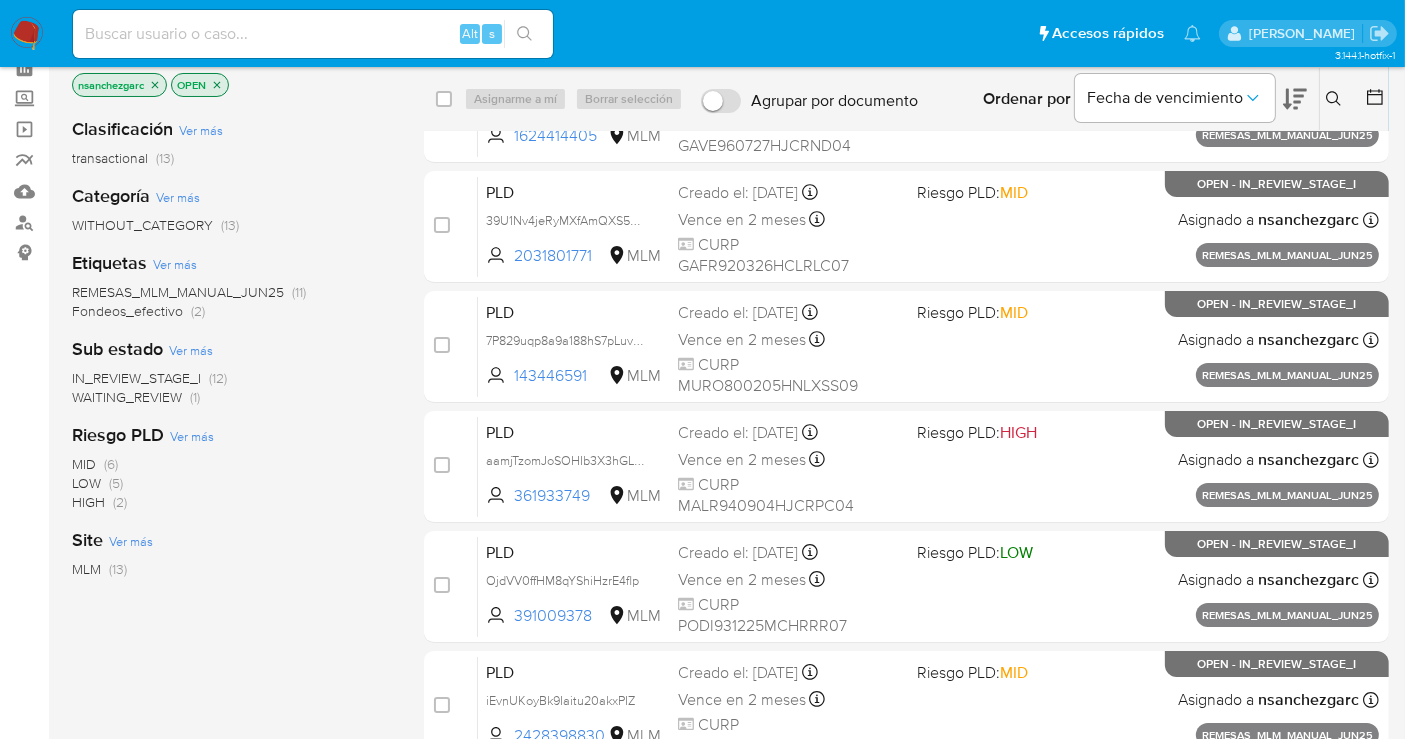 scroll, scrollTop: 0, scrollLeft: 0, axis: both 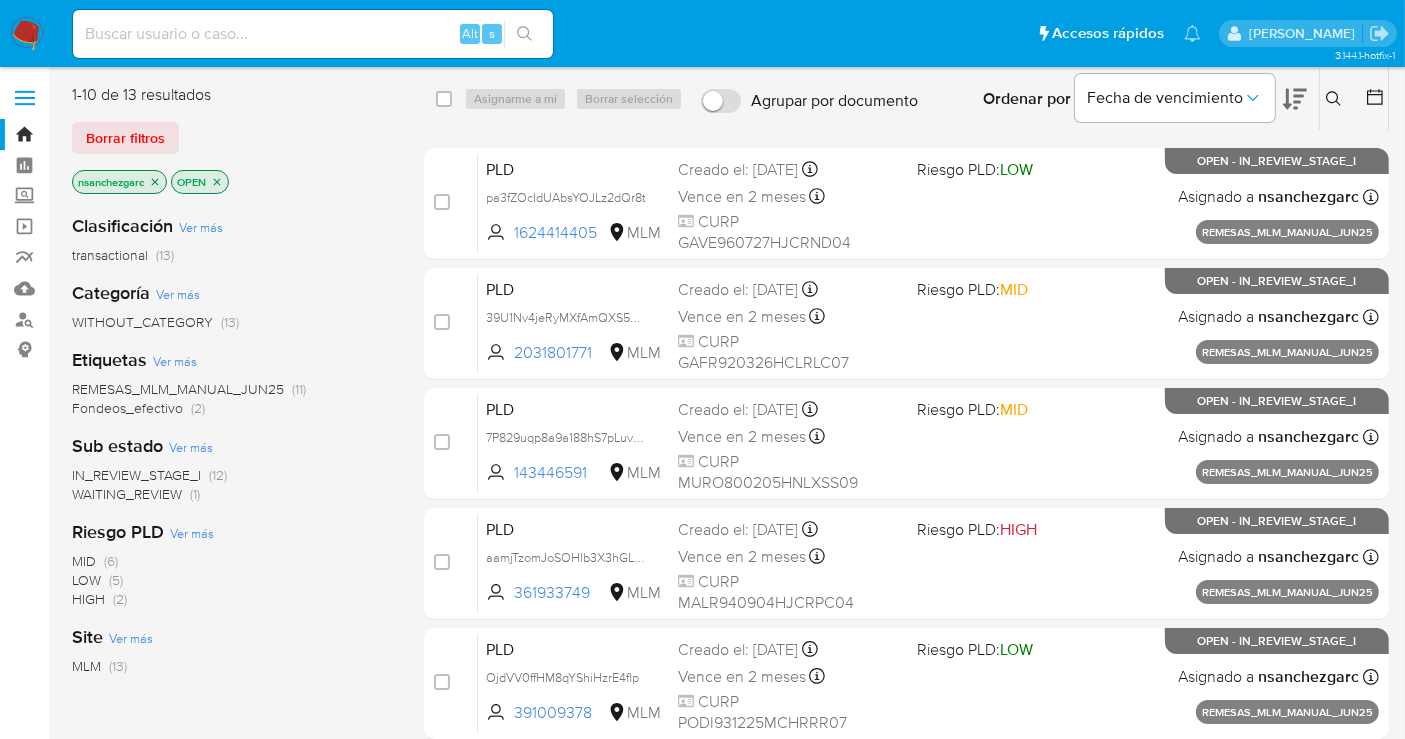 click at bounding box center (27, 34) 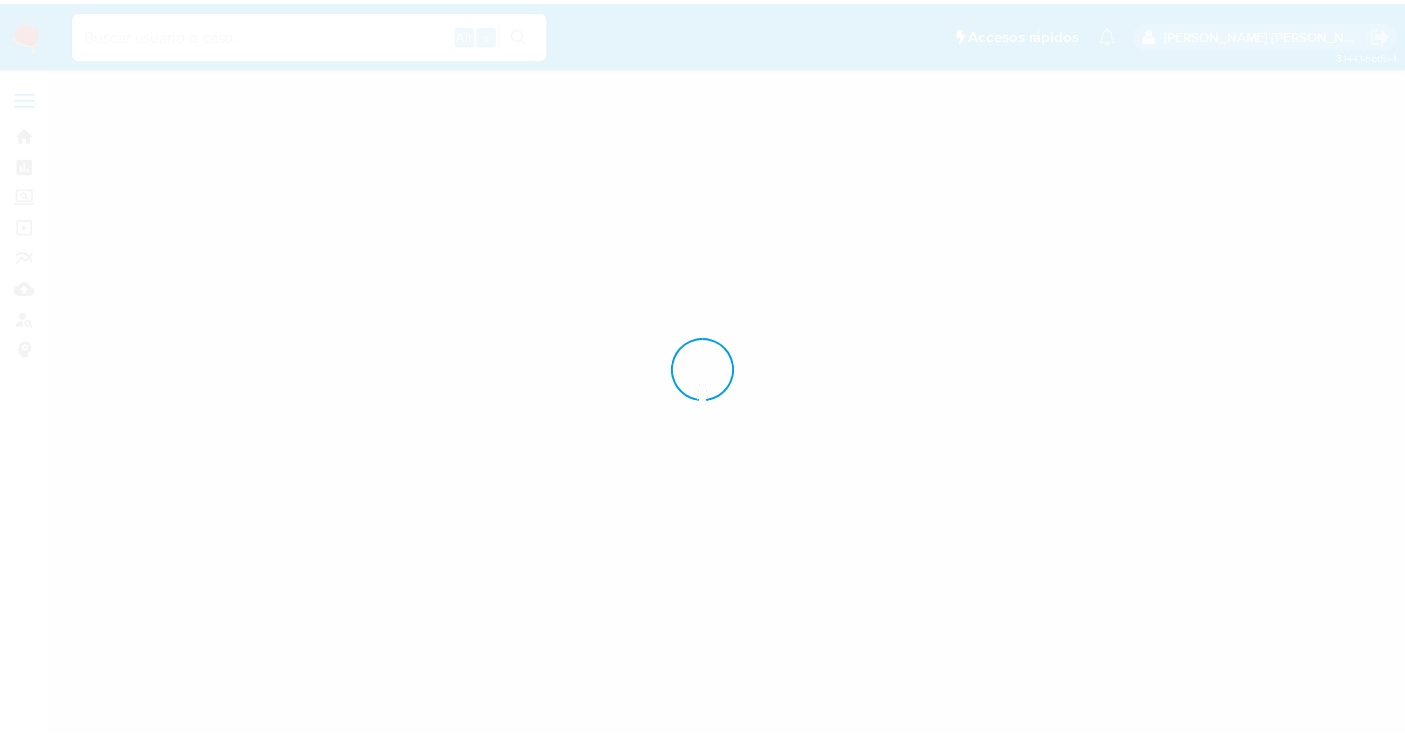 scroll, scrollTop: 0, scrollLeft: 0, axis: both 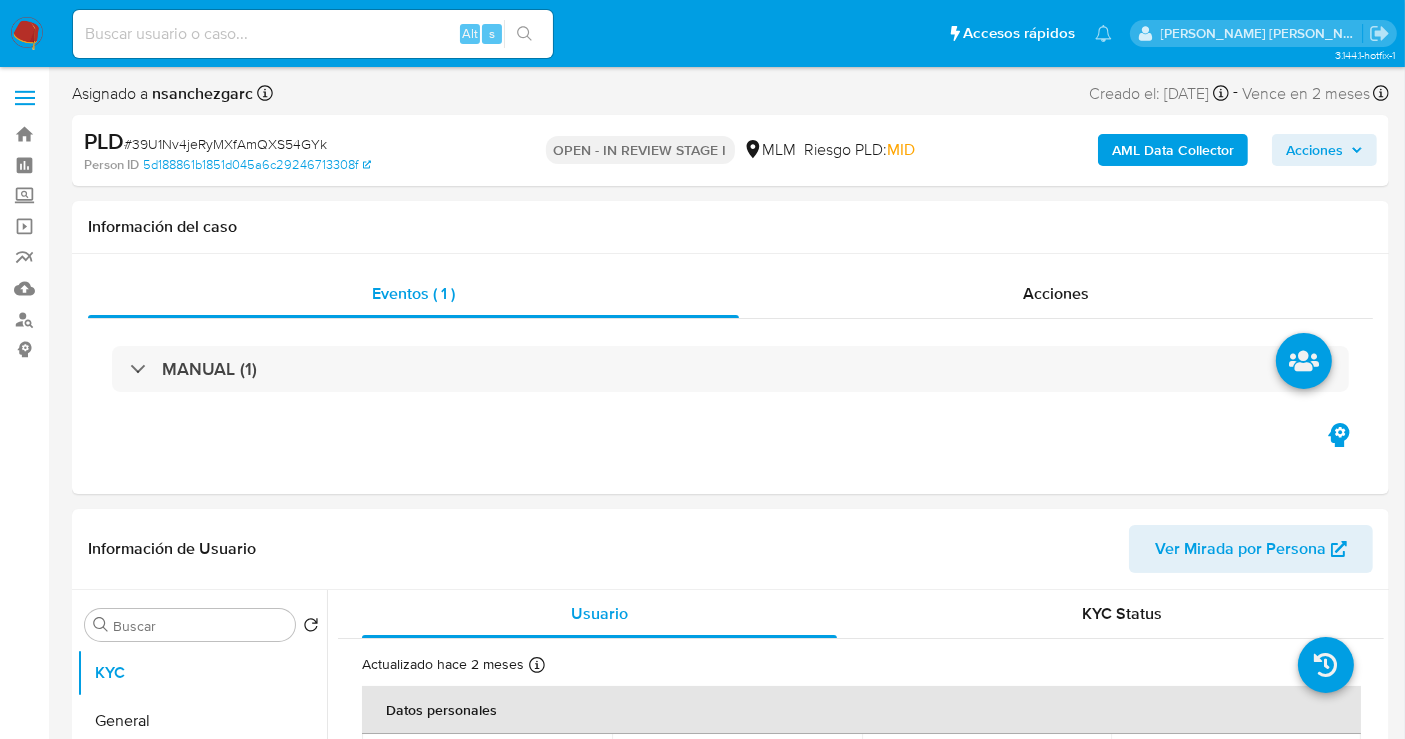 select on "10" 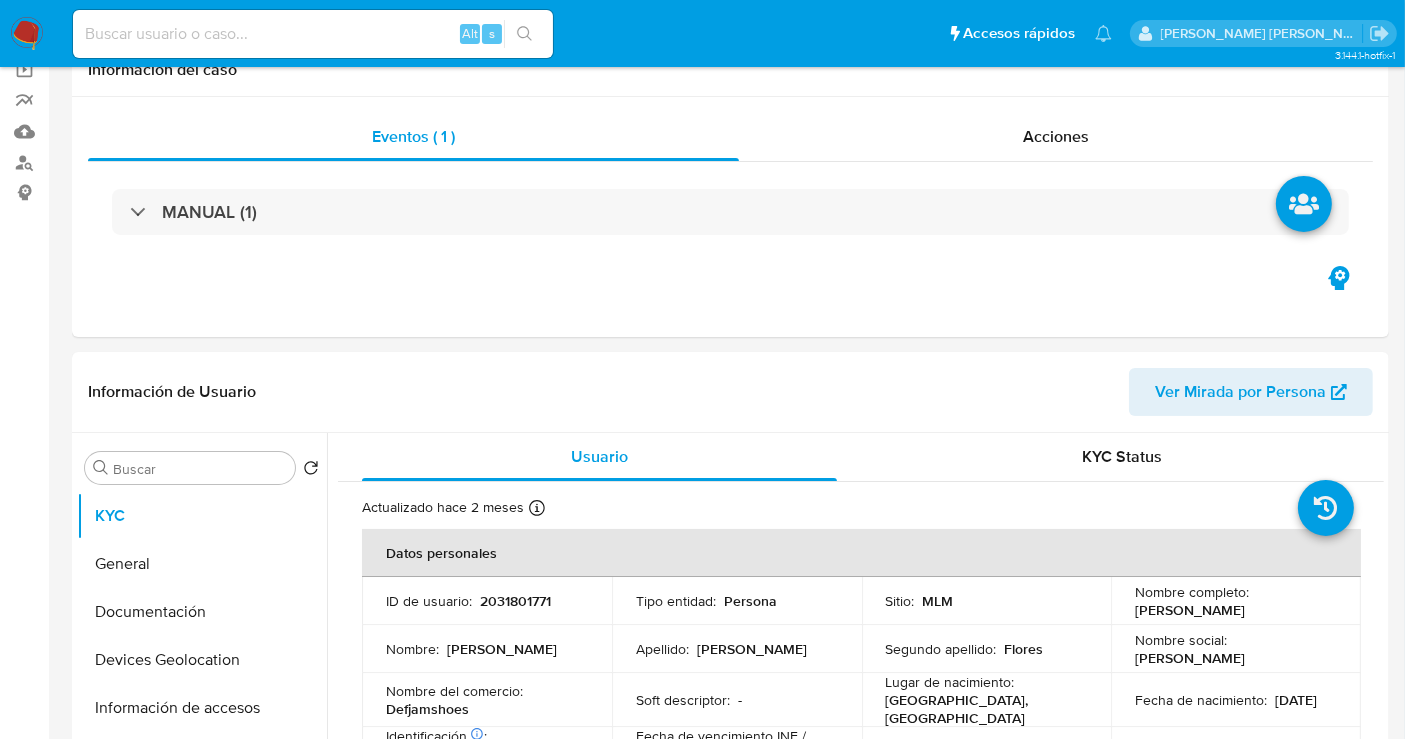 scroll, scrollTop: 333, scrollLeft: 0, axis: vertical 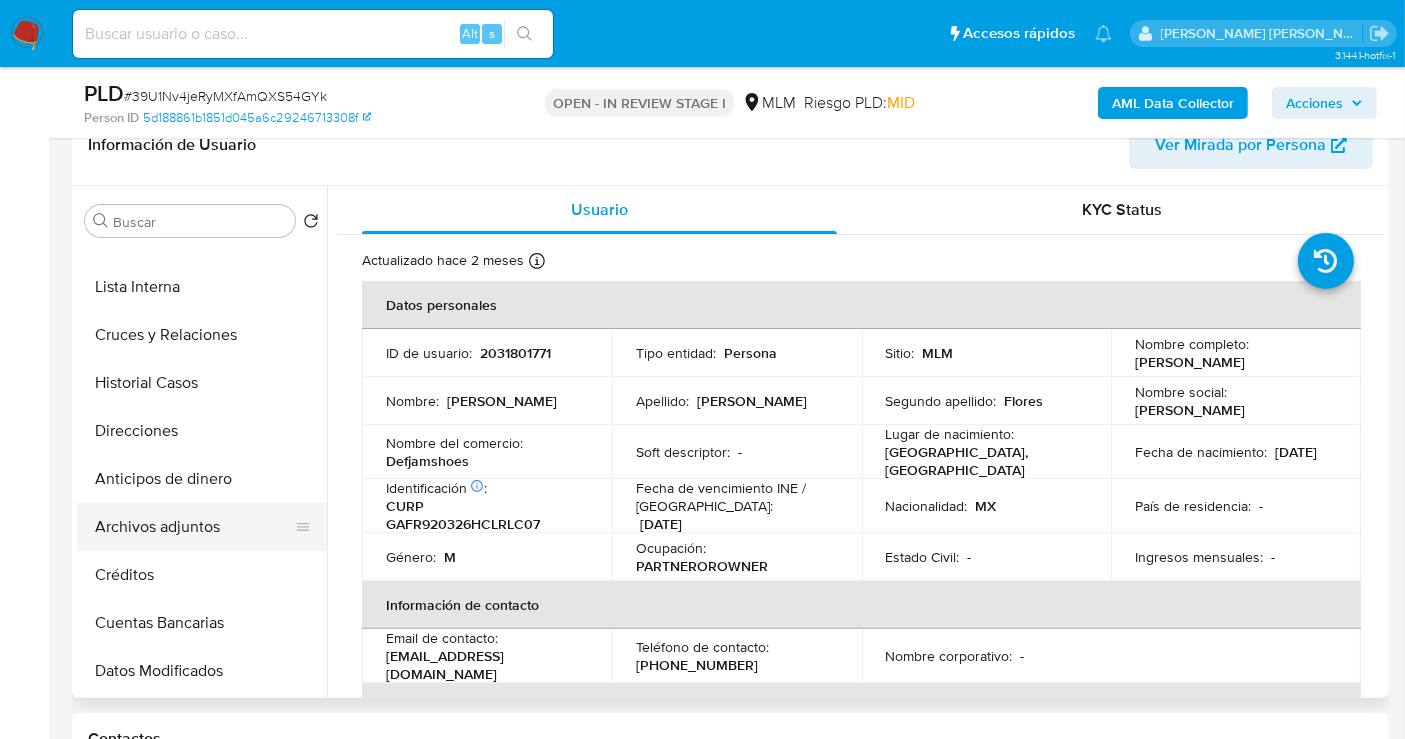 click on "Archivos adjuntos" at bounding box center (194, 527) 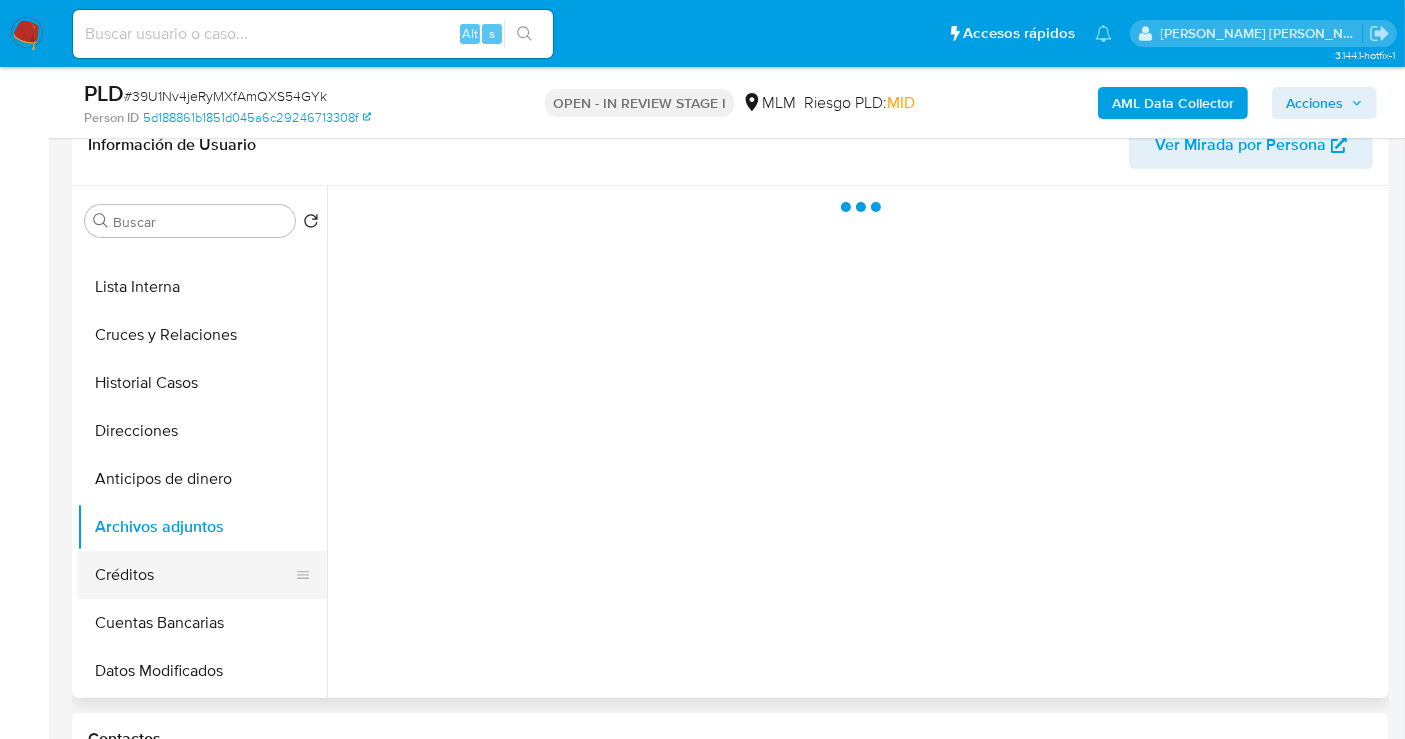 type 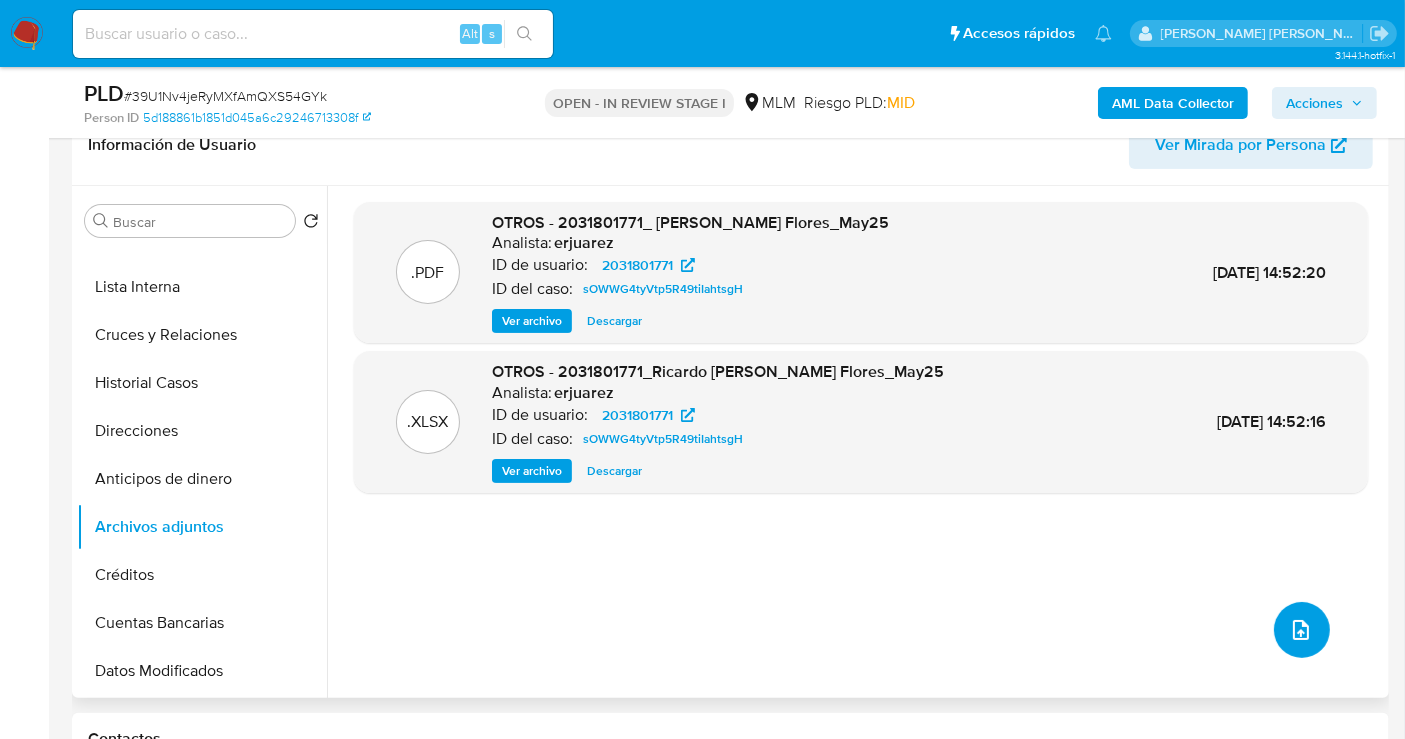 click at bounding box center (1301, 630) 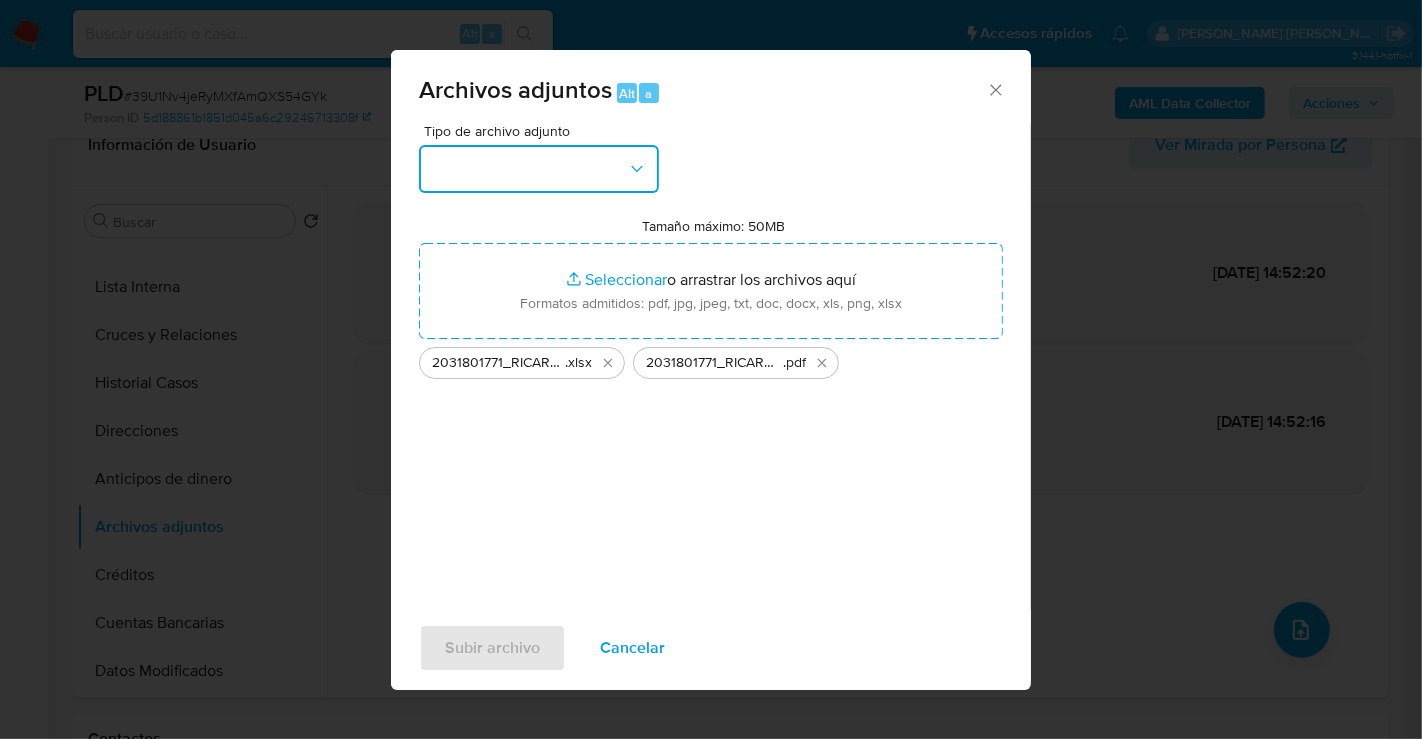 click at bounding box center (539, 169) 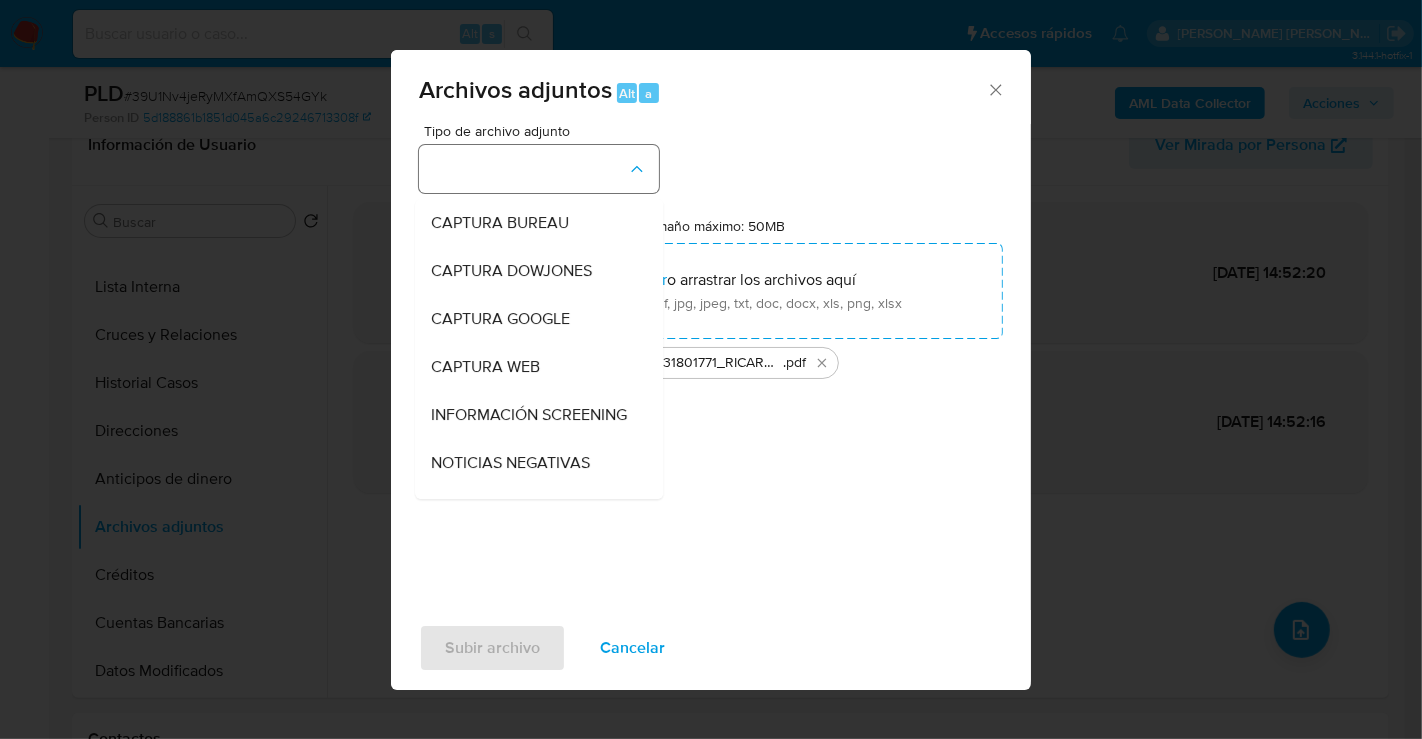 type 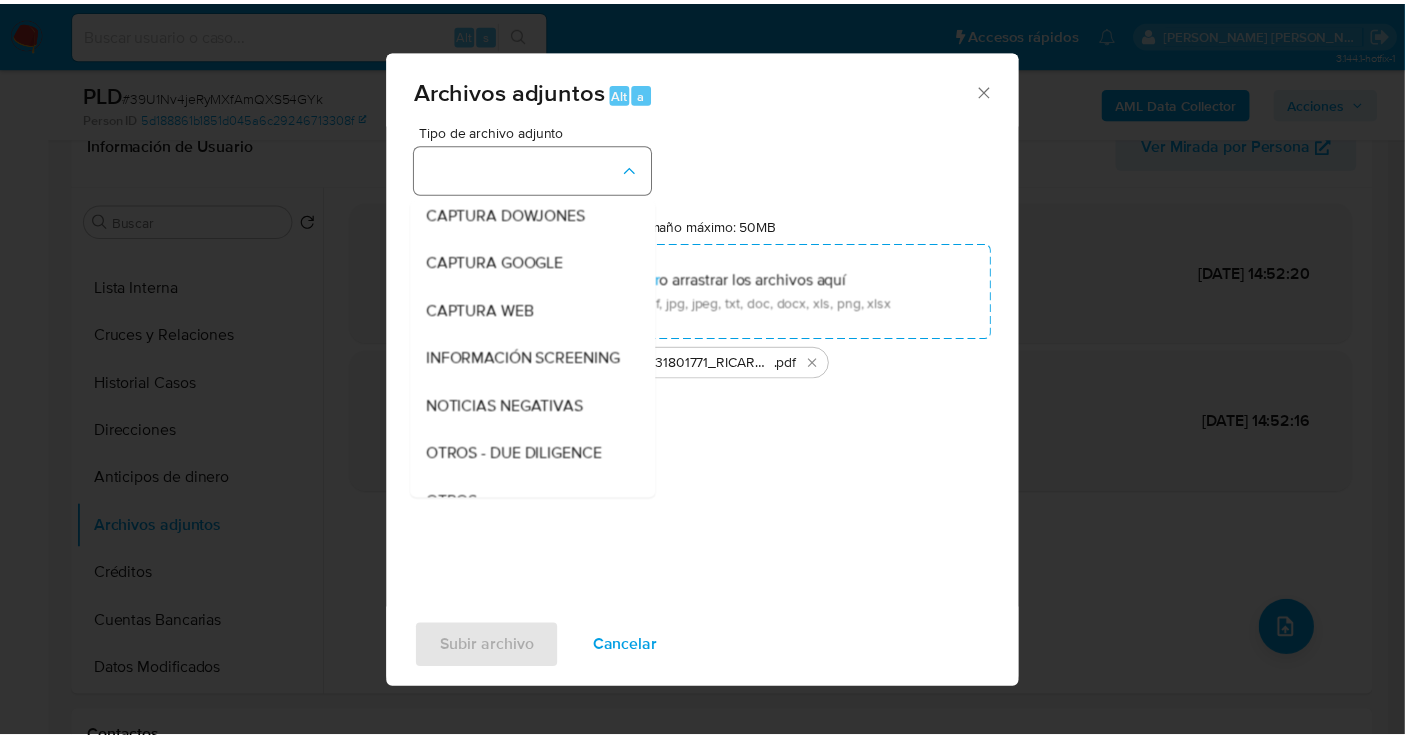 scroll, scrollTop: 103, scrollLeft: 0, axis: vertical 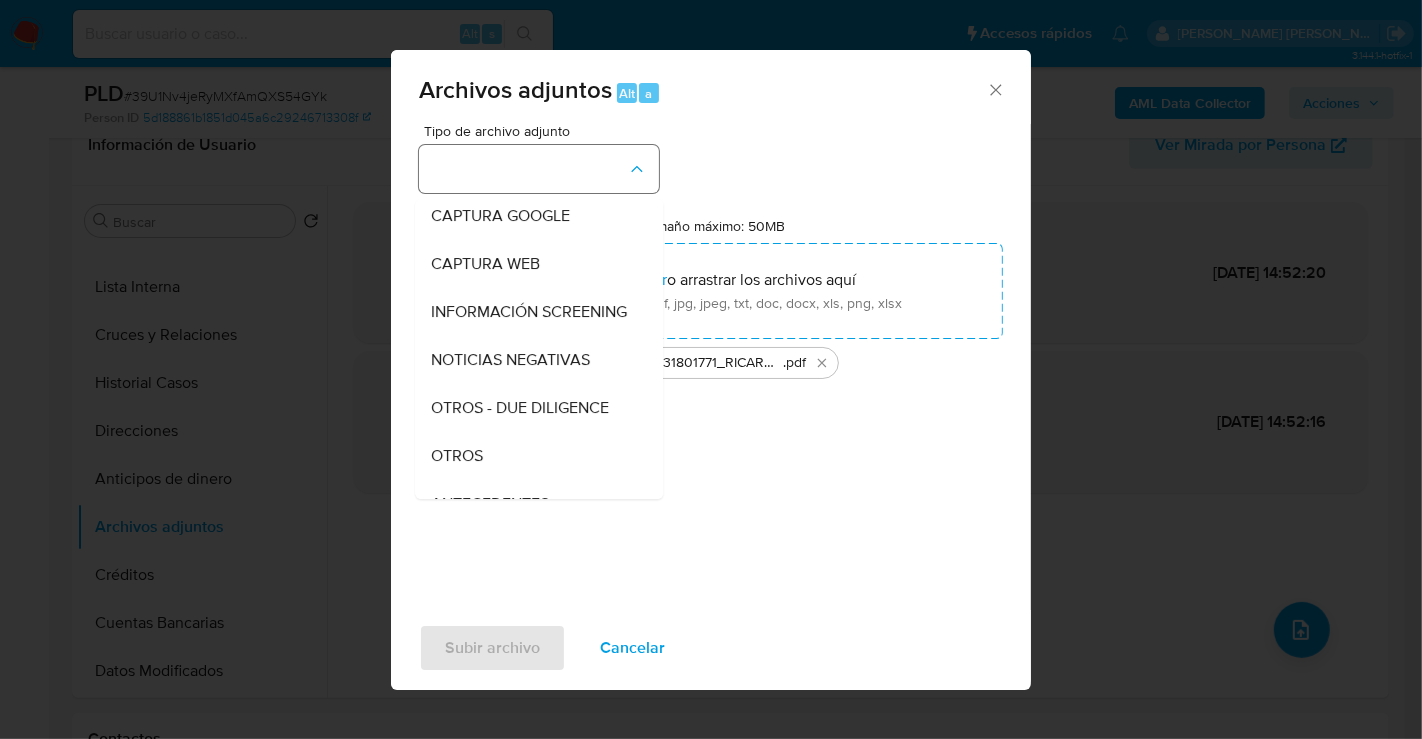 type 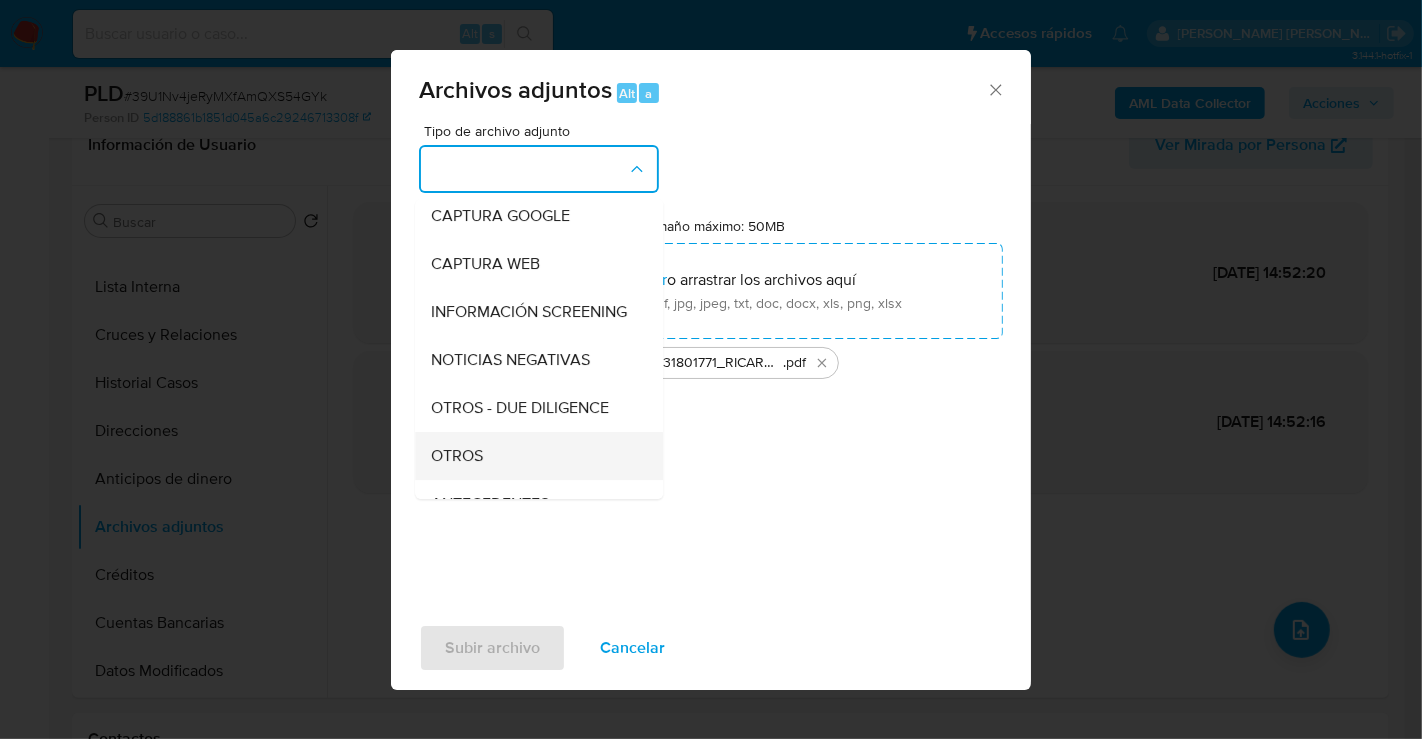 click on "OTROS" at bounding box center (533, 456) 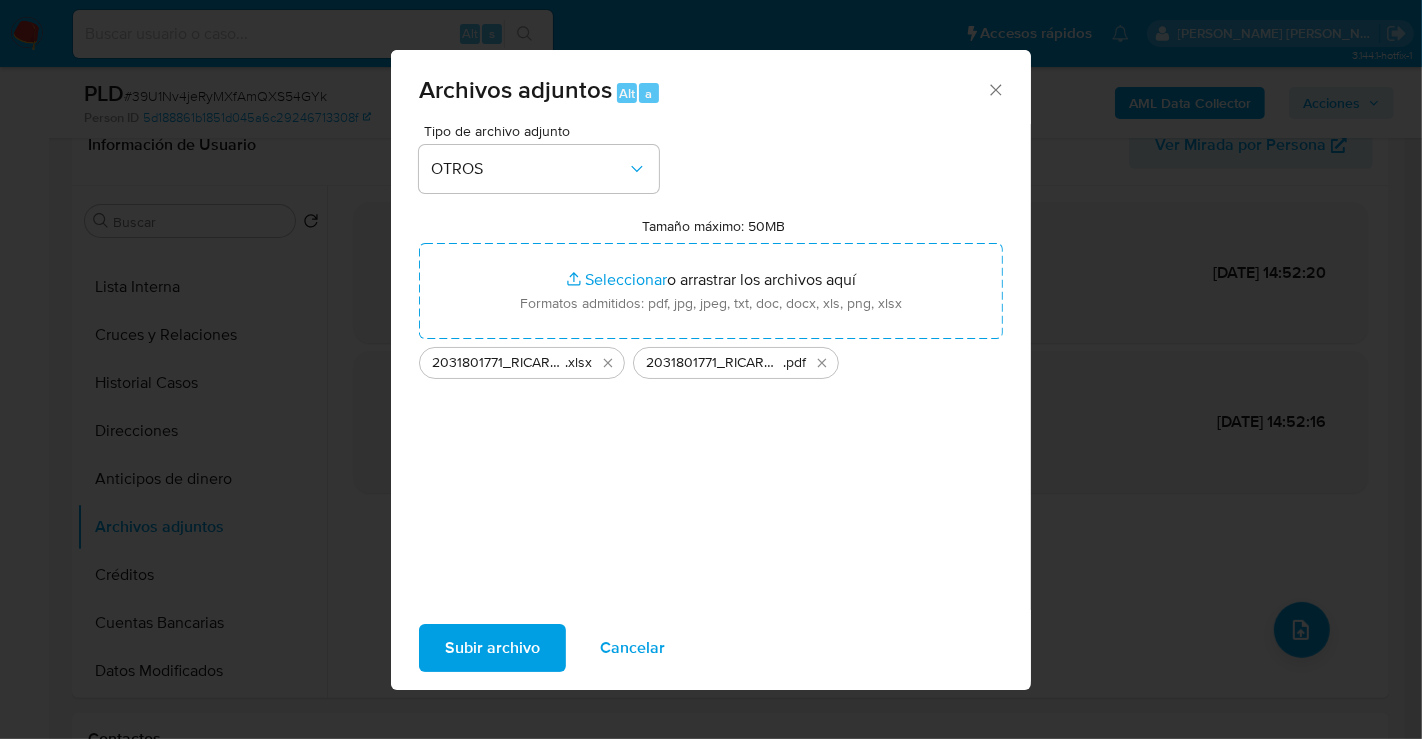 click on "Subir archivo" at bounding box center [492, 648] 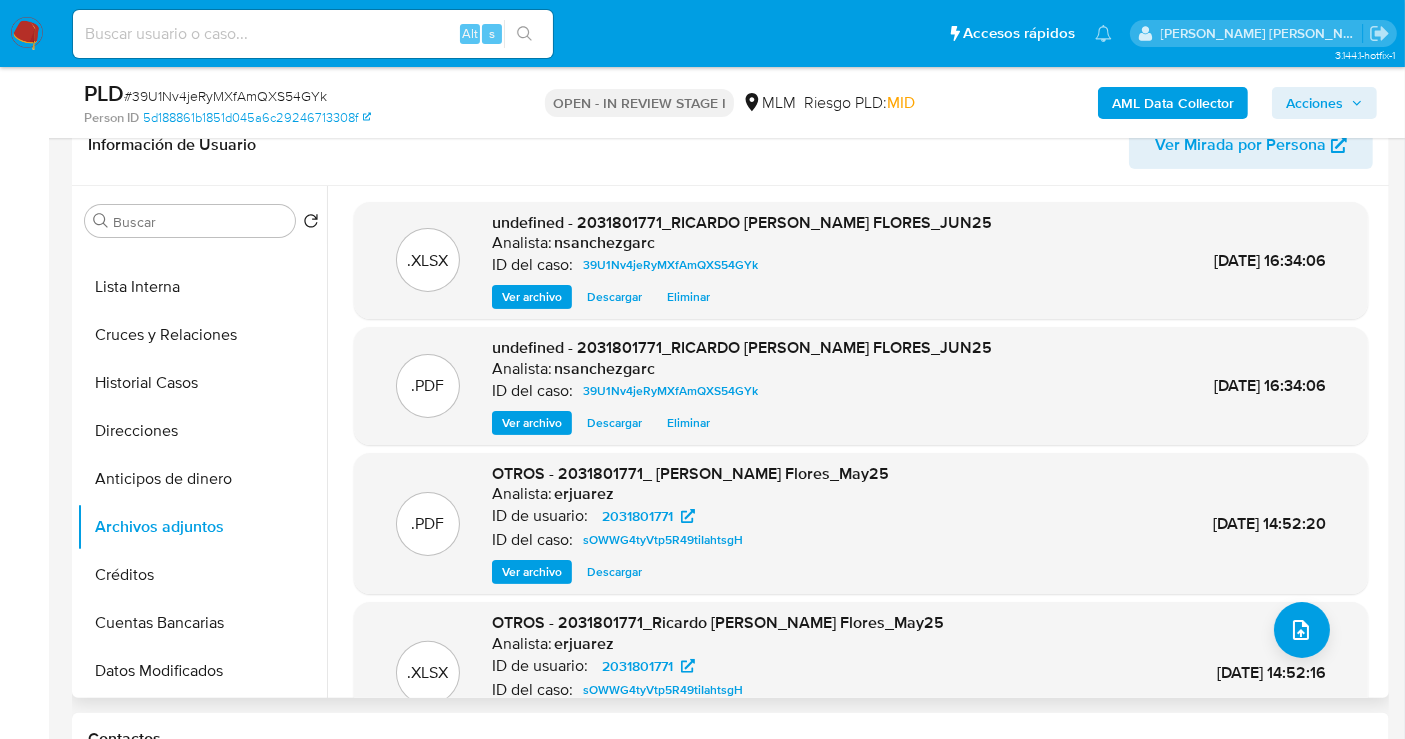 click on "Ver archivo" at bounding box center [532, 423] 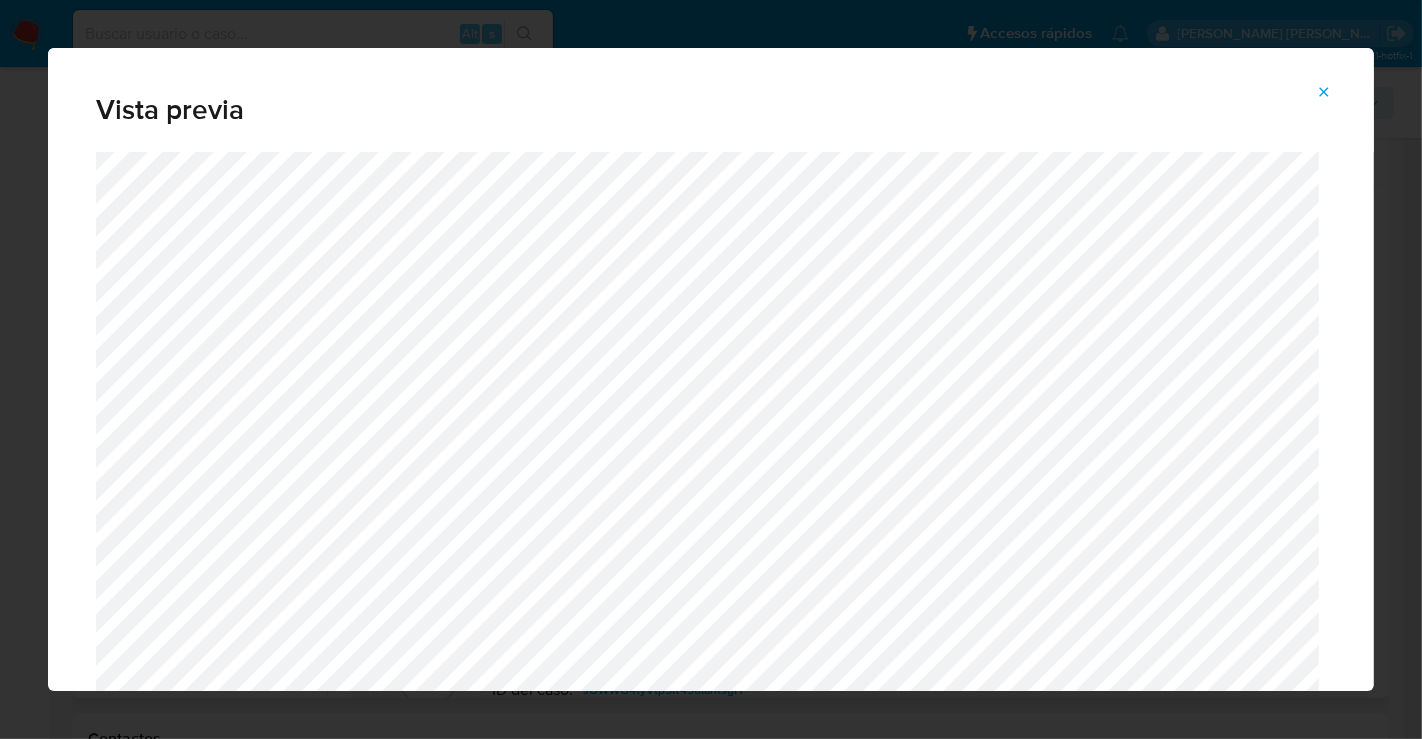 click 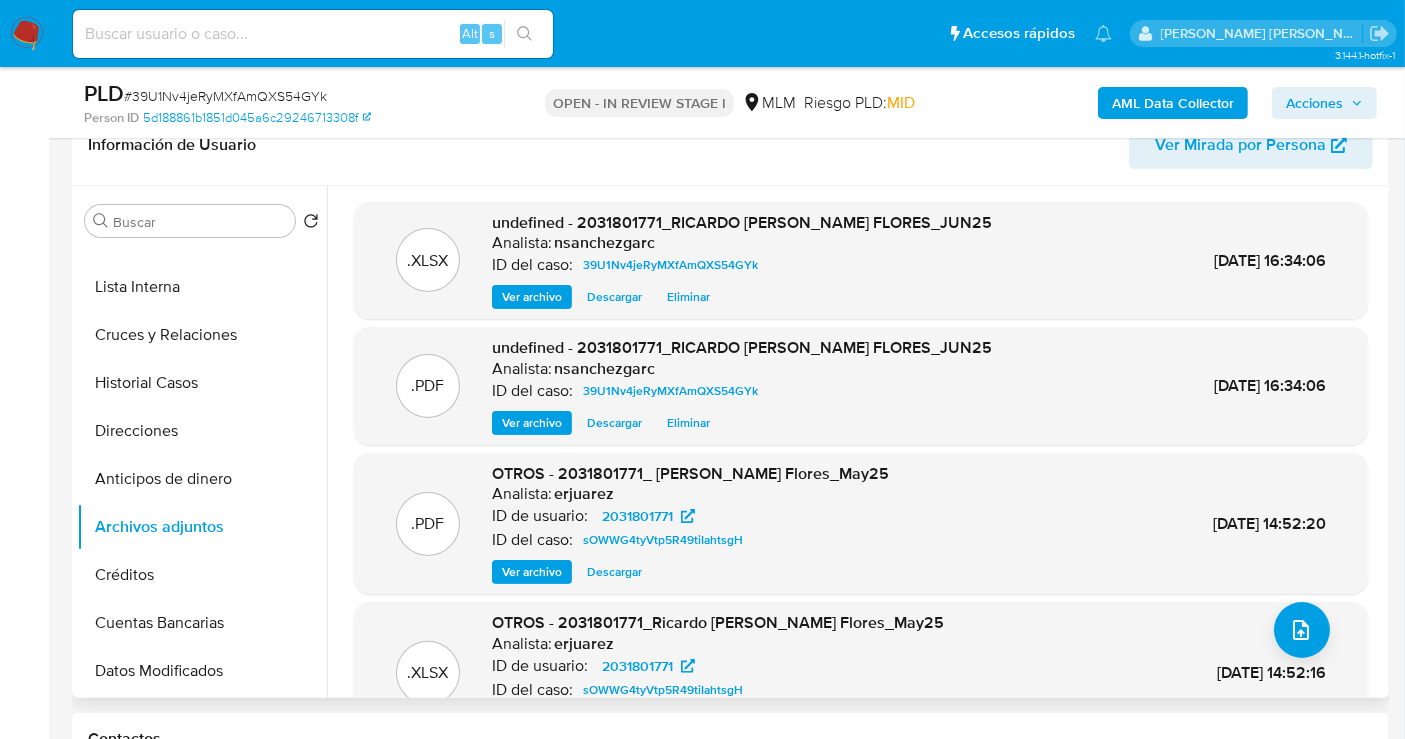 click on "Acciones" at bounding box center [1314, 103] 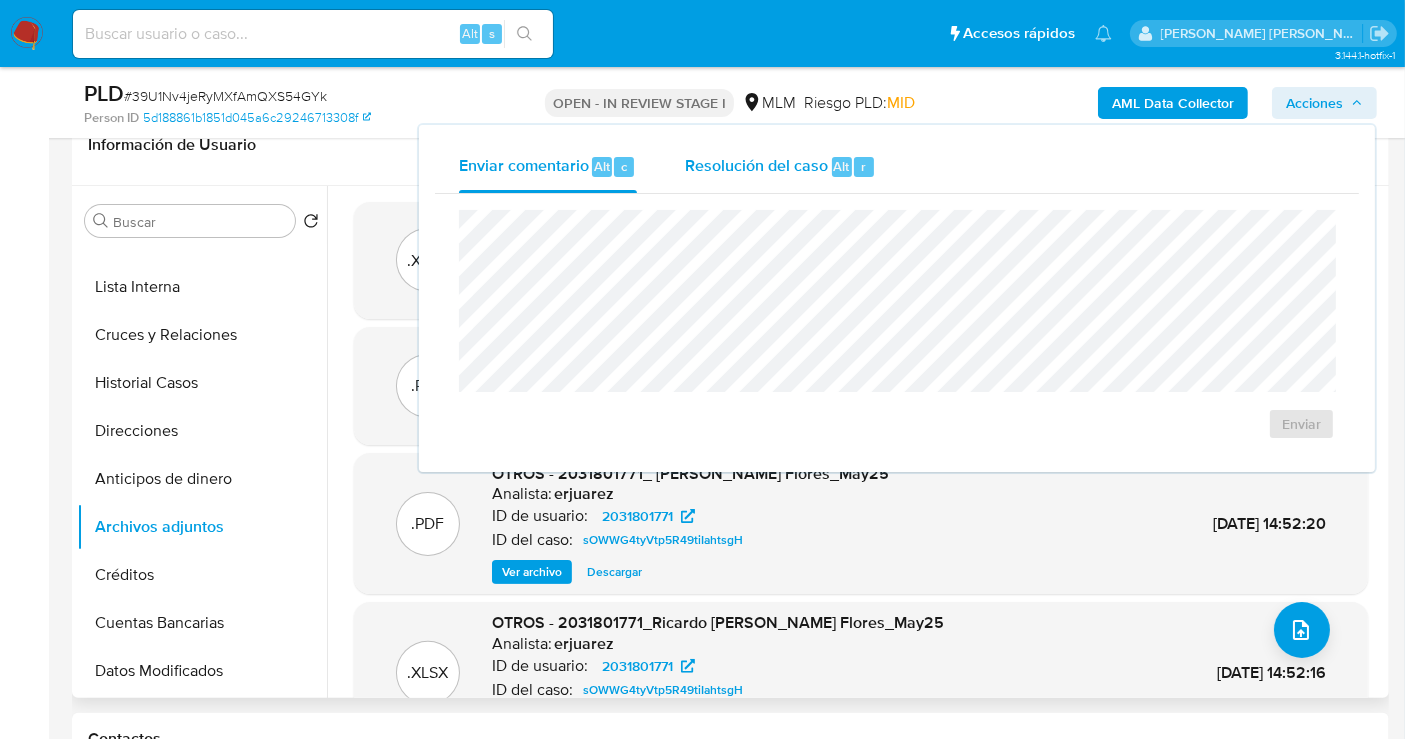 click on "Resolución del caso" at bounding box center (756, 165) 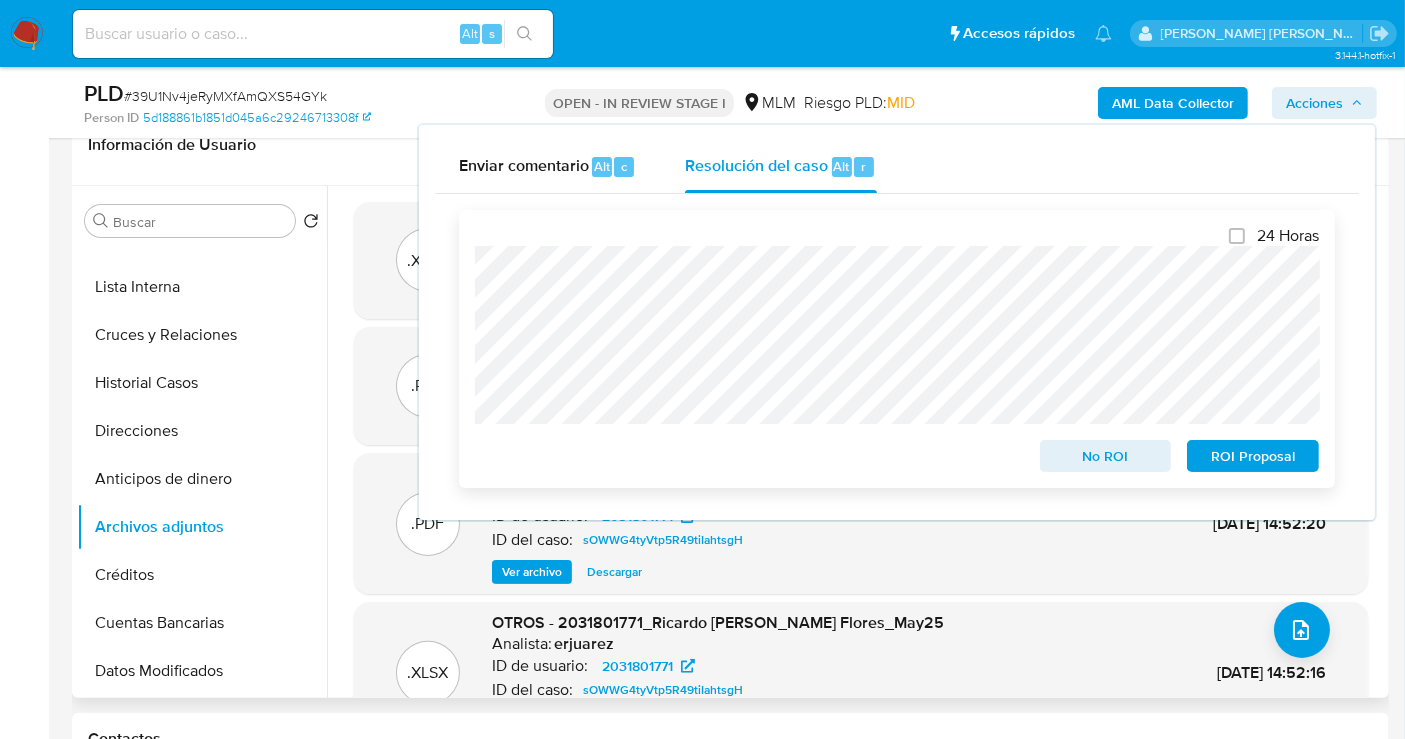 click on "No ROI" at bounding box center (1106, 456) 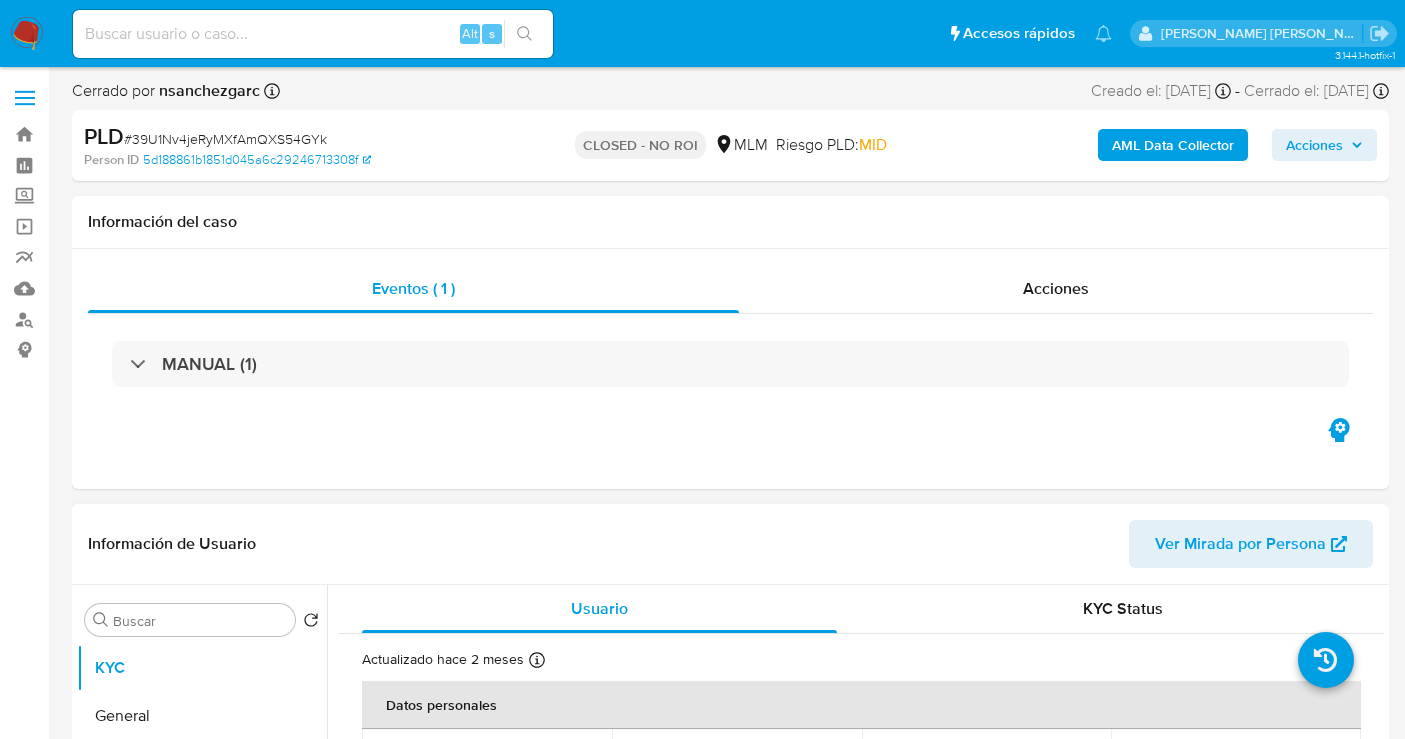 scroll, scrollTop: 0, scrollLeft: 0, axis: both 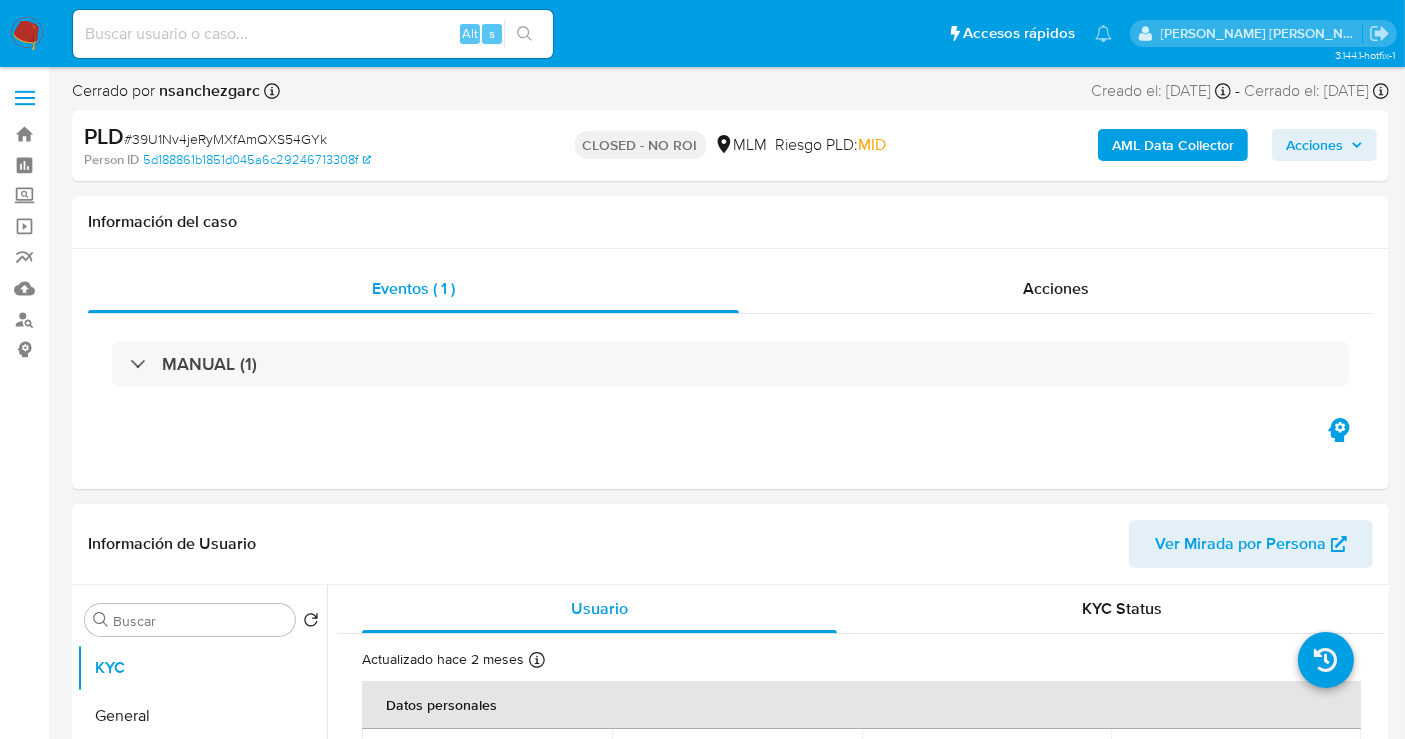 select on "10" 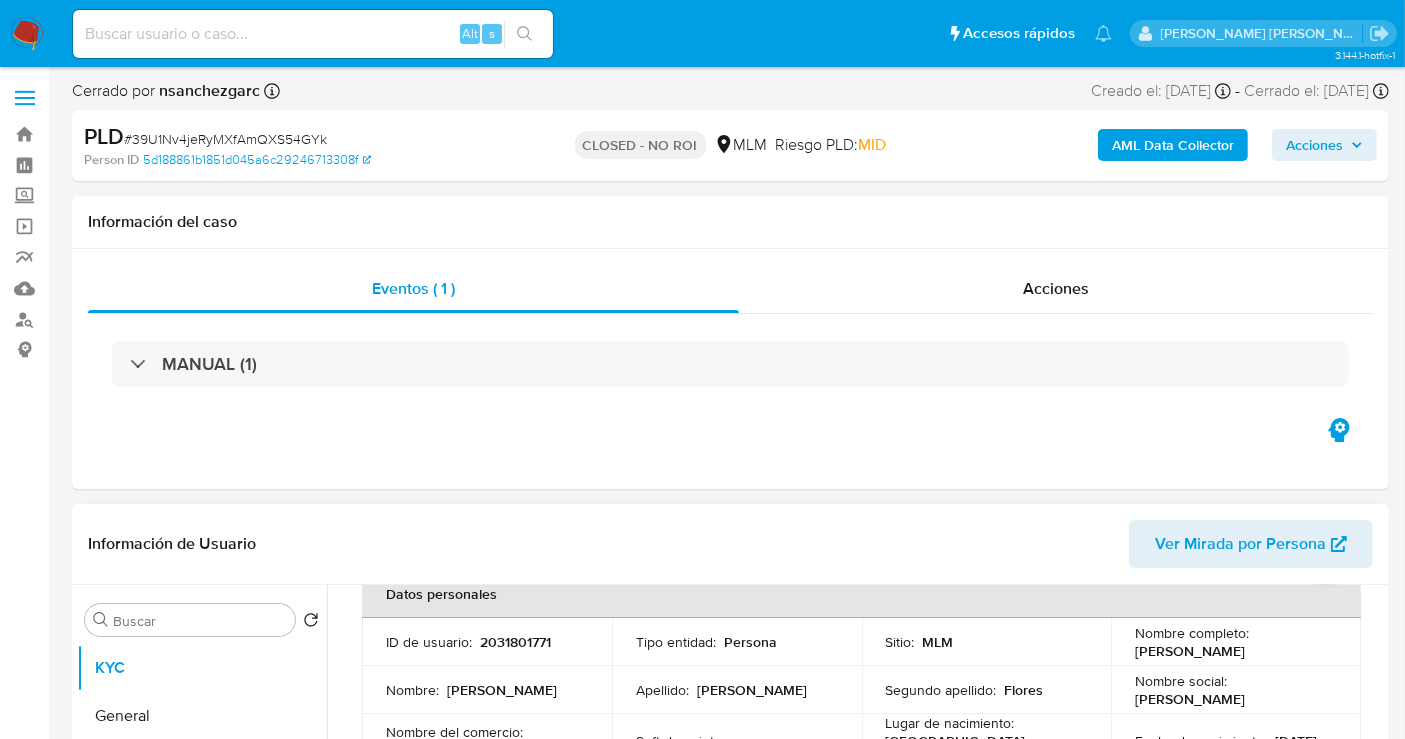 scroll, scrollTop: 222, scrollLeft: 0, axis: vertical 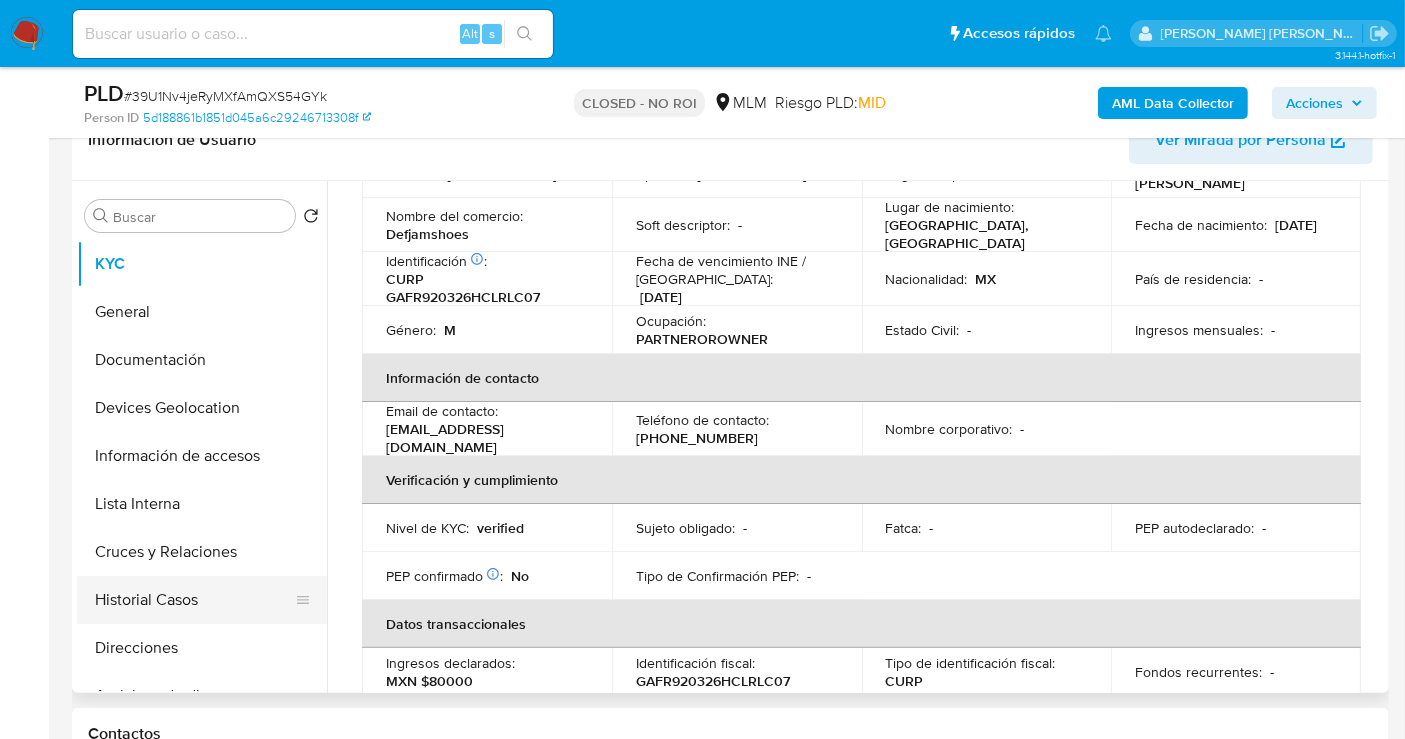 click on "Historial Casos" at bounding box center (194, 600) 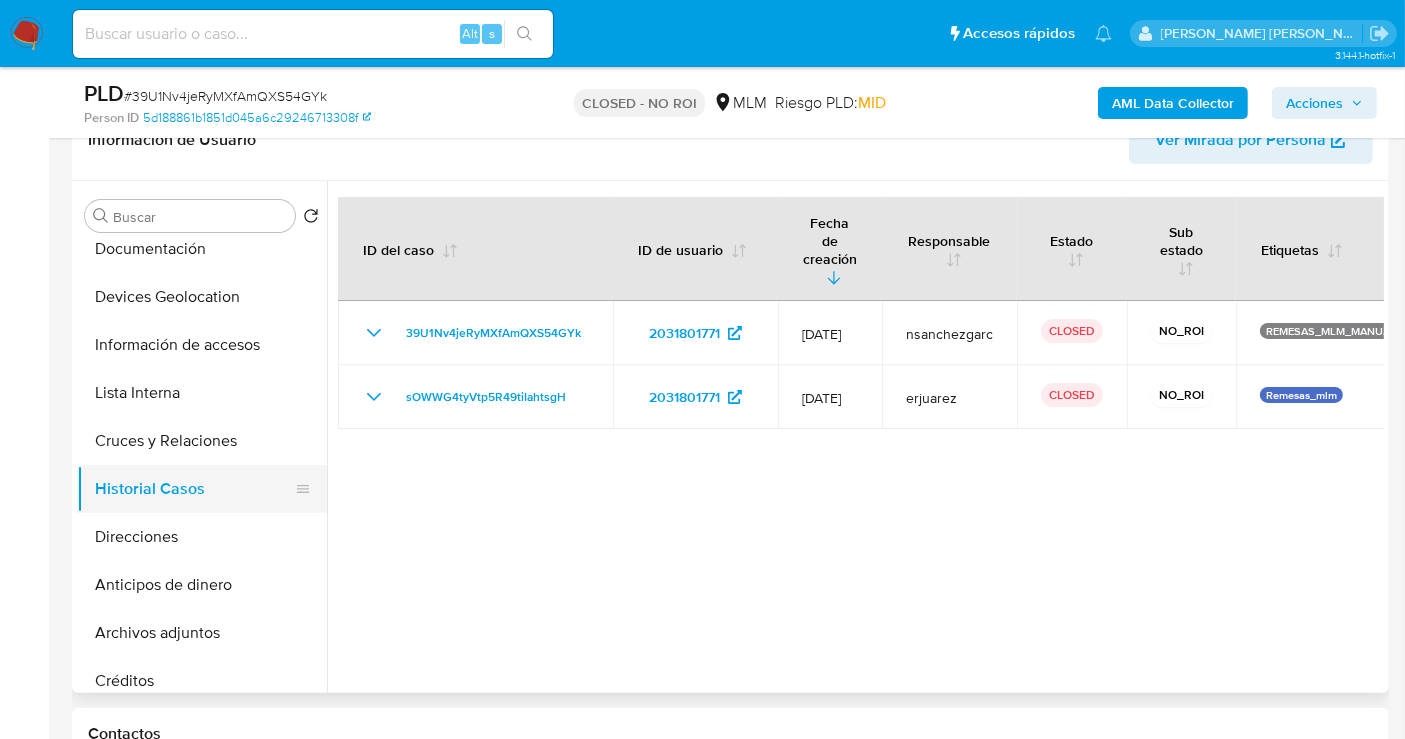 scroll, scrollTop: 222, scrollLeft: 0, axis: vertical 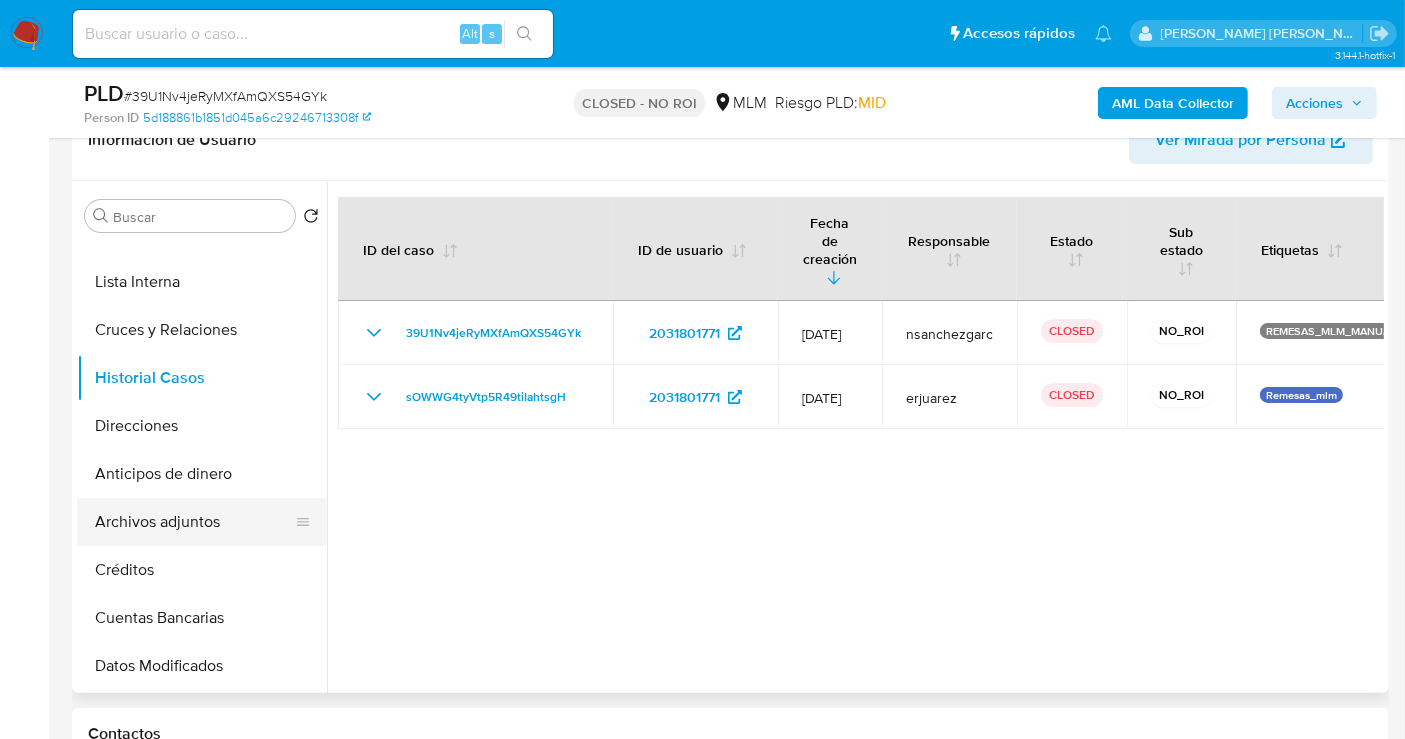 click on "Archivos adjuntos" at bounding box center (194, 522) 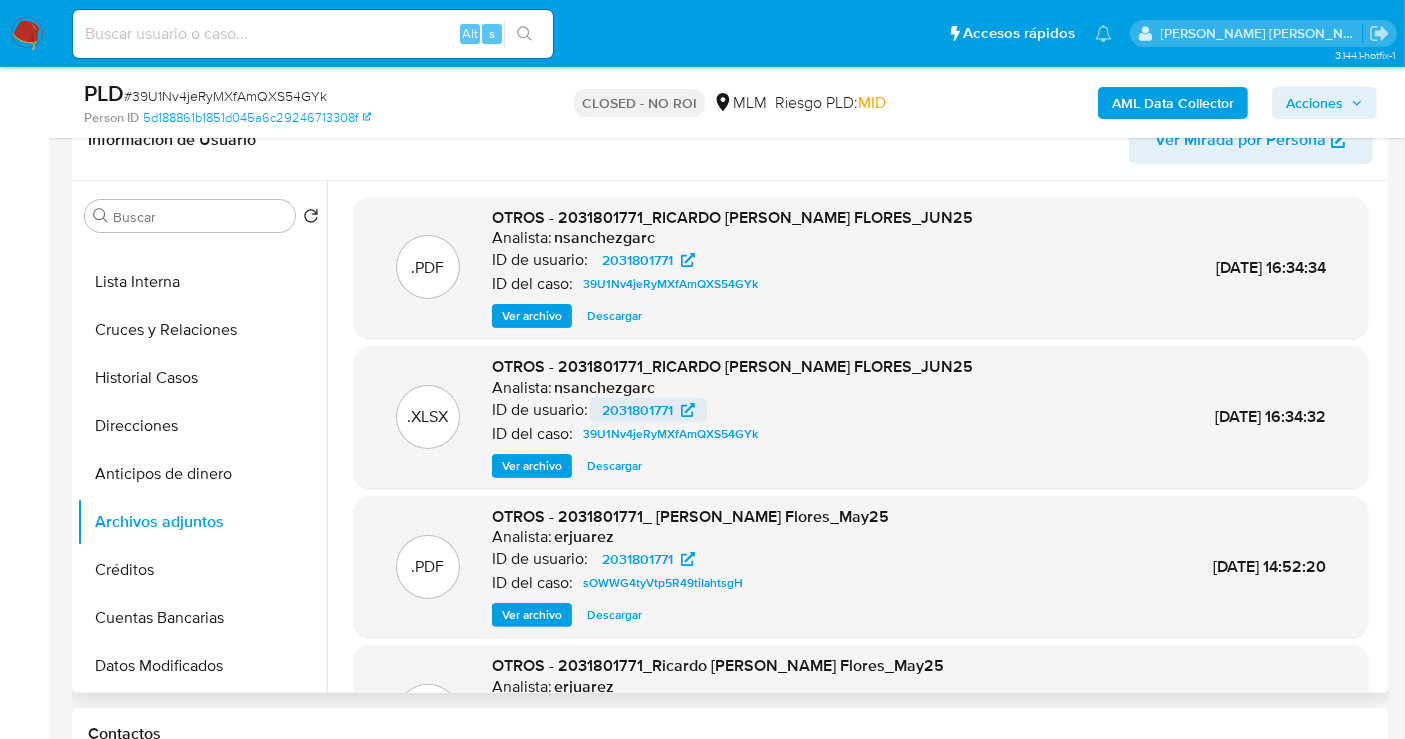type 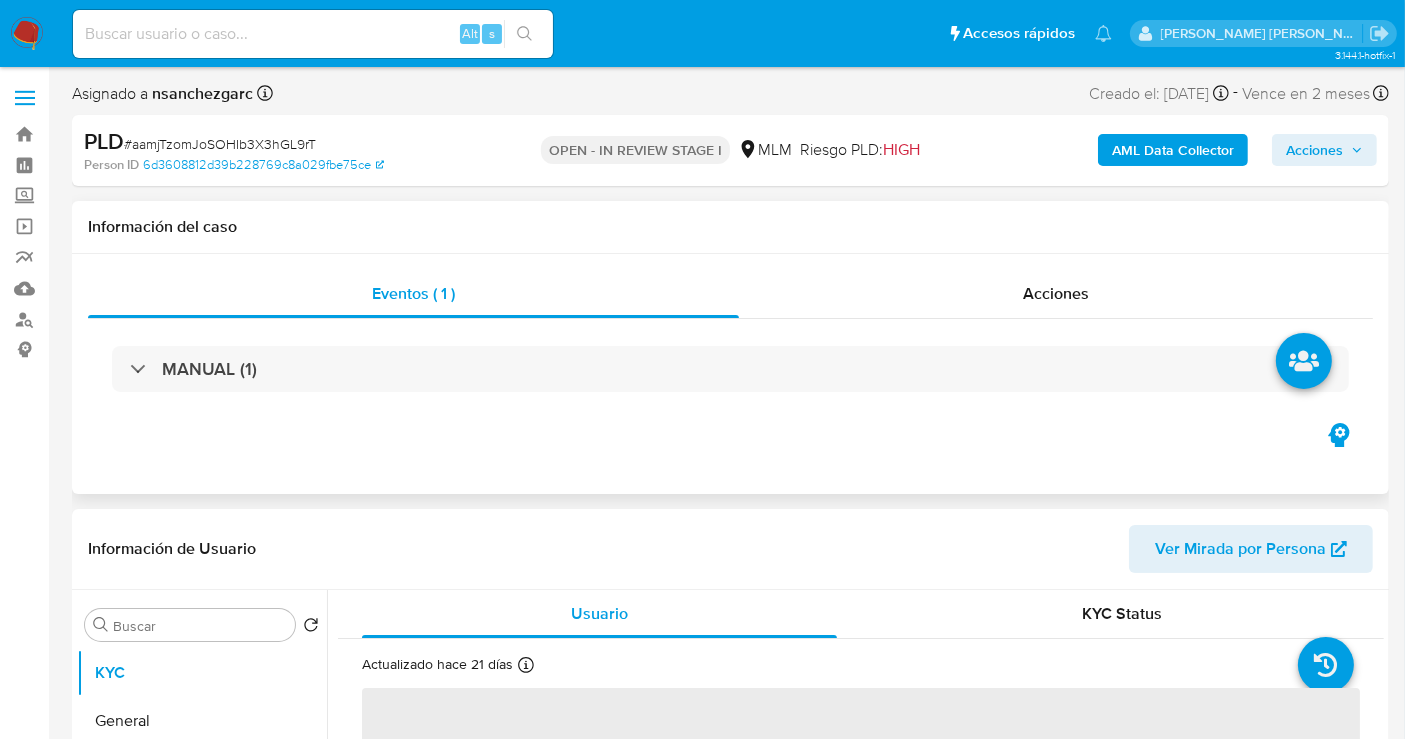 scroll, scrollTop: 111, scrollLeft: 0, axis: vertical 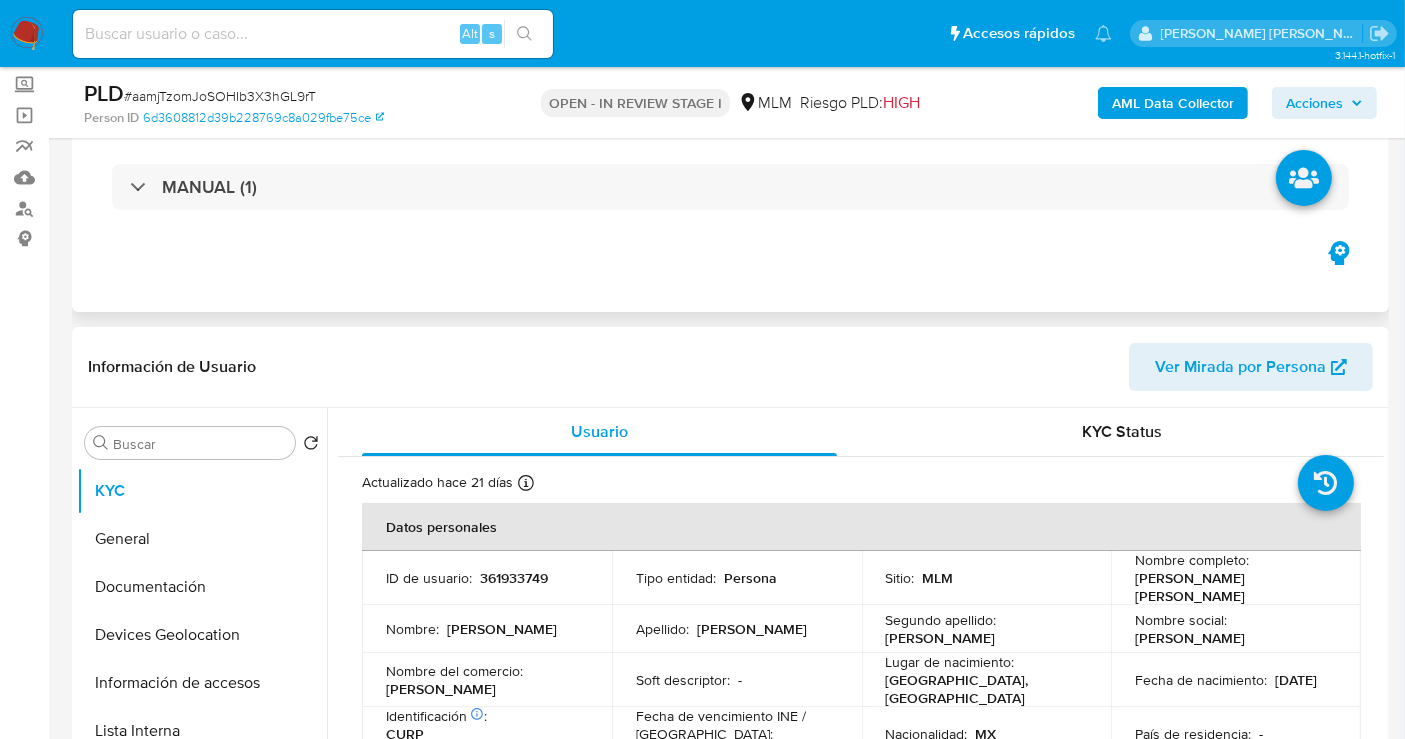 select on "10" 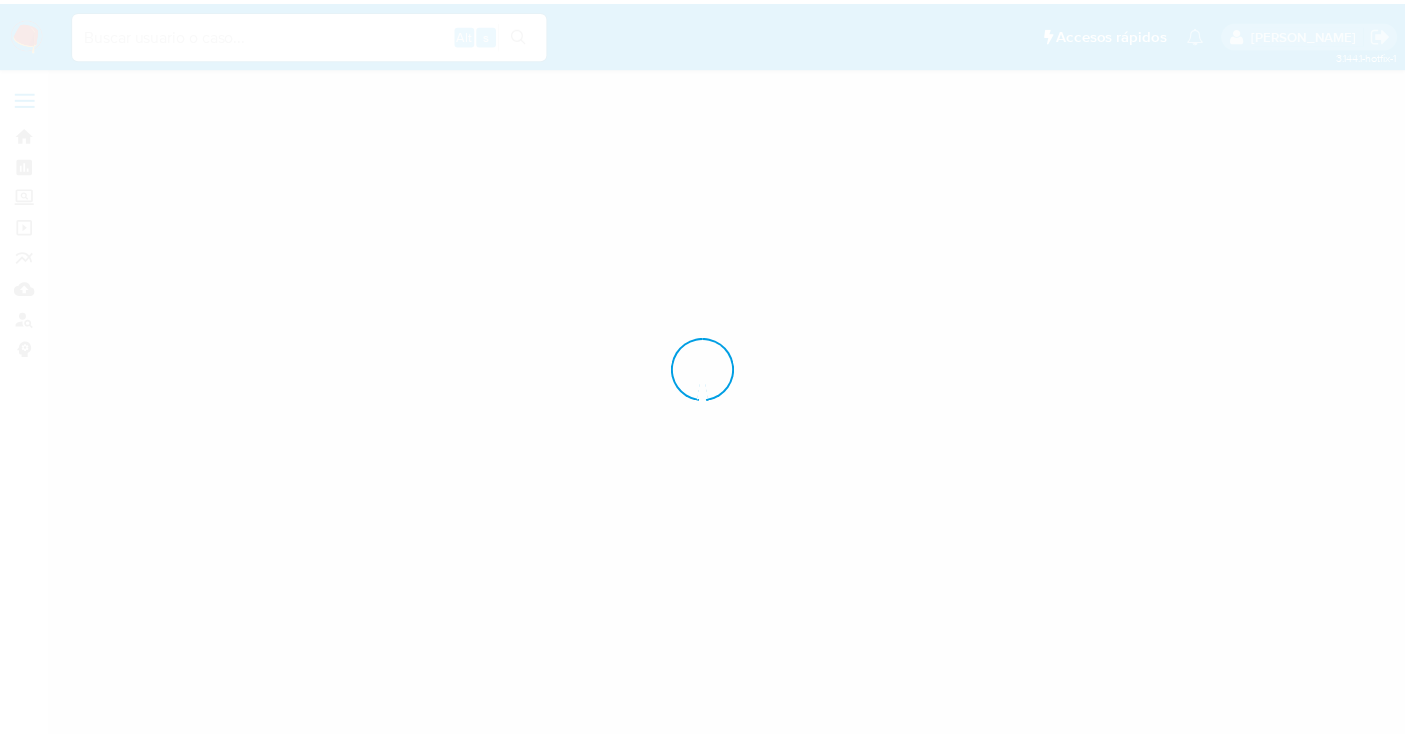 scroll, scrollTop: 0, scrollLeft: 0, axis: both 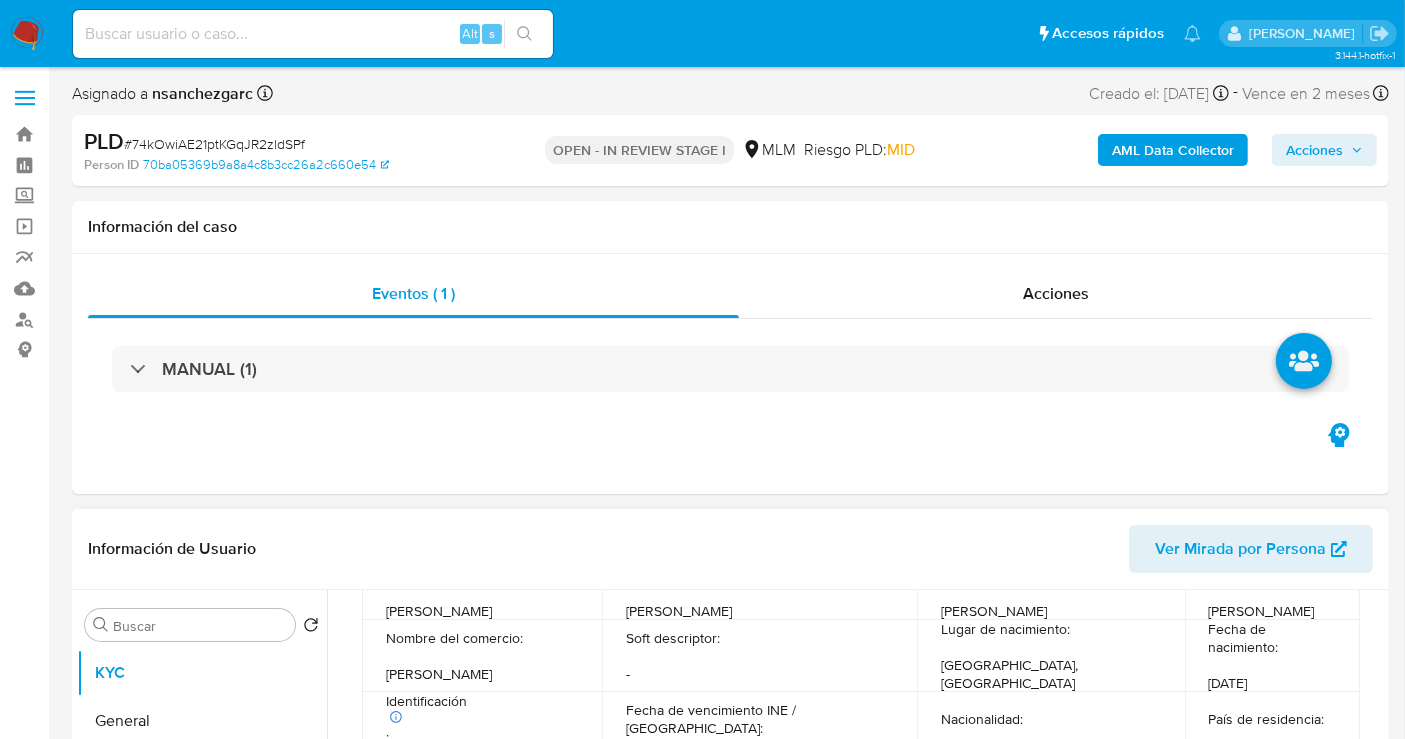 select on "10" 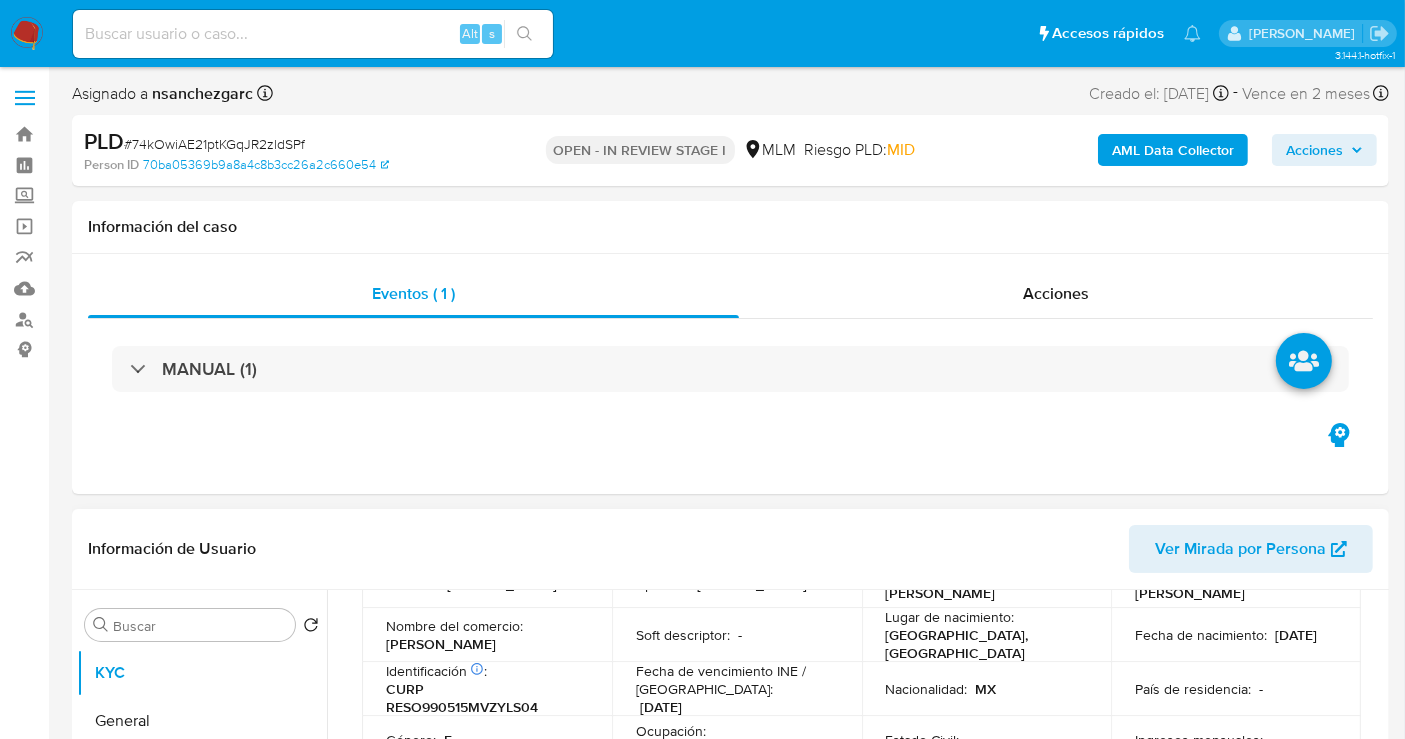 scroll, scrollTop: 111, scrollLeft: 0, axis: vertical 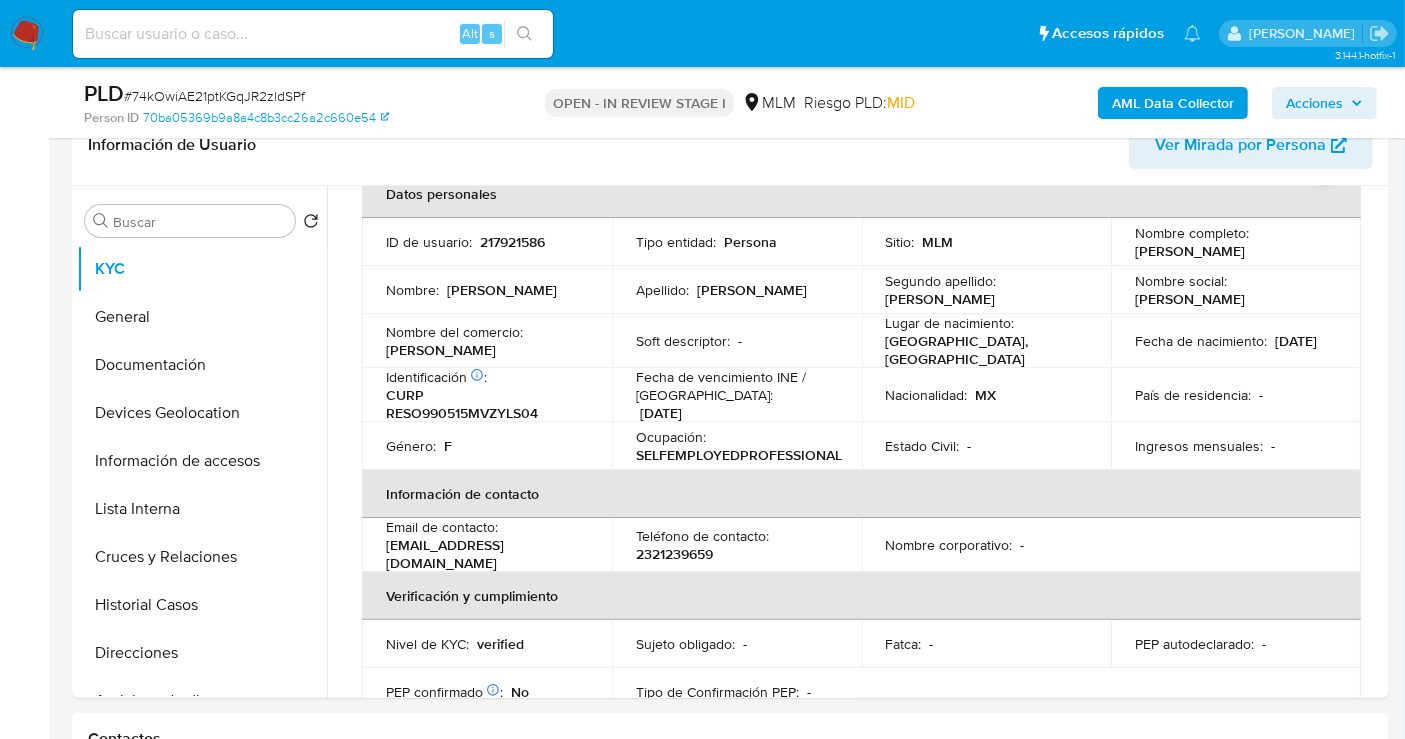 click on "Acciones" at bounding box center [1314, 103] 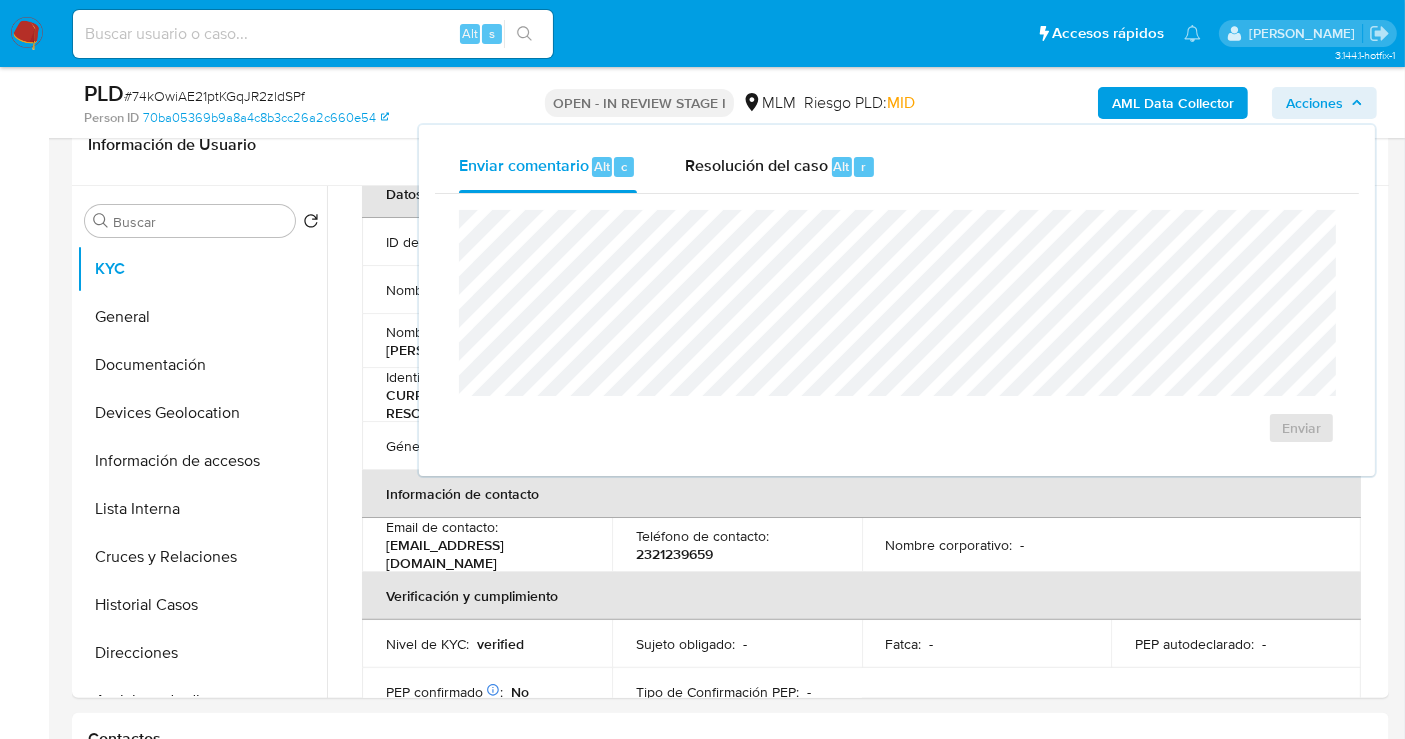 click on "Acciones" at bounding box center [1314, 103] 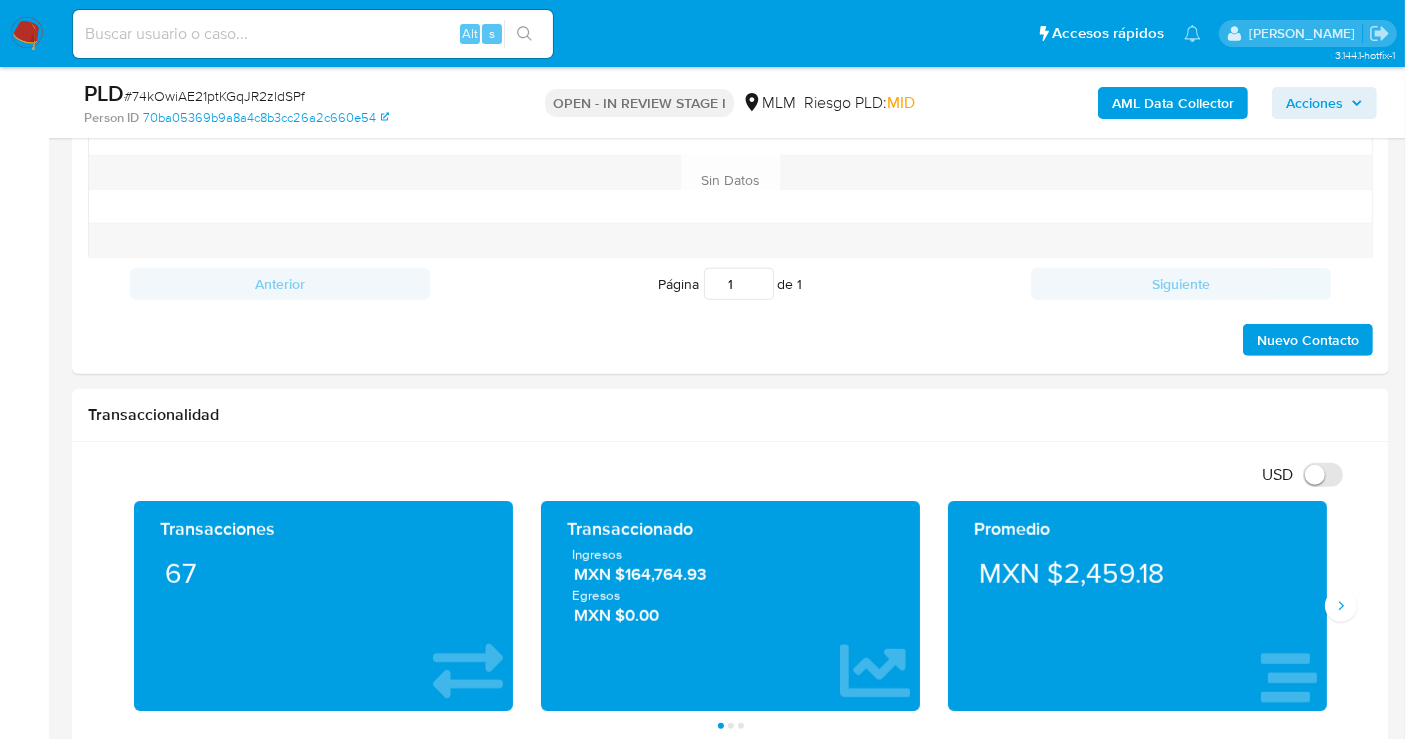 scroll, scrollTop: 555, scrollLeft: 0, axis: vertical 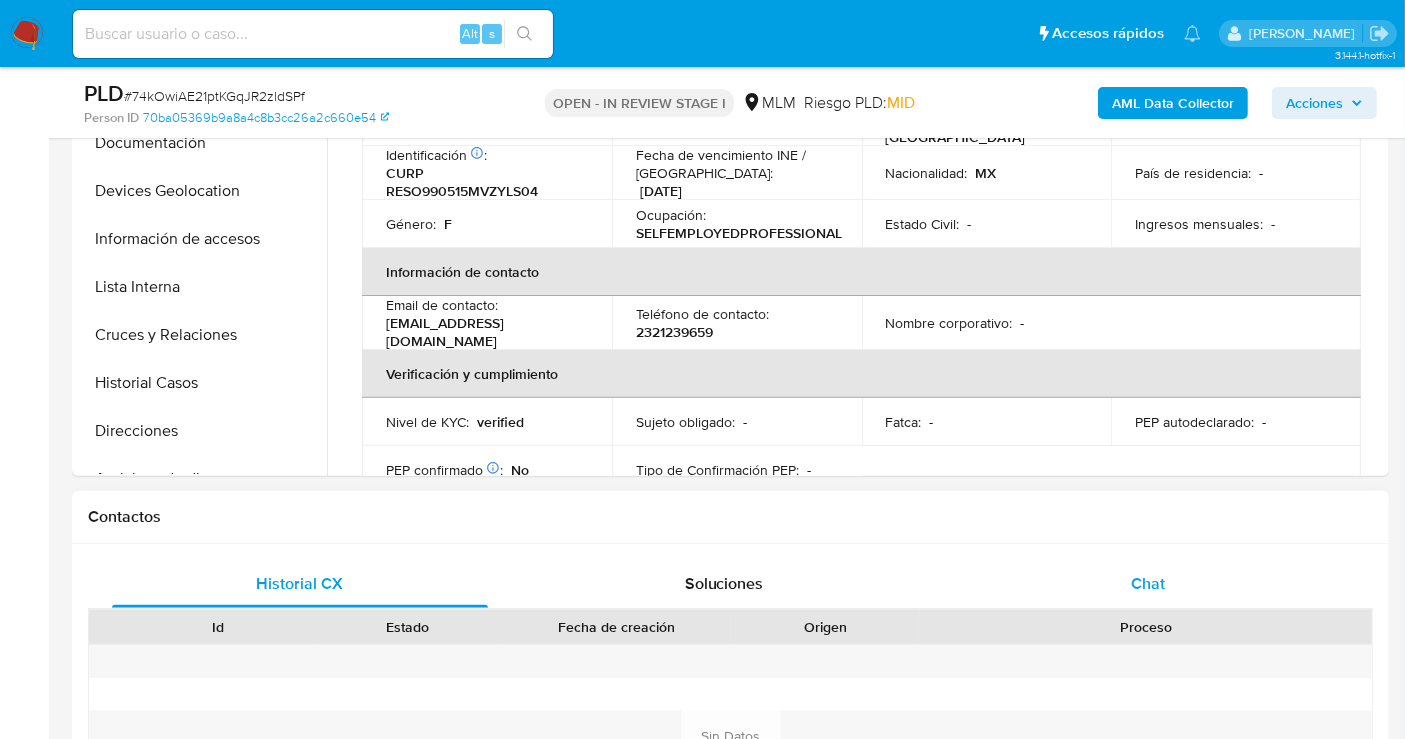 click on "Chat" at bounding box center (1148, 583) 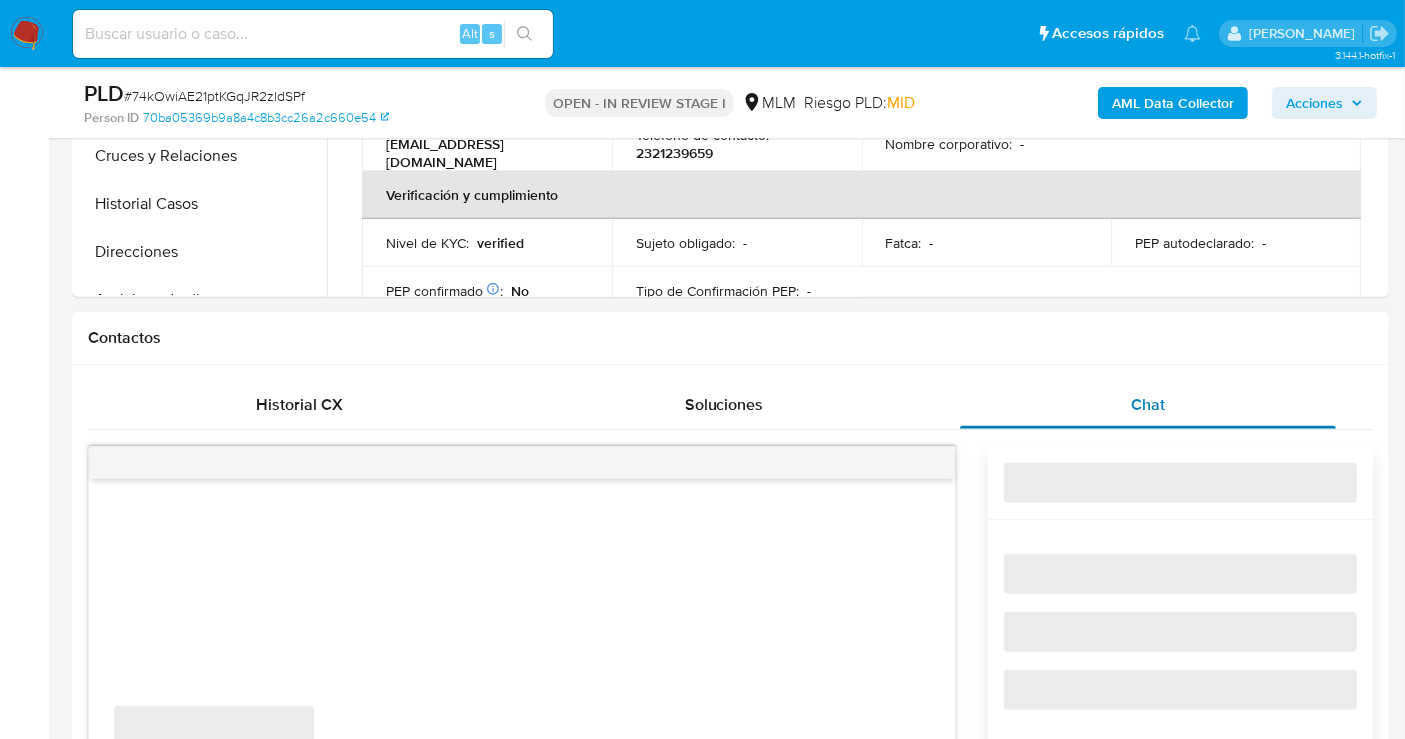 scroll, scrollTop: 888, scrollLeft: 0, axis: vertical 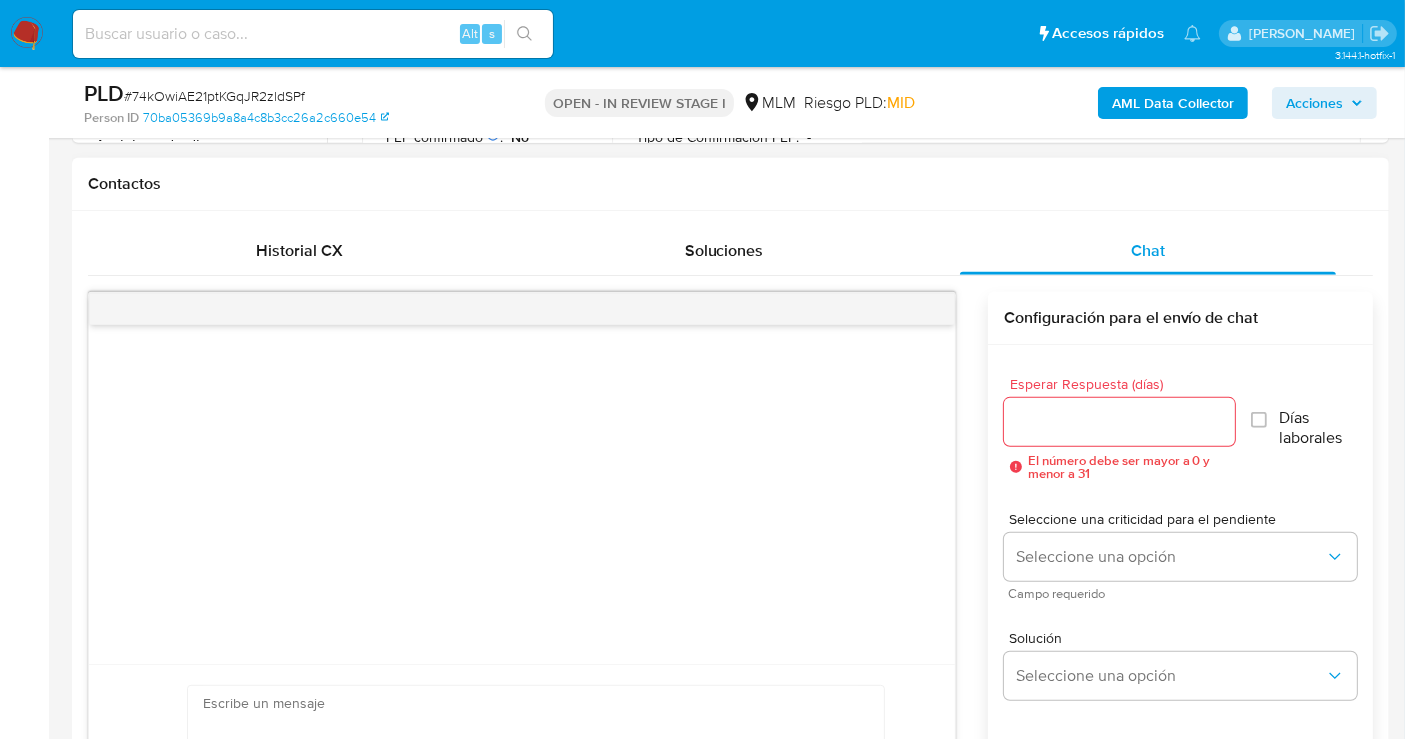 click on "Esperar Respuesta (días)" at bounding box center (1119, 422) 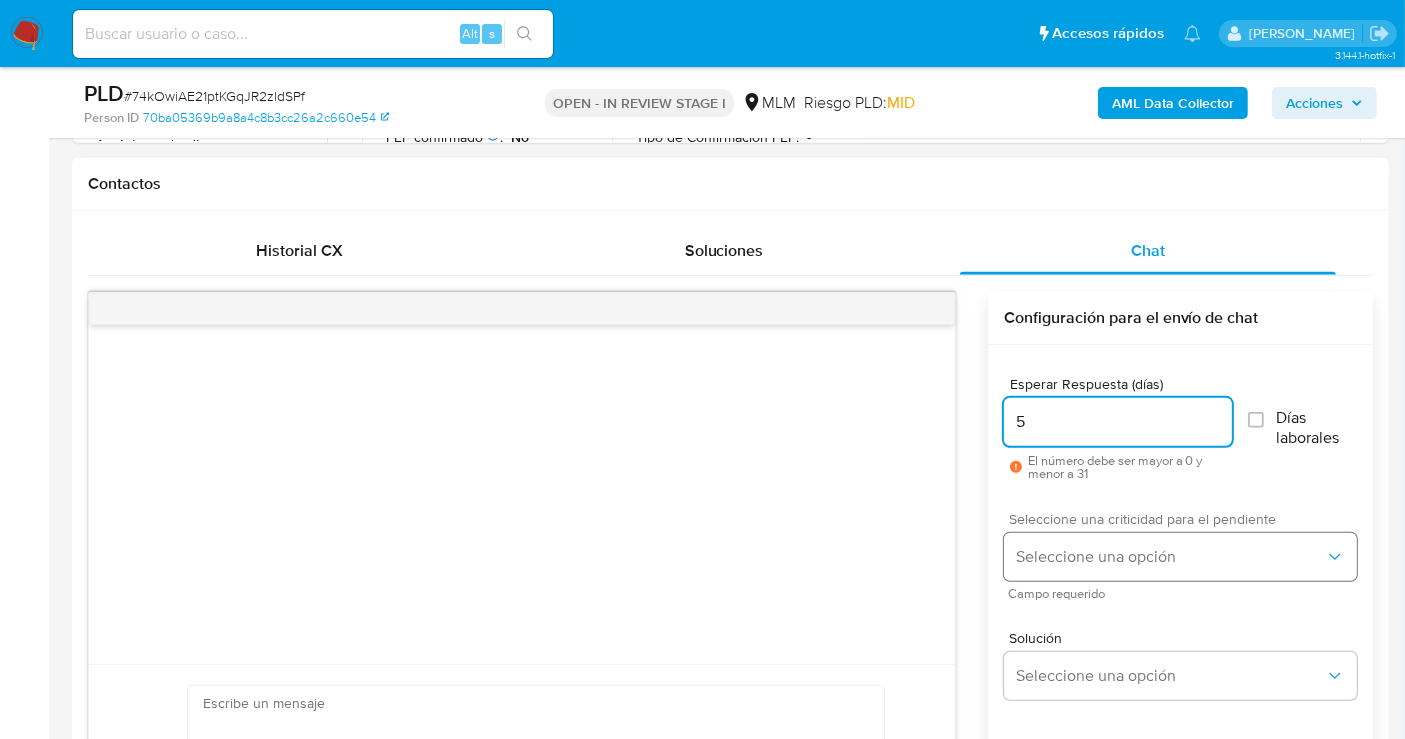 type on "5" 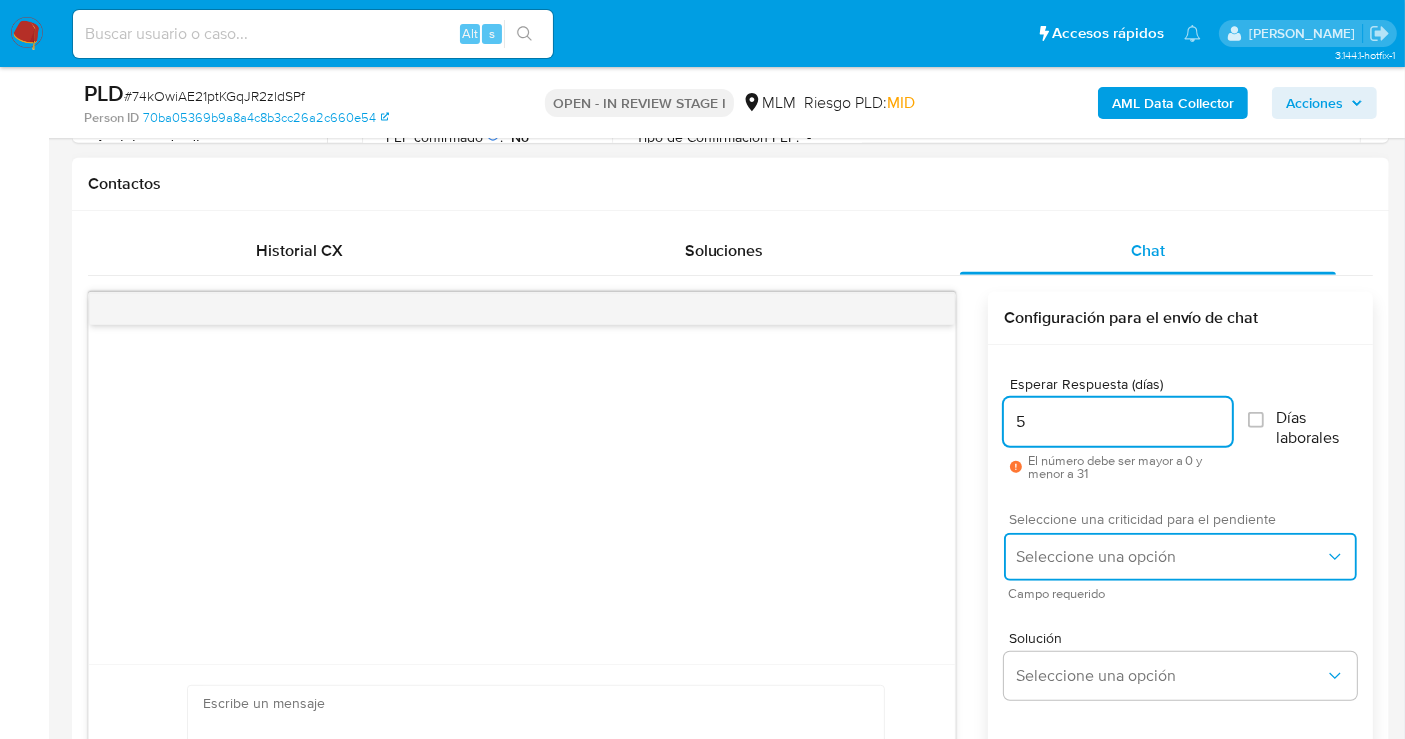 click on "Seleccione una opción" at bounding box center [1170, 557] 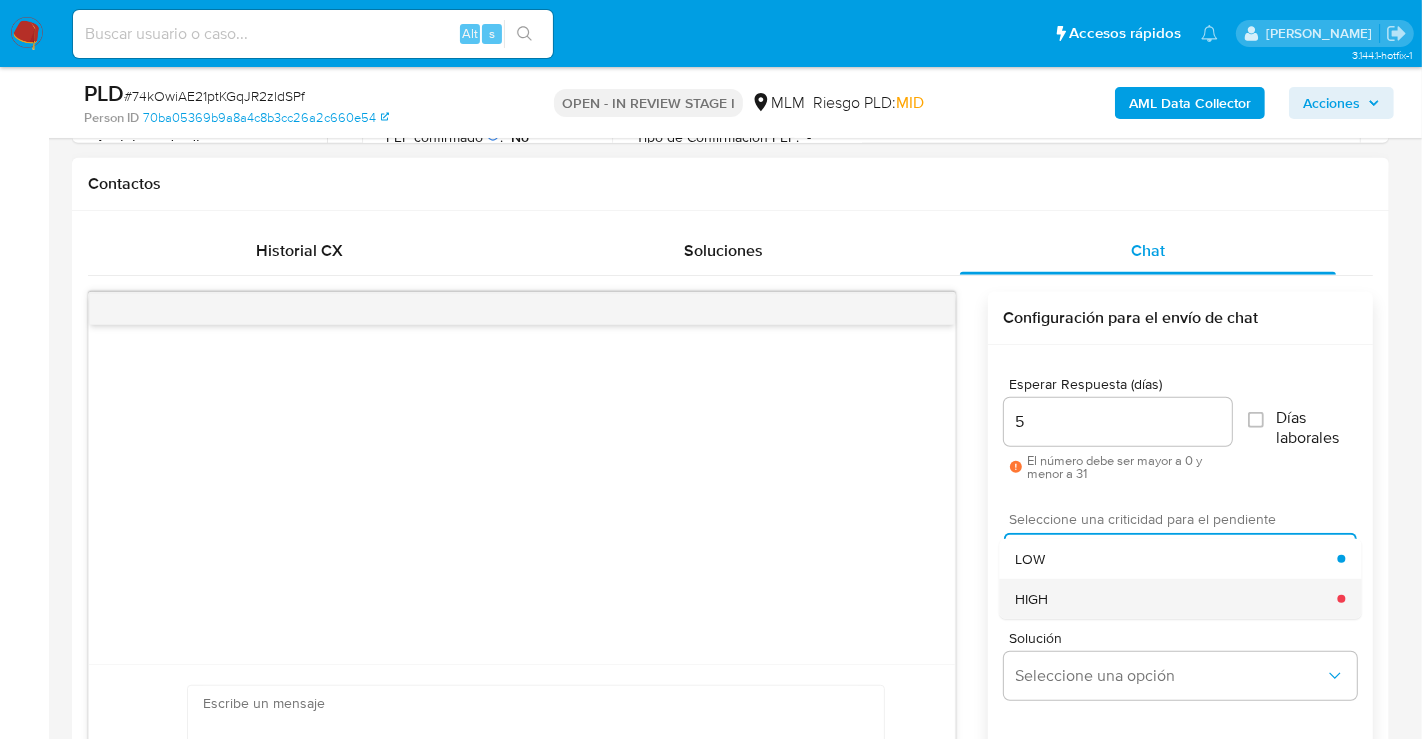 click on "HIGH" at bounding box center [1031, 599] 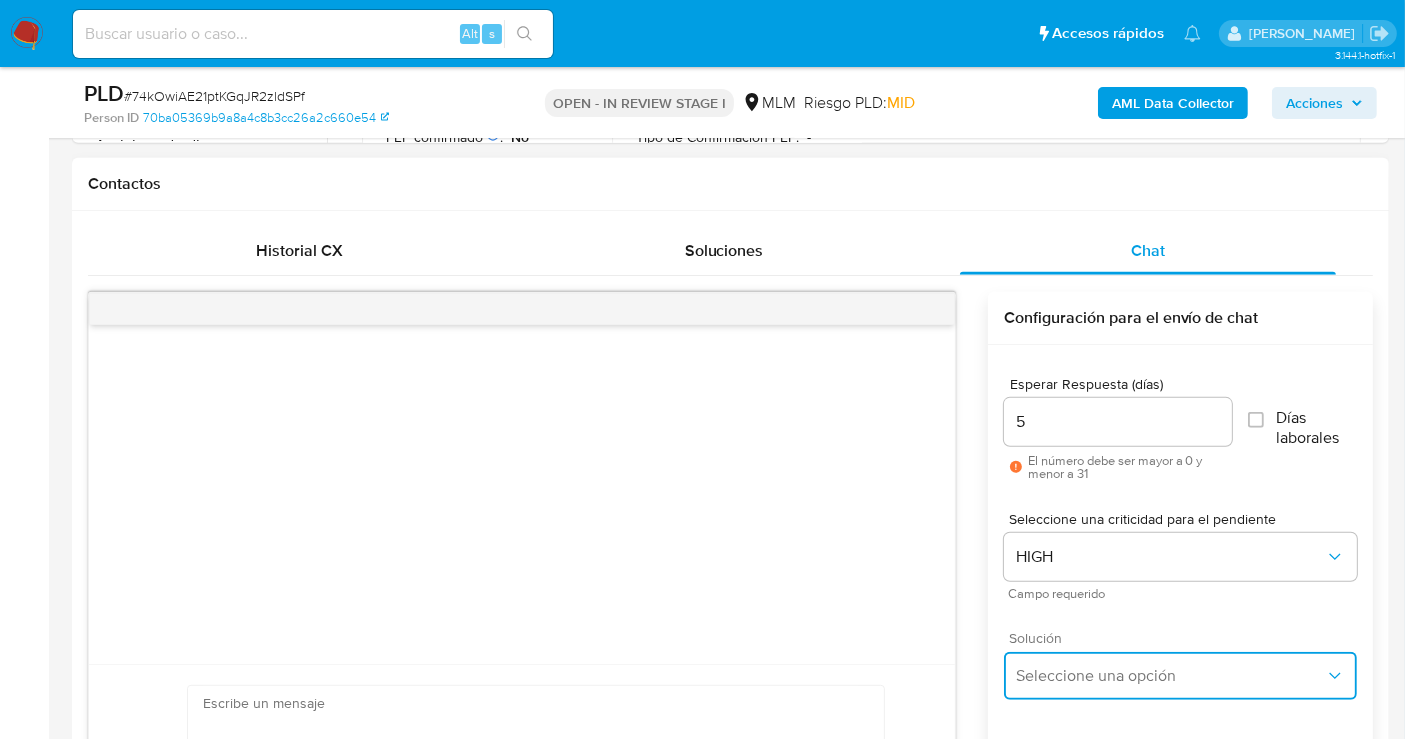click on "Seleccione una opción" at bounding box center [1170, 676] 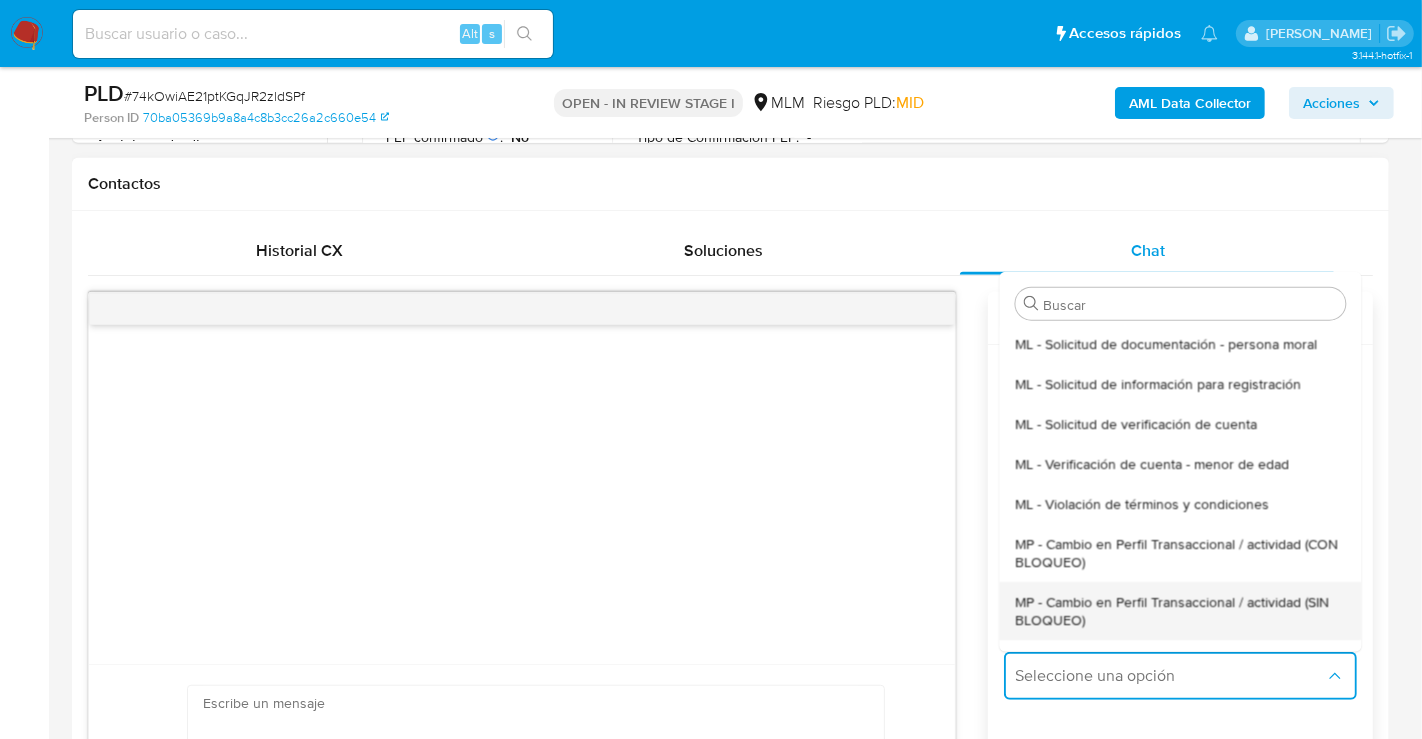 click on "MP - Cambio en Perfil Transaccional / actividad (SIN BLOQUEO)" at bounding box center [1180, 610] 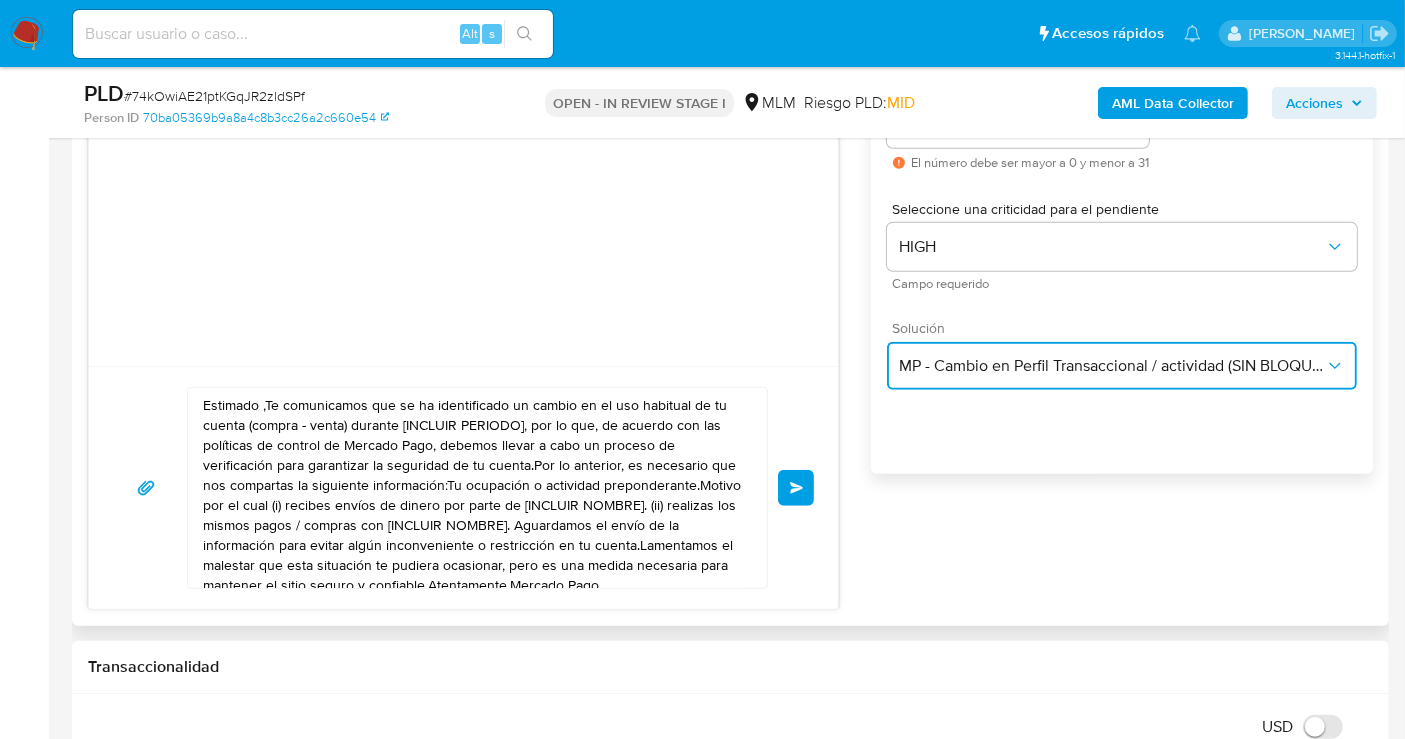 scroll, scrollTop: 1333, scrollLeft: 0, axis: vertical 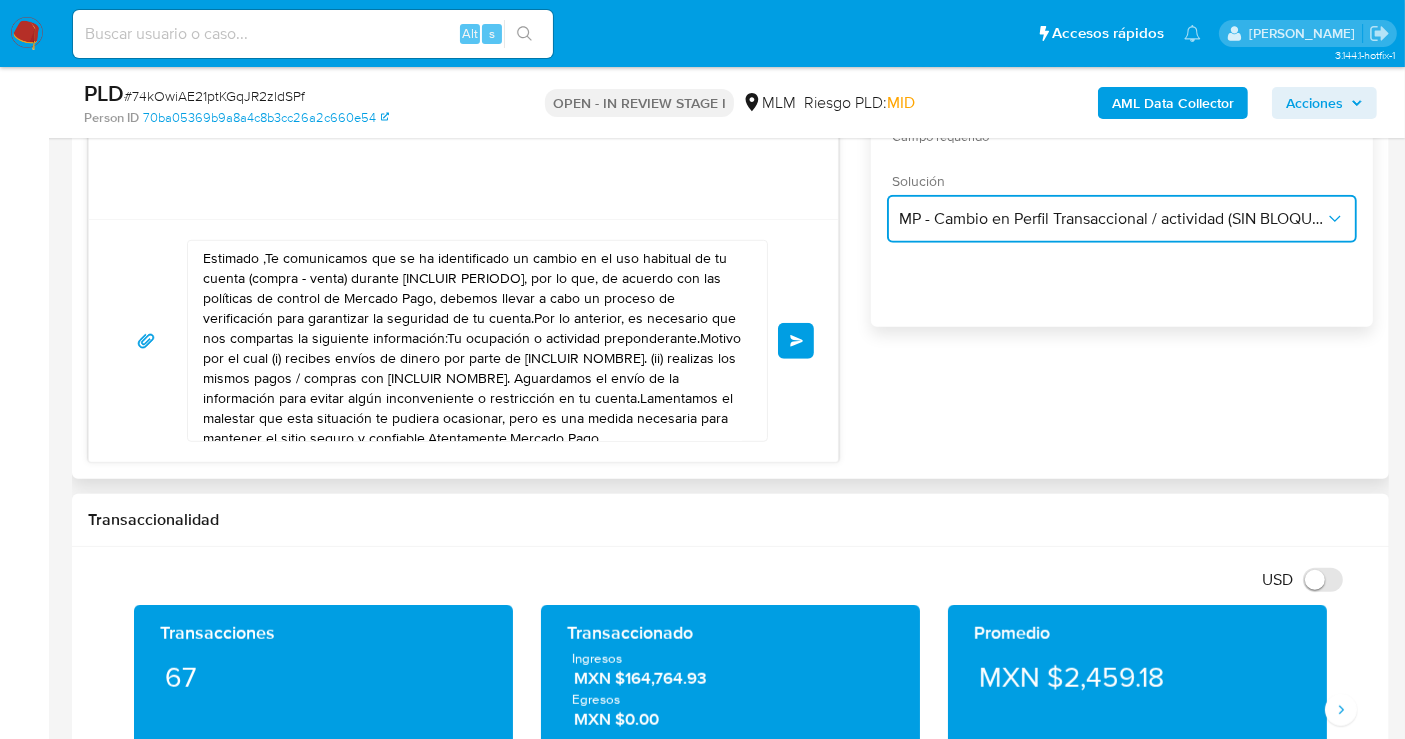 type 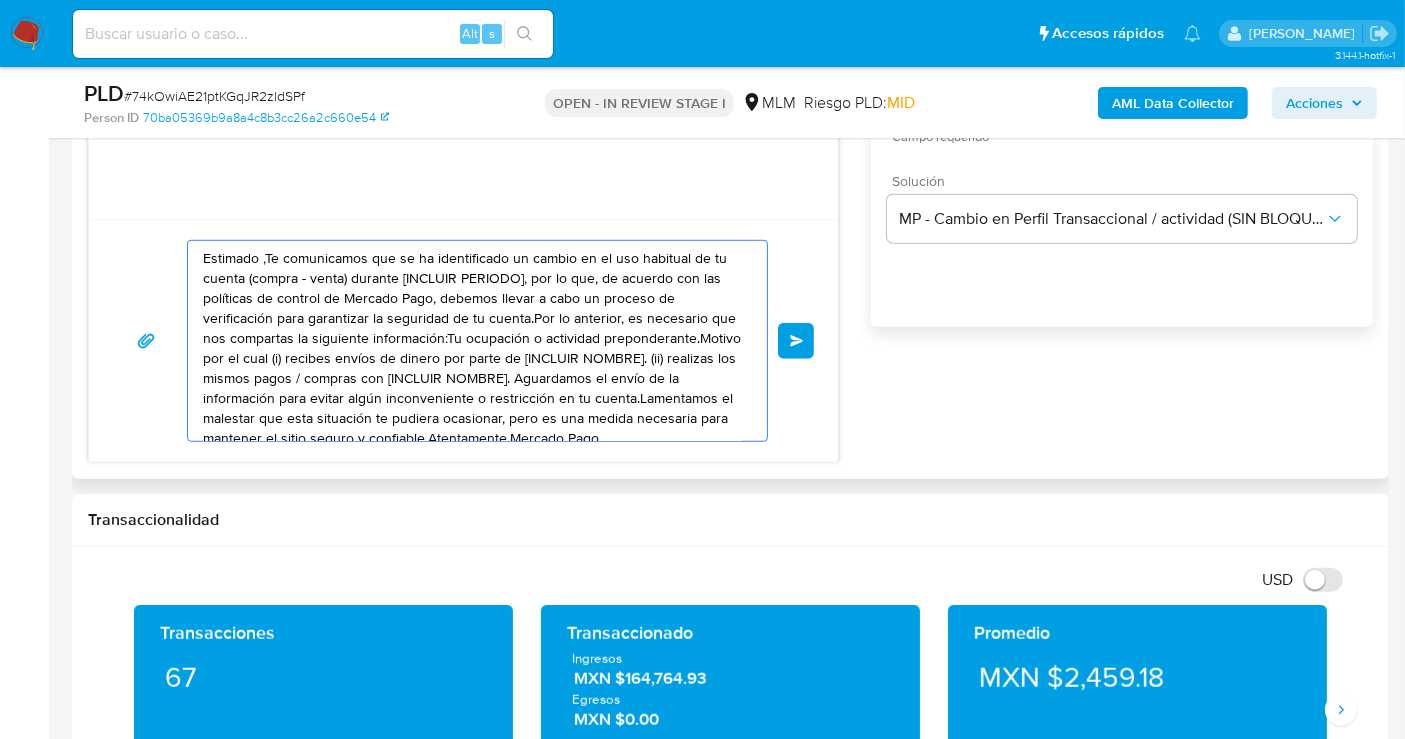 click on "Estimado ,Te comunicamos que se ha identificado un cambio en el uso habitual de tu cuenta (compra - venta) durante [INCLUIR PERIODO], por lo que, de acuerdo con las políticas de control de Mercado Pago, debemos llevar a cabo un proceso de verificación para garantizar la seguridad de tu cuenta.Por lo anterior, es necesario que nos compartas la siguiente información:Tu ocupación o actividad preponderante.Motivo por el cual (i) recibes envíos de dinero por parte de [INCLUIR NOMBRE]. (ii) realizas los mismos pagos / compras con [INCLUIR NOMBRE]. Aguardamos el envío de la información para evitar algún inconveniente o restricción en tu cuenta.Lamentamos el malestar que esta situación te pudiera ocasionar, pero es una medida necesaria para mantener el sitio seguro y confiable.Atentamente,Mercado Pago" at bounding box center [472, 341] 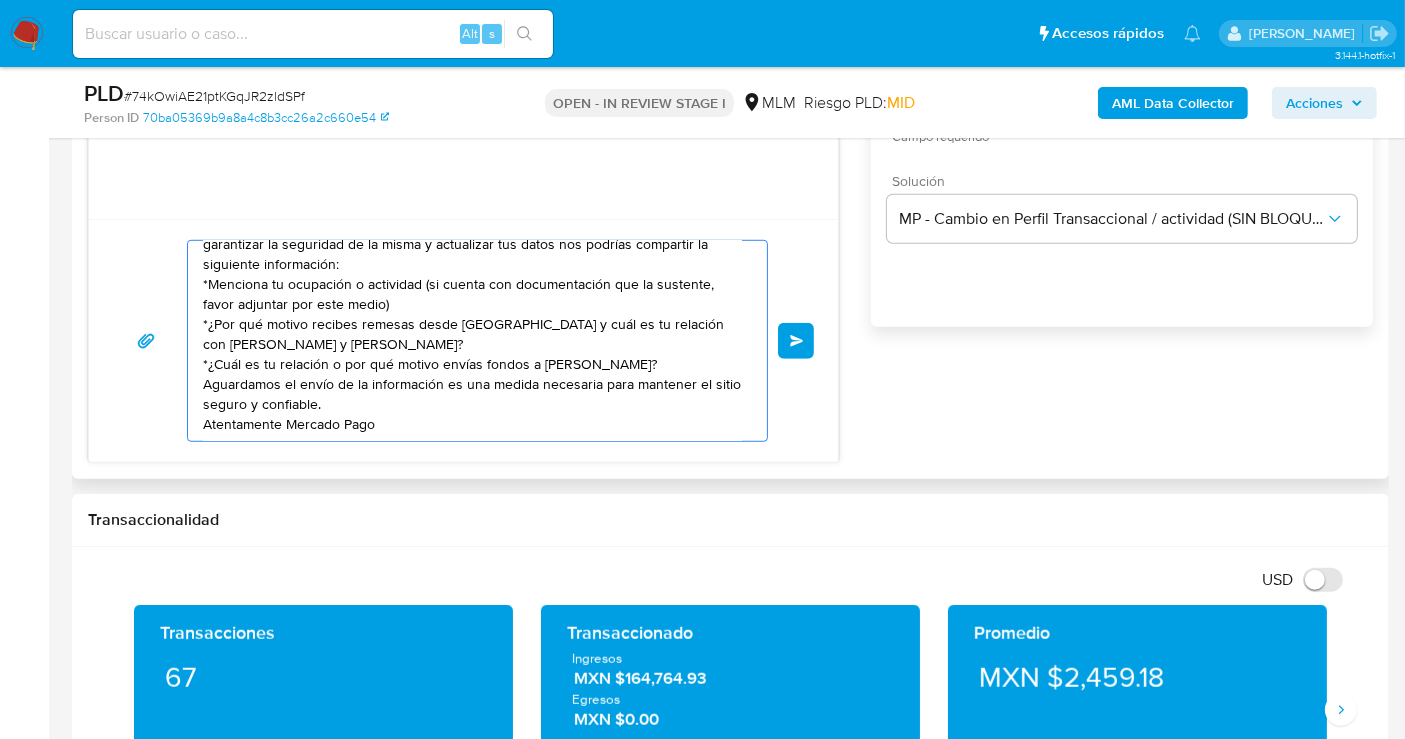scroll, scrollTop: 34, scrollLeft: 0, axis: vertical 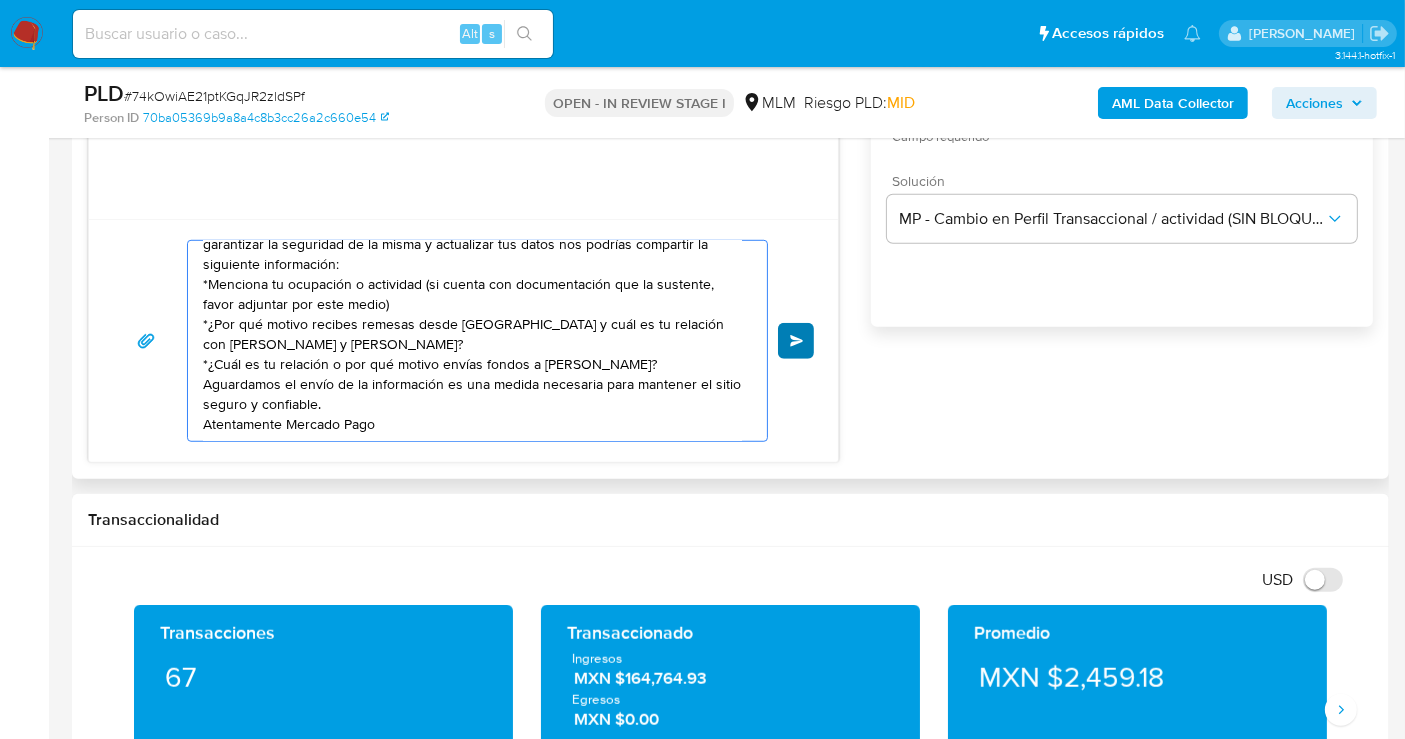 type on "Estimado cliente se ha identificado un cambio en el uso habitual de tu cuenta para garantizar la seguridad de la misma y actualizar tus datos nos podrías compartir la siguiente información:
*Menciona tu ocupación o actividad (si cuenta con documentación que la sustente, favor adjuntar por este medio)
*¿Por qué motivo recibes remesas desde Estados Unidos y cuál es tu relación con MATTHEW MICHETTI y RONALD MICHETTI II?
*¿Cuál es tu relación o por qué motivo envías fondos a MATTHEW RYAN MICHETTI?
Aguardamos el envío de la información es una medida necesaria para mantener el sitio seguro y confiable.
Atentamente Mercado Pago" 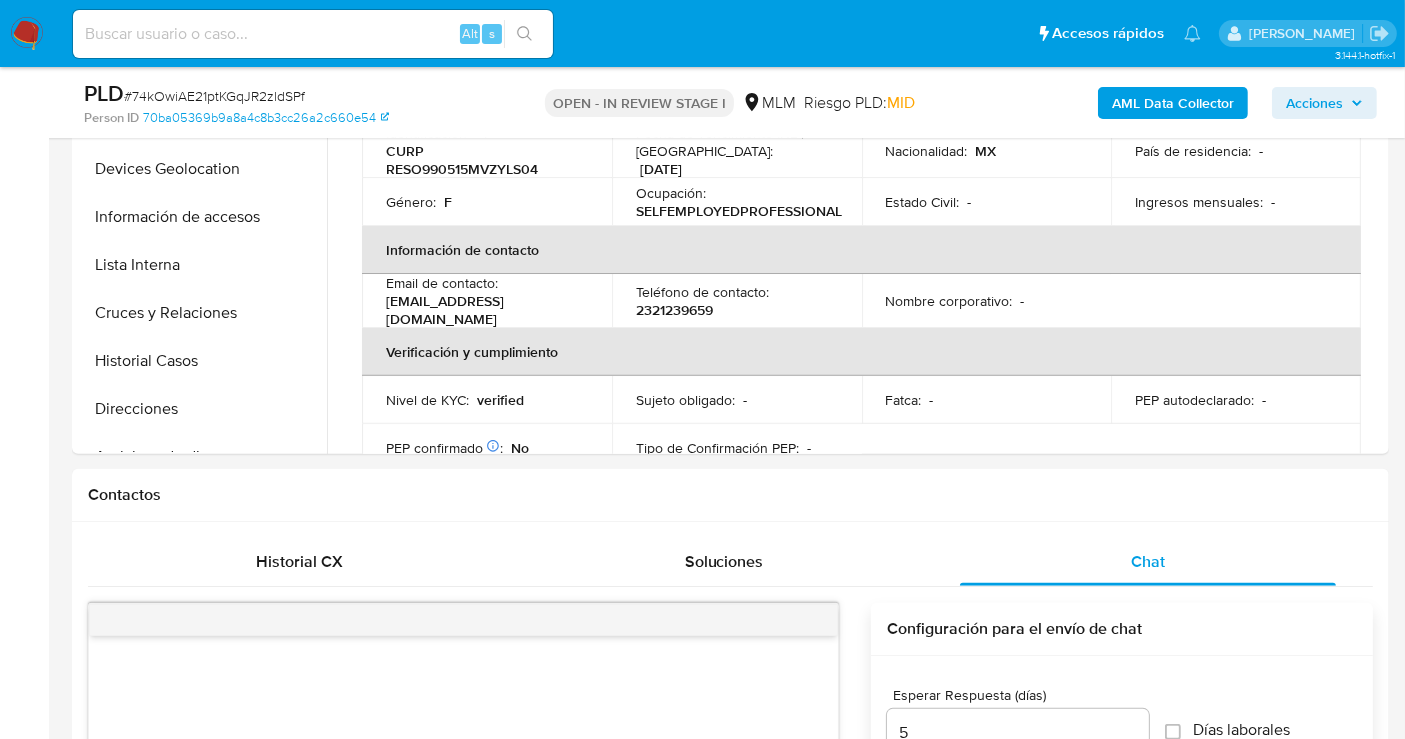 scroll, scrollTop: 222, scrollLeft: 0, axis: vertical 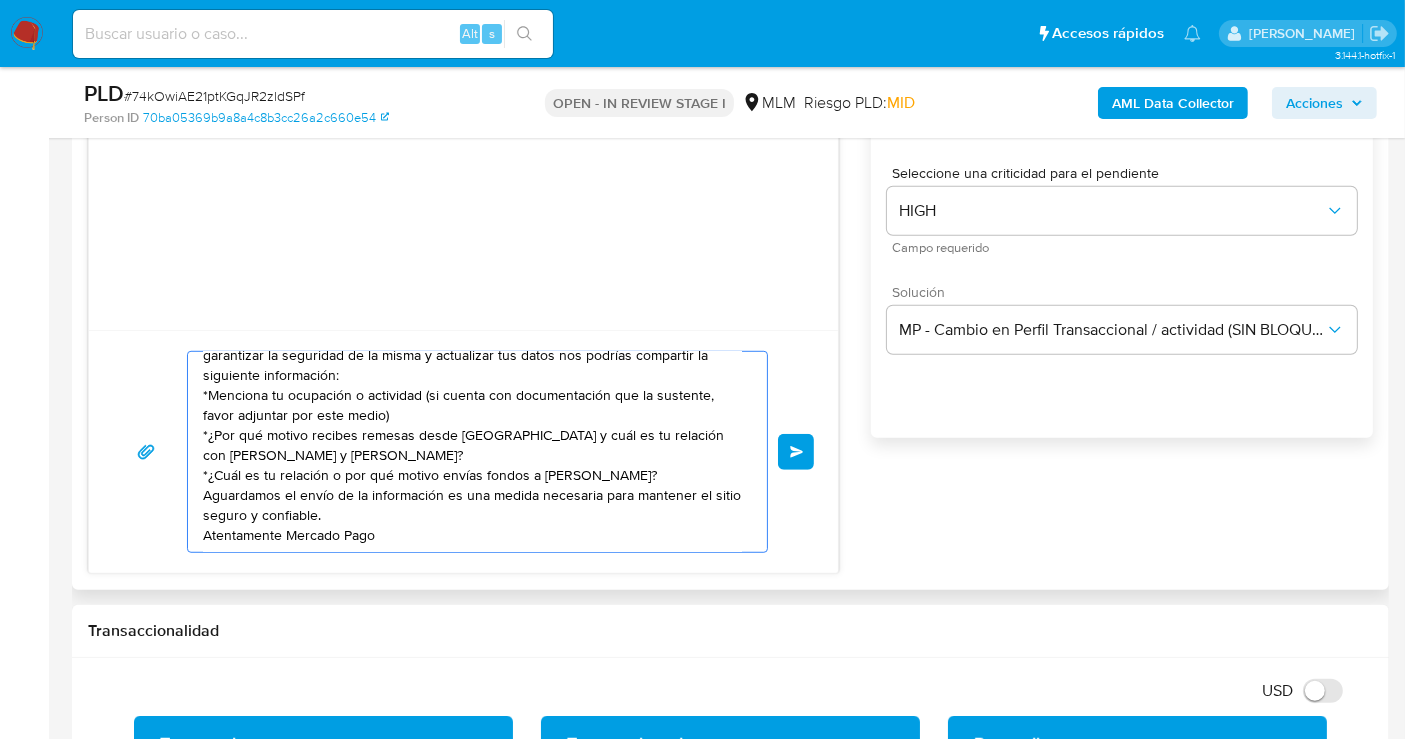 click on "Enviar" at bounding box center [796, 452] 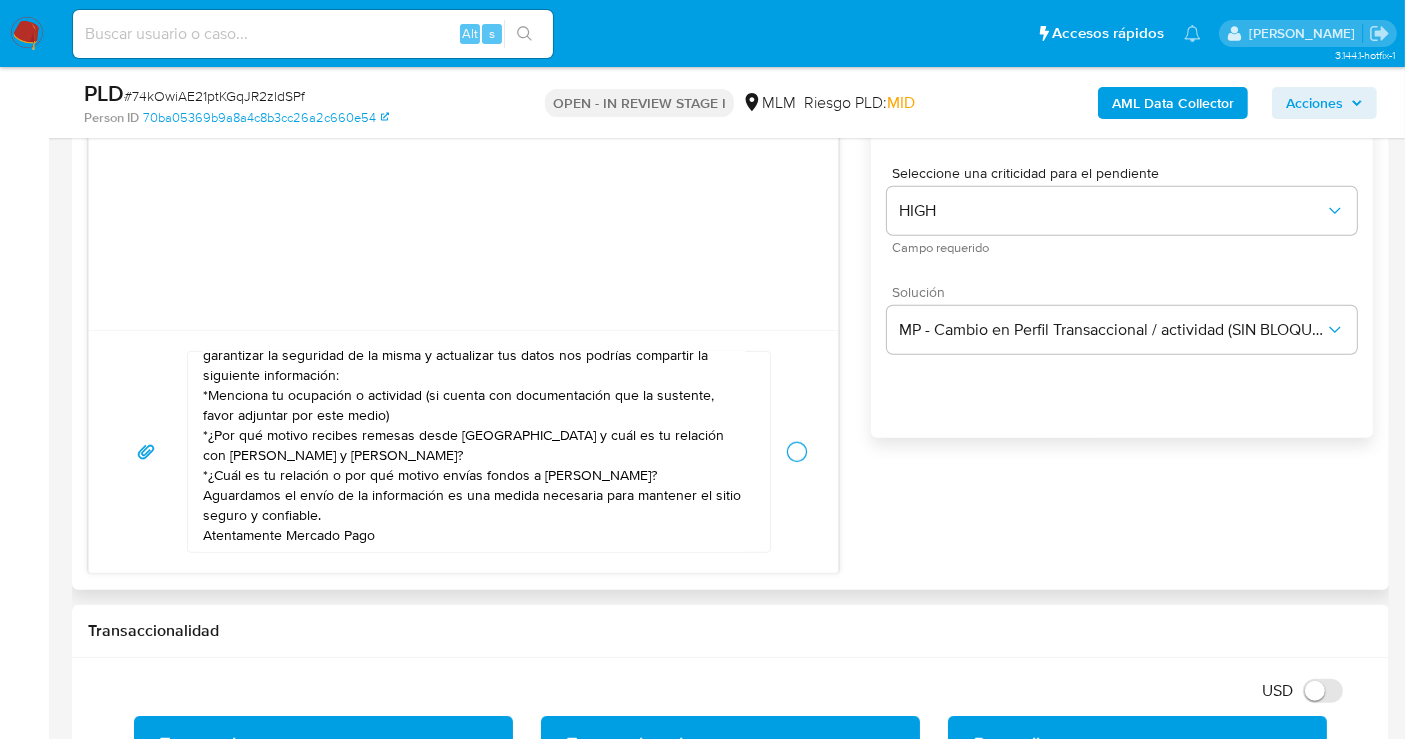 type 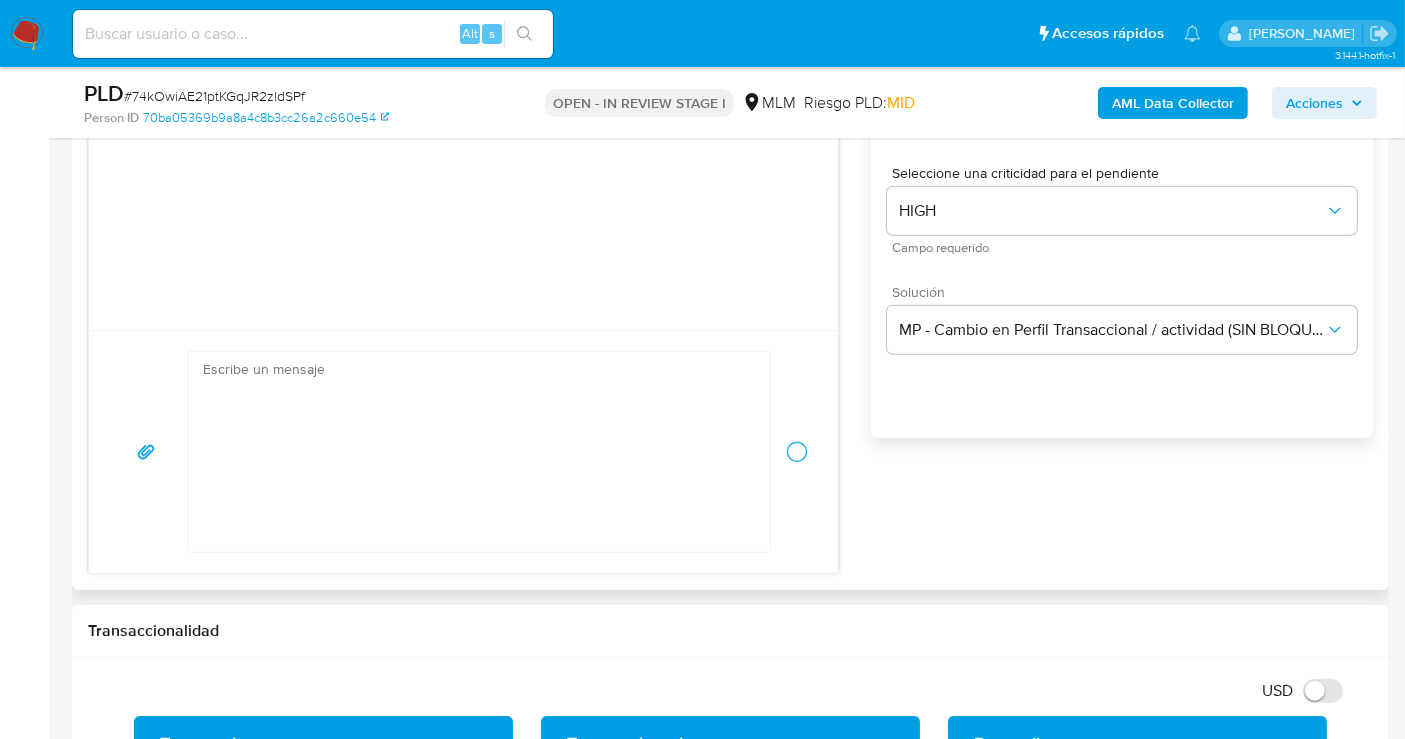 scroll, scrollTop: 11, scrollLeft: 0, axis: vertical 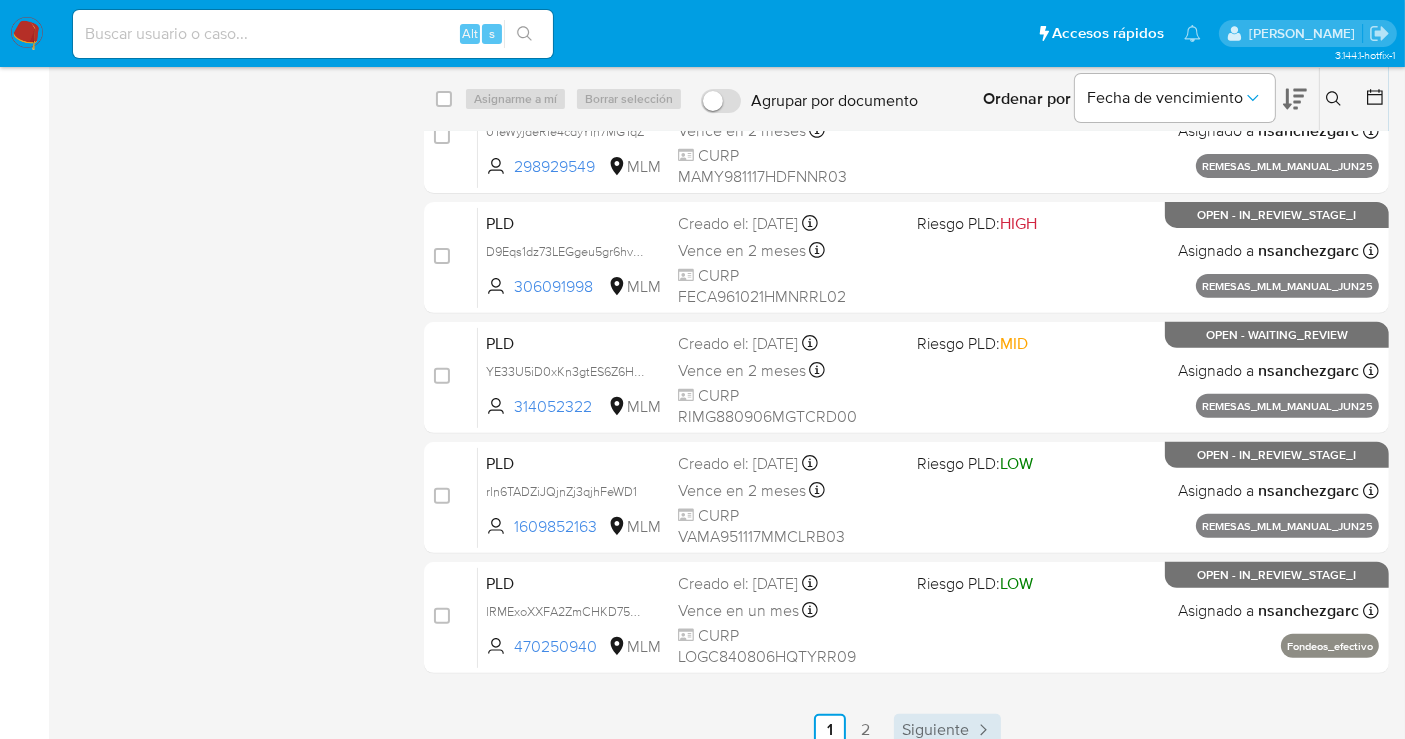 click on "Siguiente" at bounding box center [935, 730] 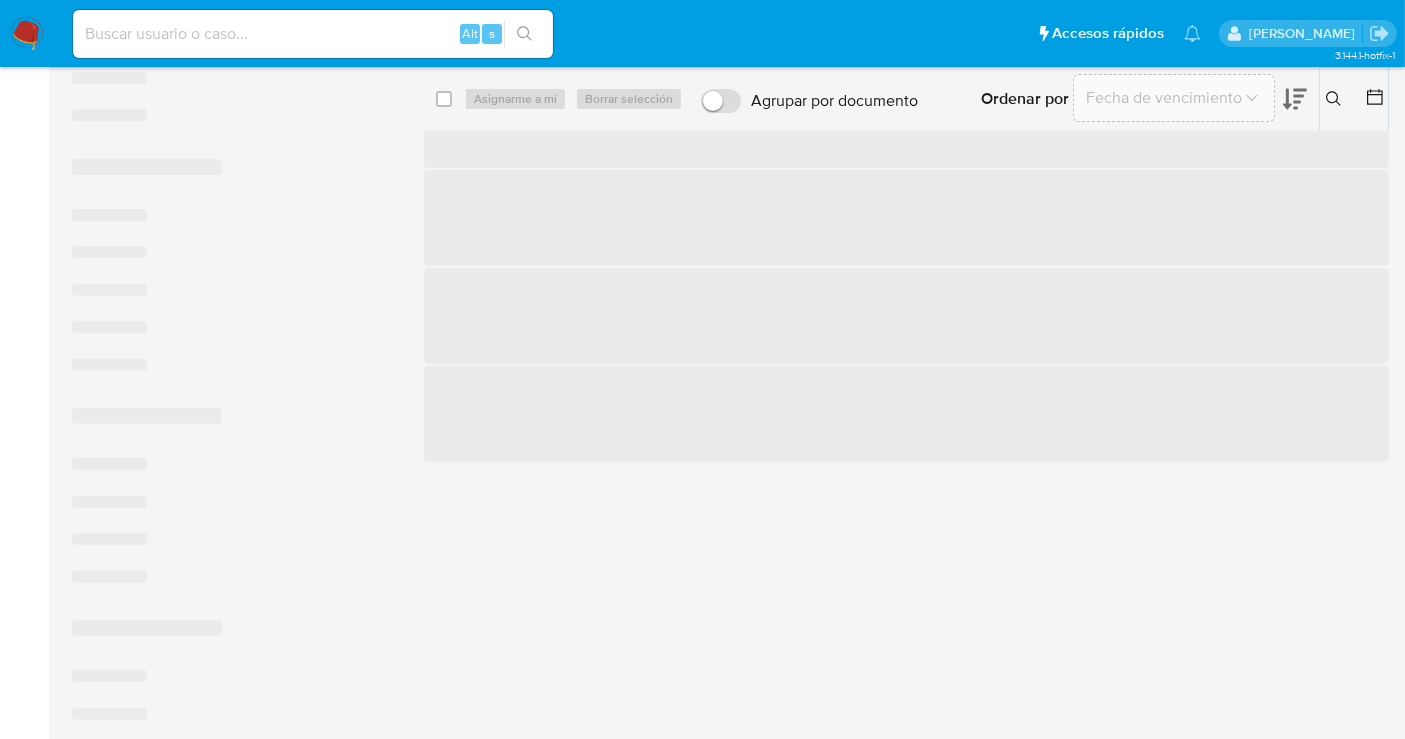 scroll, scrollTop: 0, scrollLeft: 0, axis: both 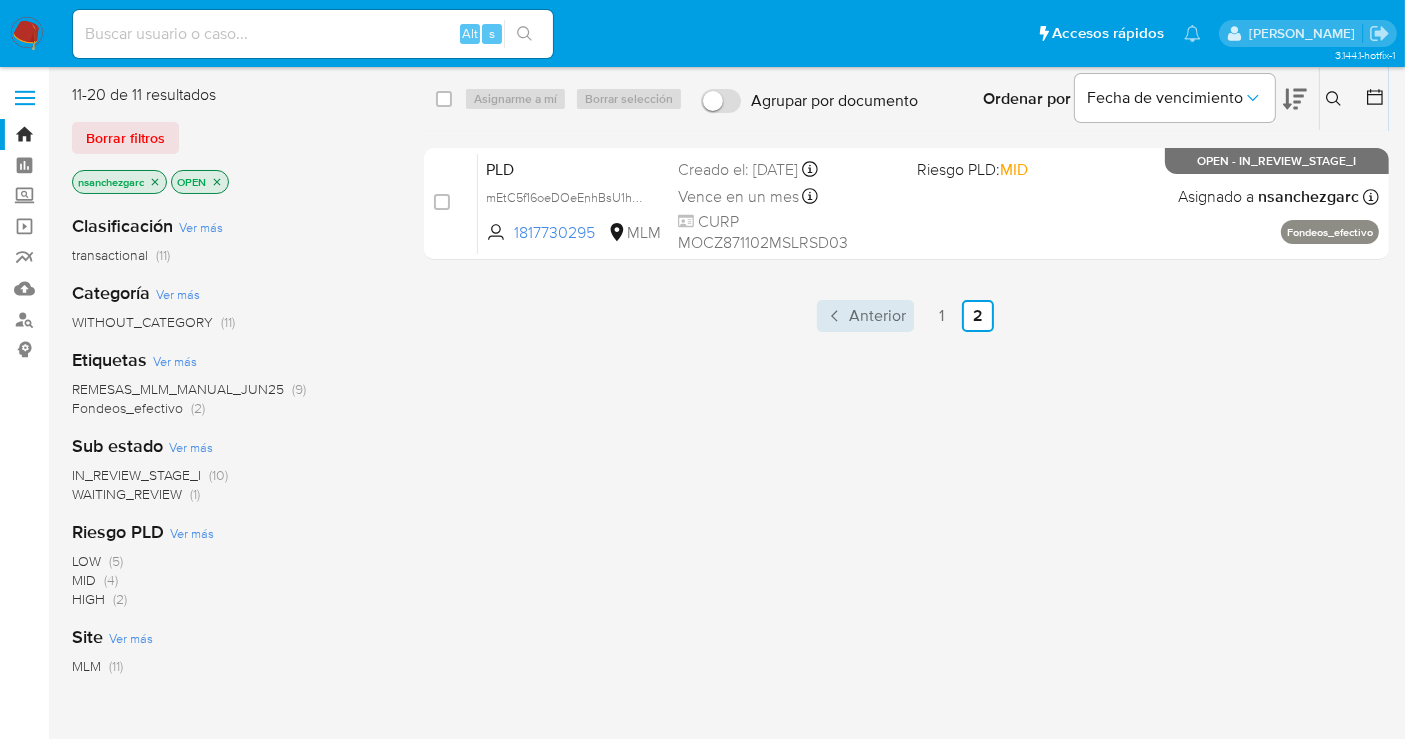 click on "Anterior" at bounding box center (877, 316) 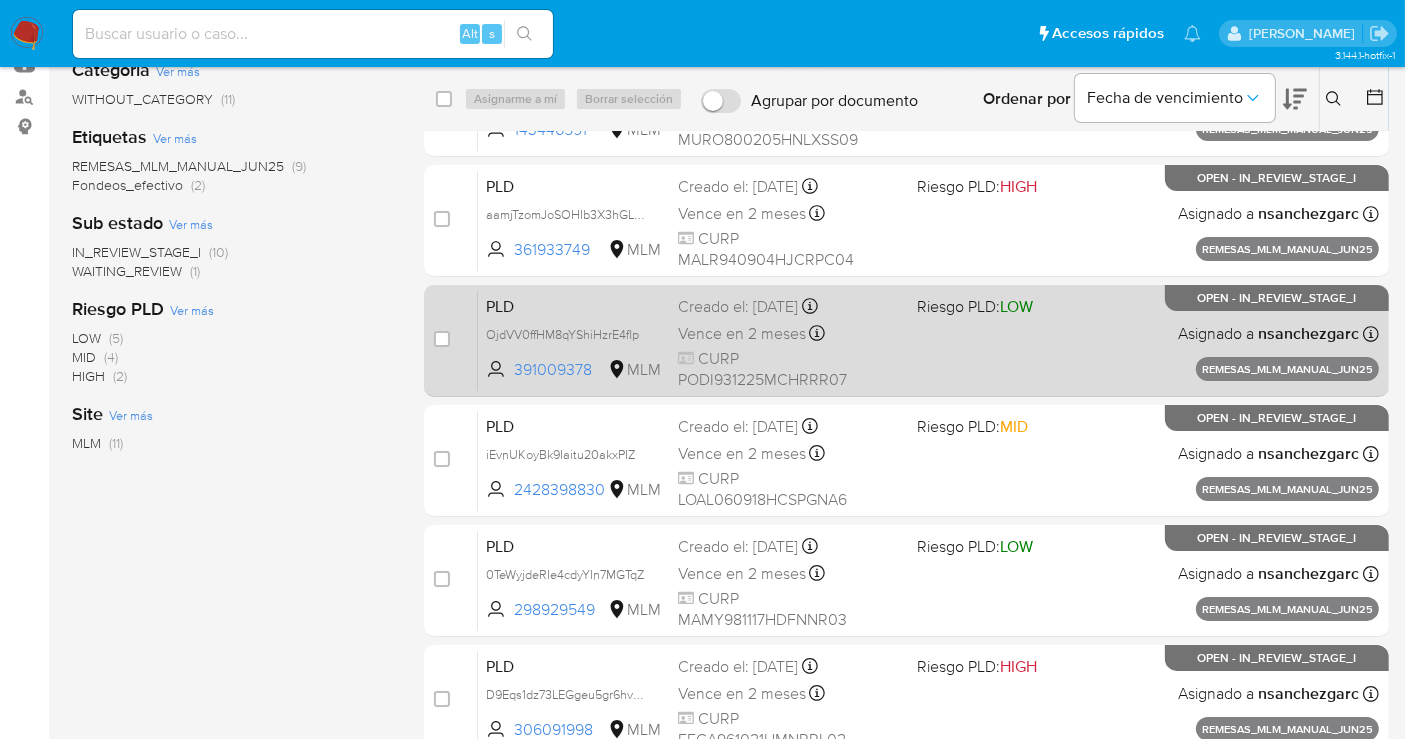 scroll, scrollTop: 0, scrollLeft: 0, axis: both 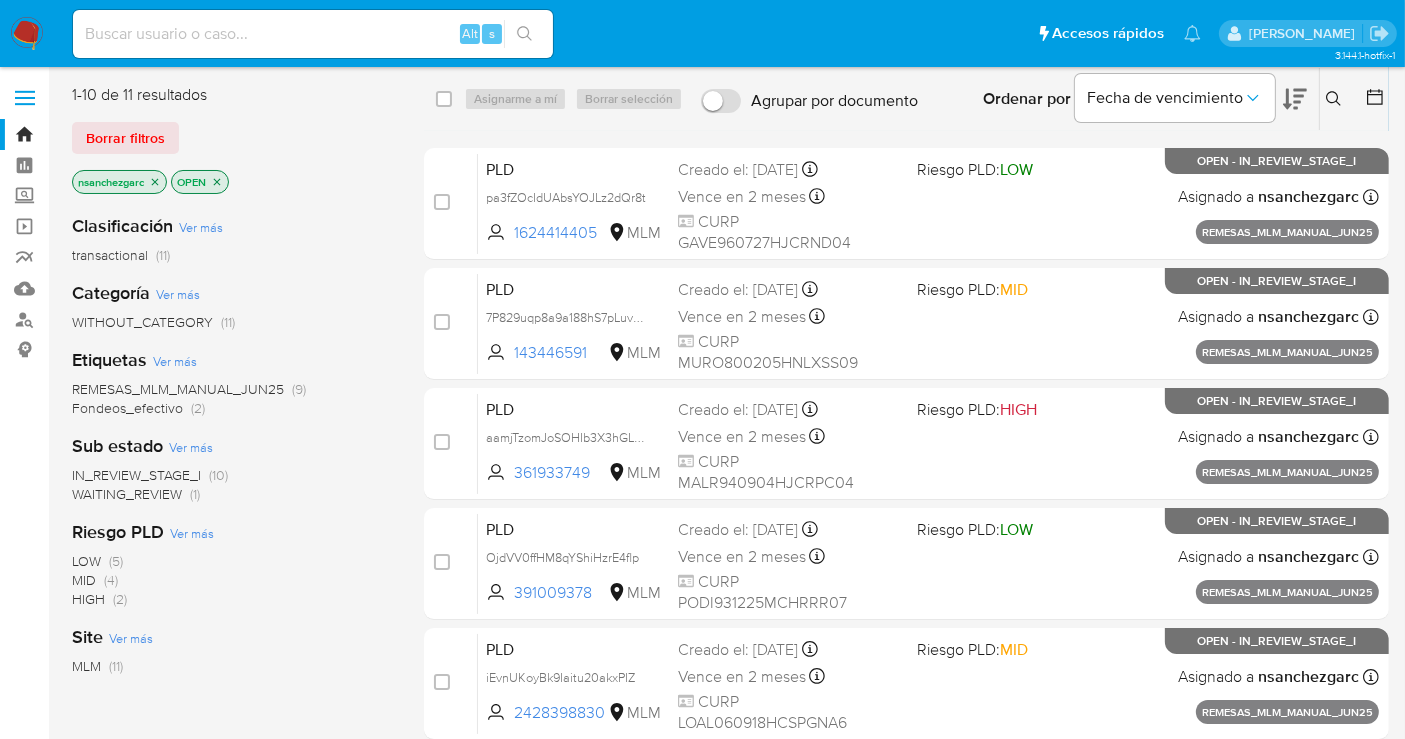 click at bounding box center [27, 34] 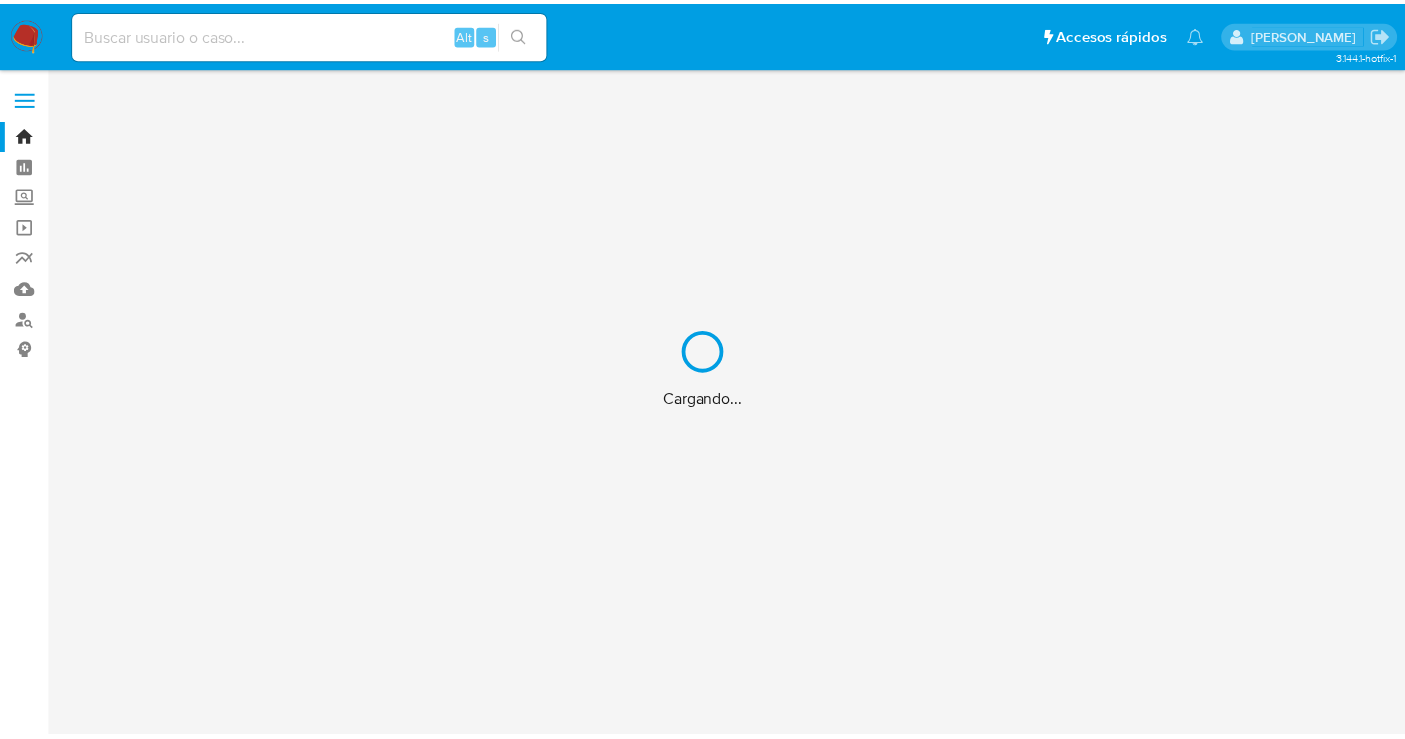 scroll, scrollTop: 0, scrollLeft: 0, axis: both 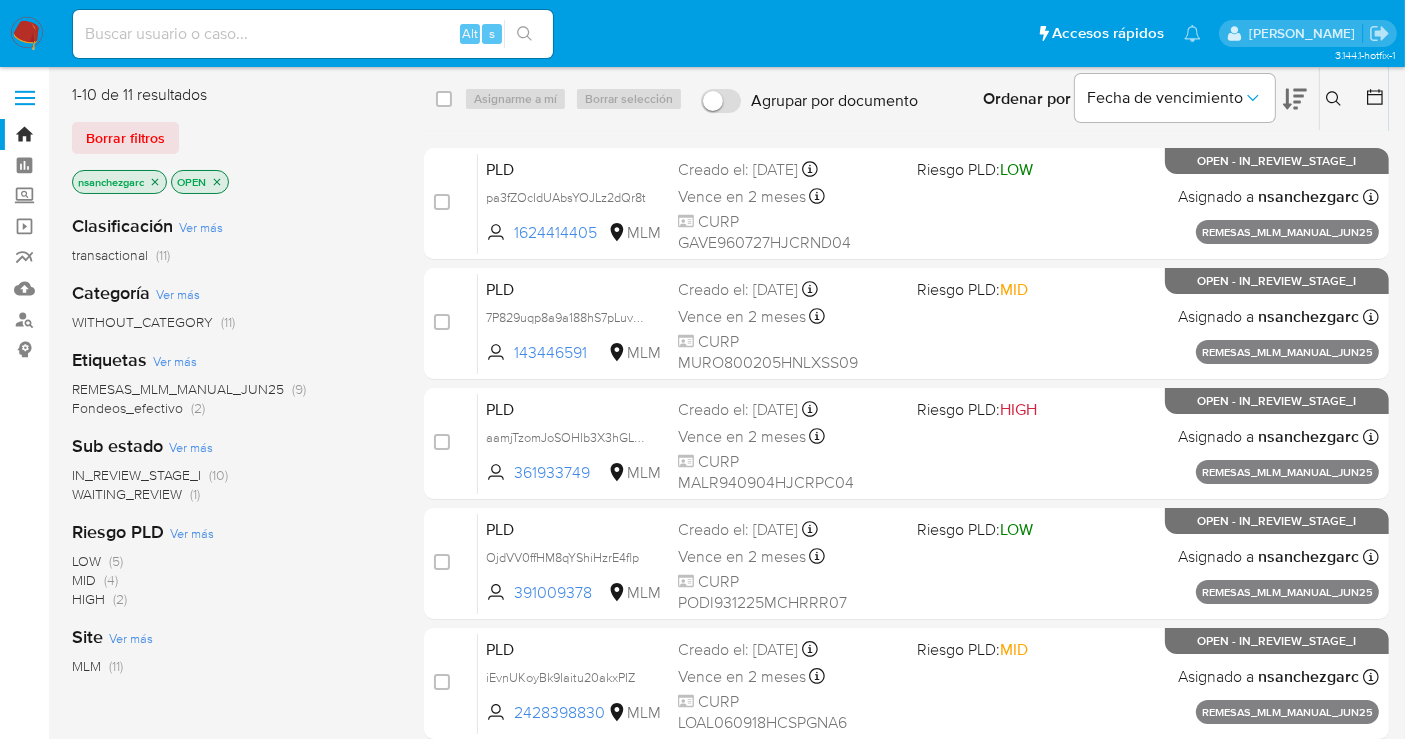 click 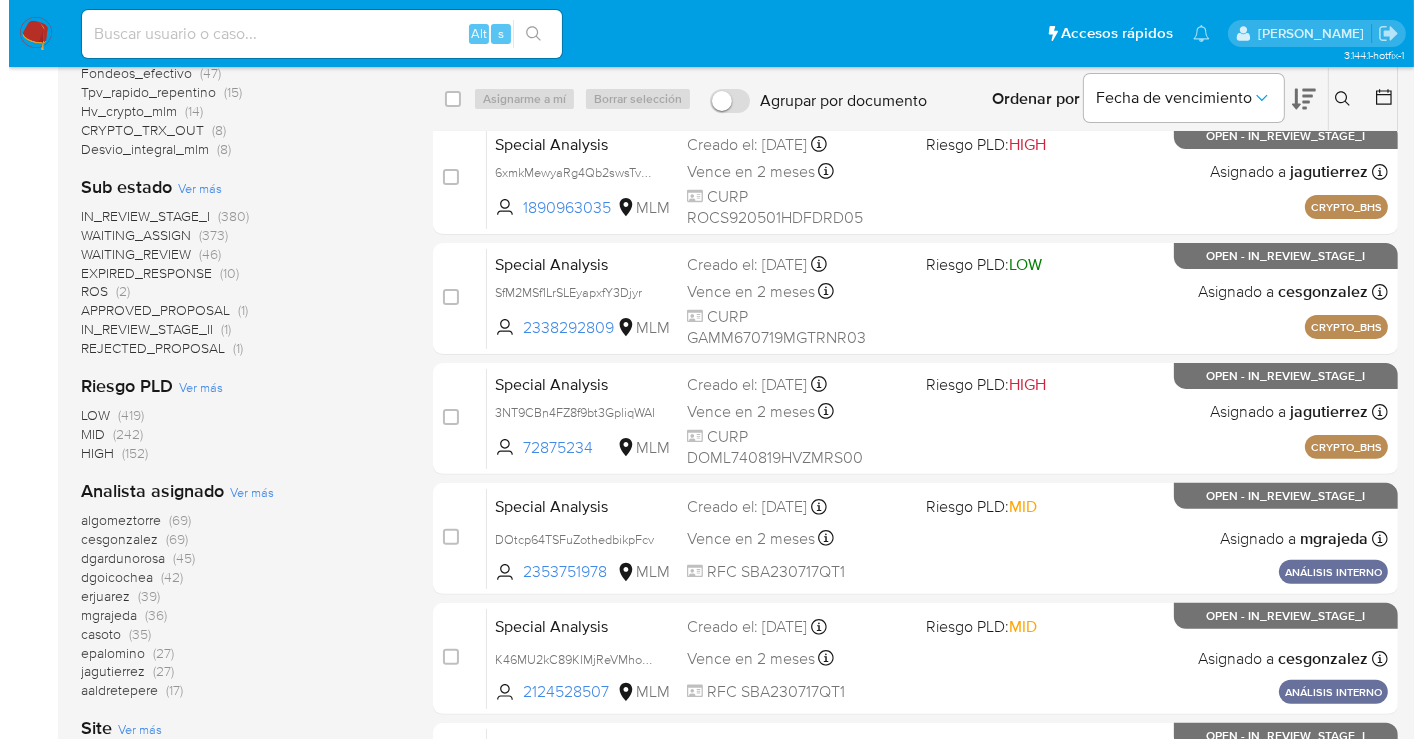 scroll, scrollTop: 555, scrollLeft: 0, axis: vertical 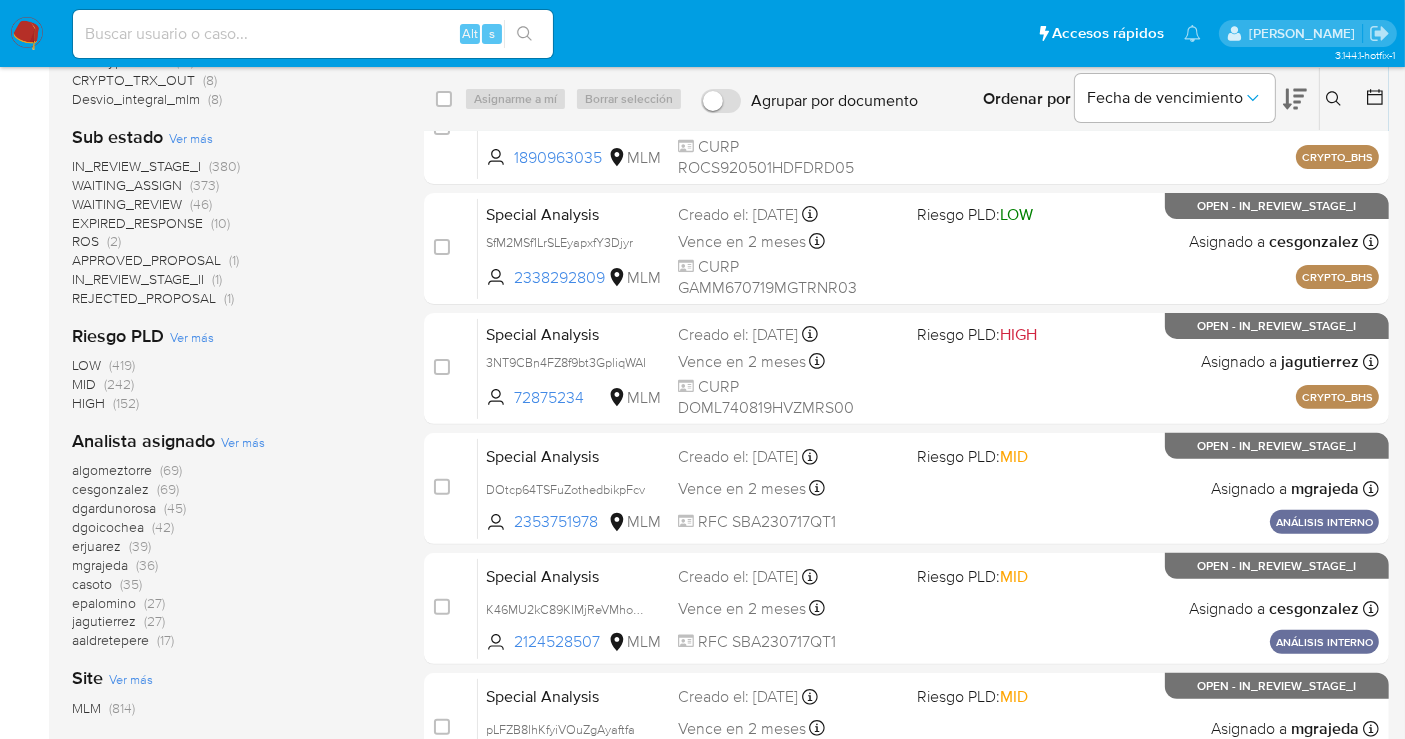 click on "Ver más" at bounding box center [243, 442] 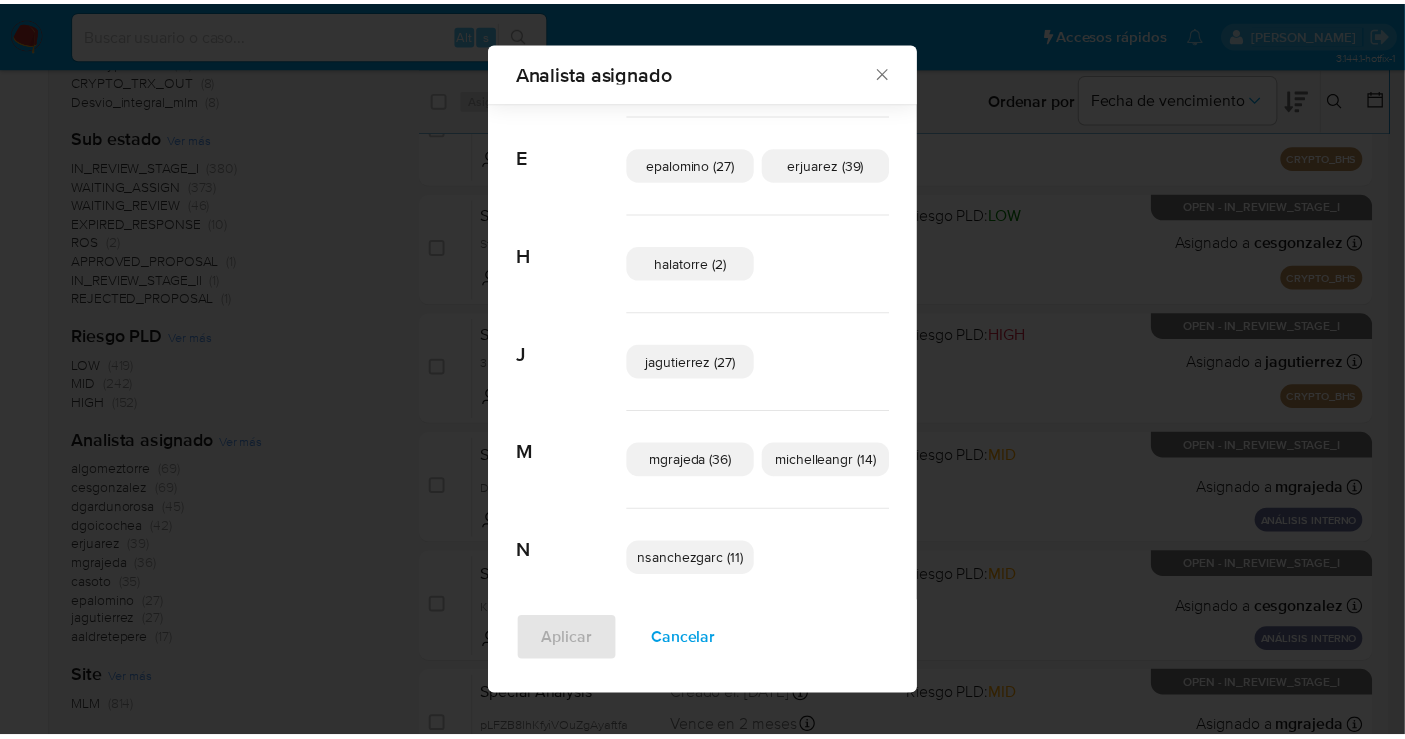 scroll, scrollTop: 433, scrollLeft: 0, axis: vertical 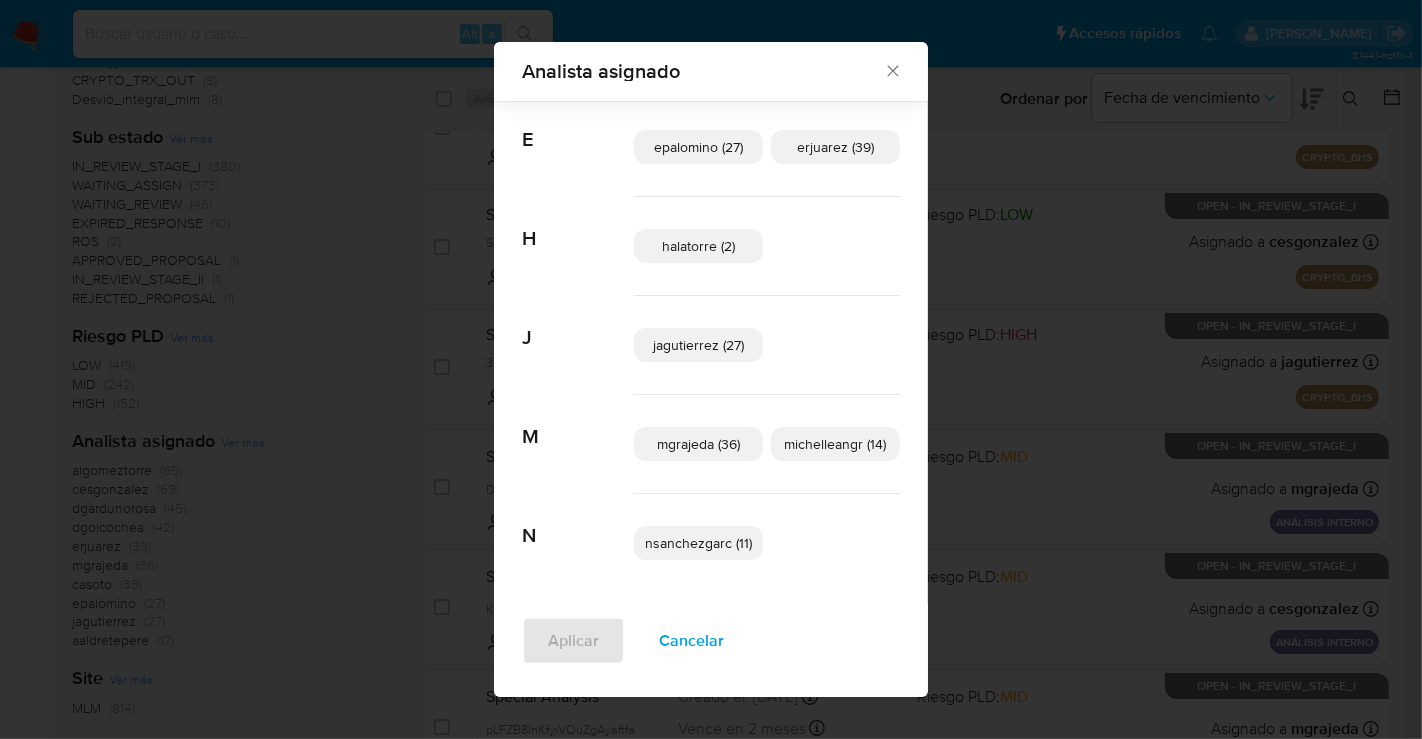 click 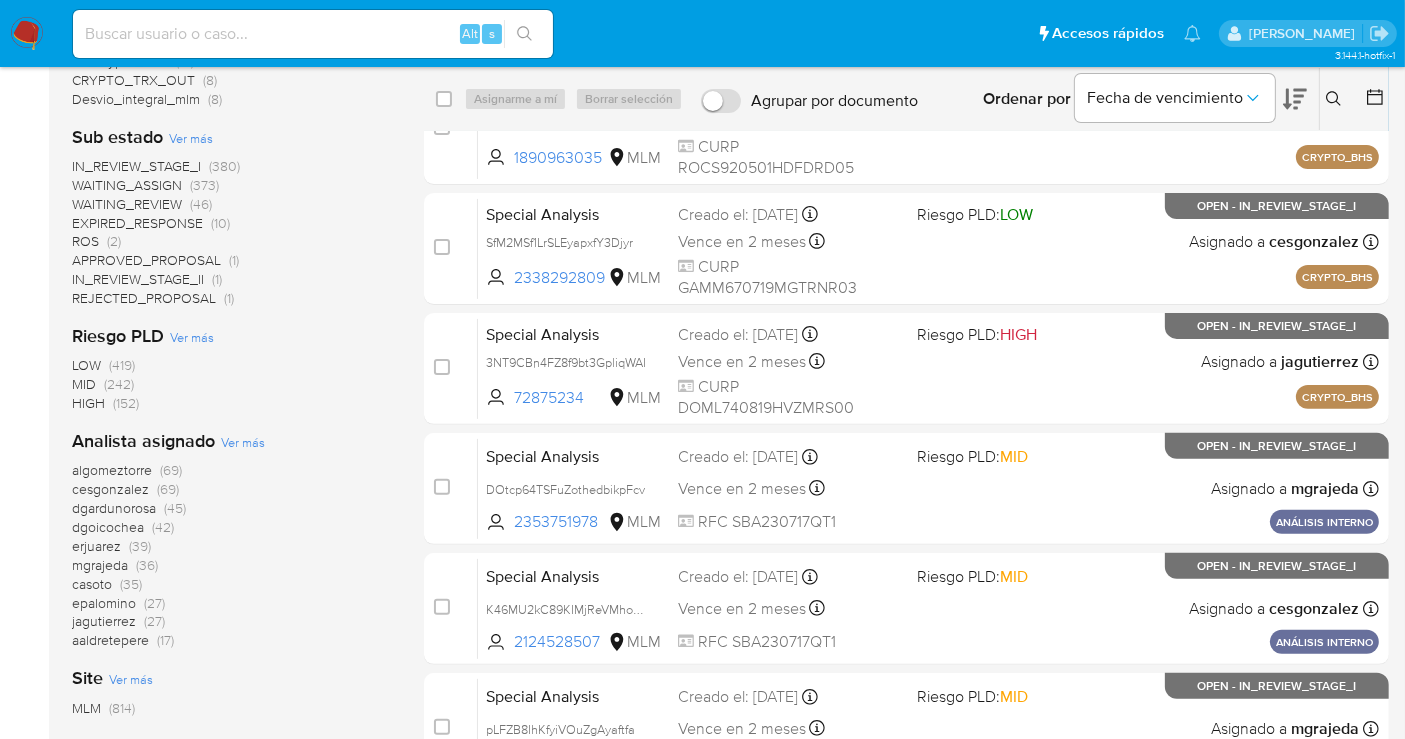 click 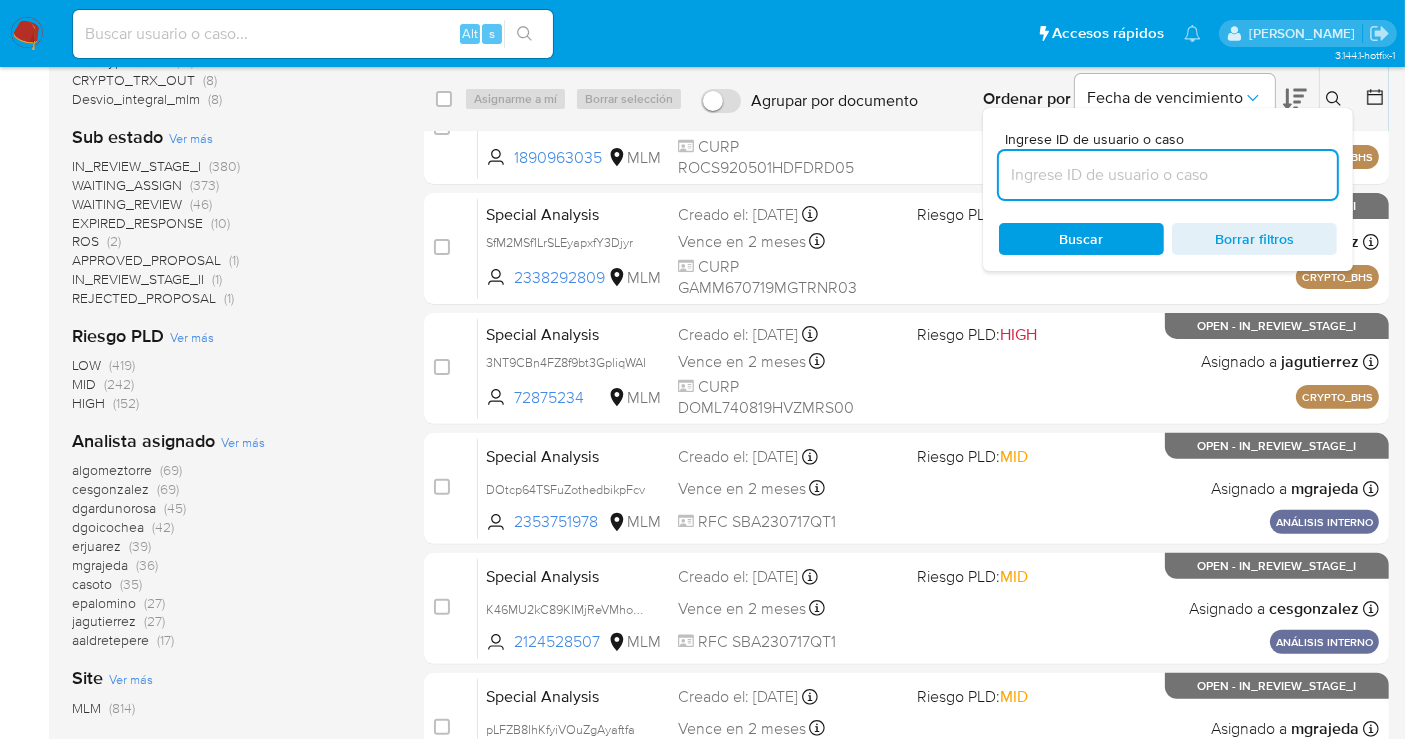 click at bounding box center [1168, 175] 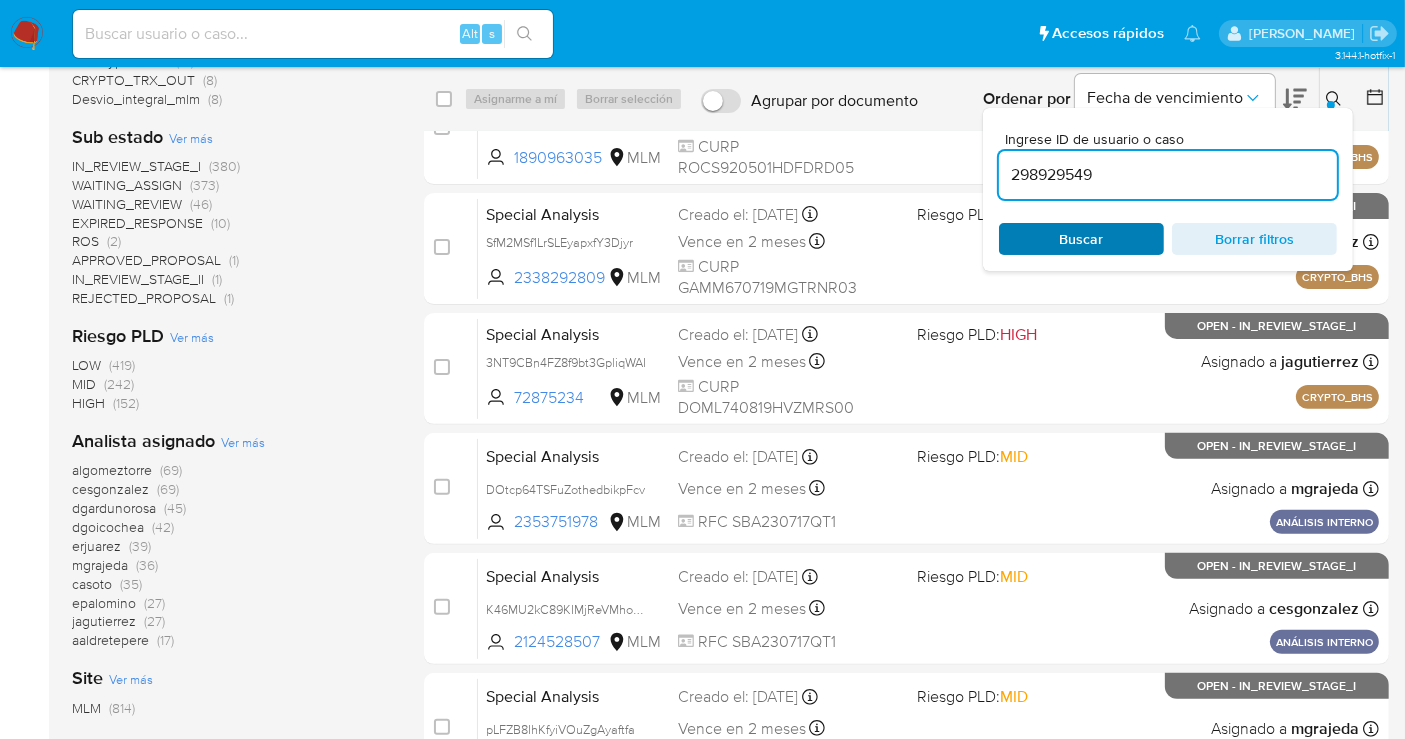 type on "298929549" 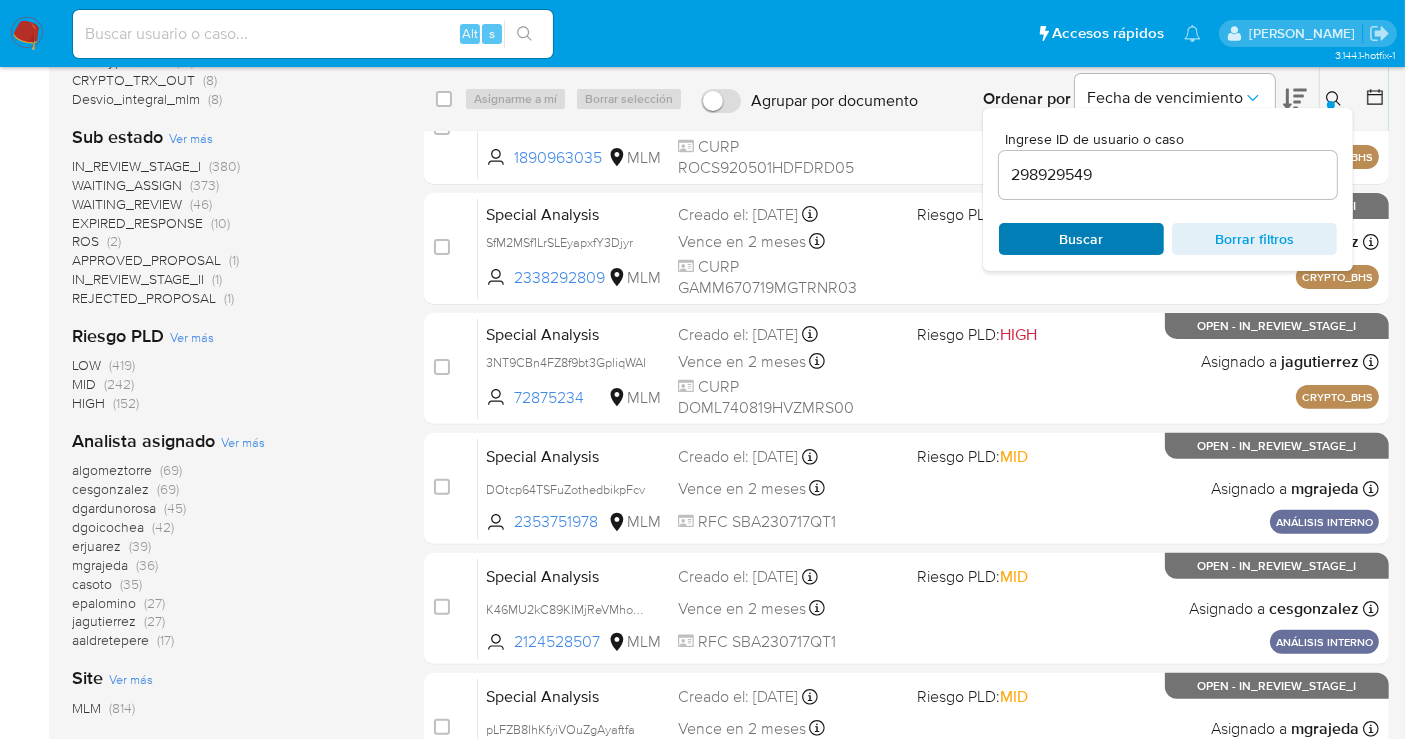 click on "Buscar" at bounding box center [1082, 239] 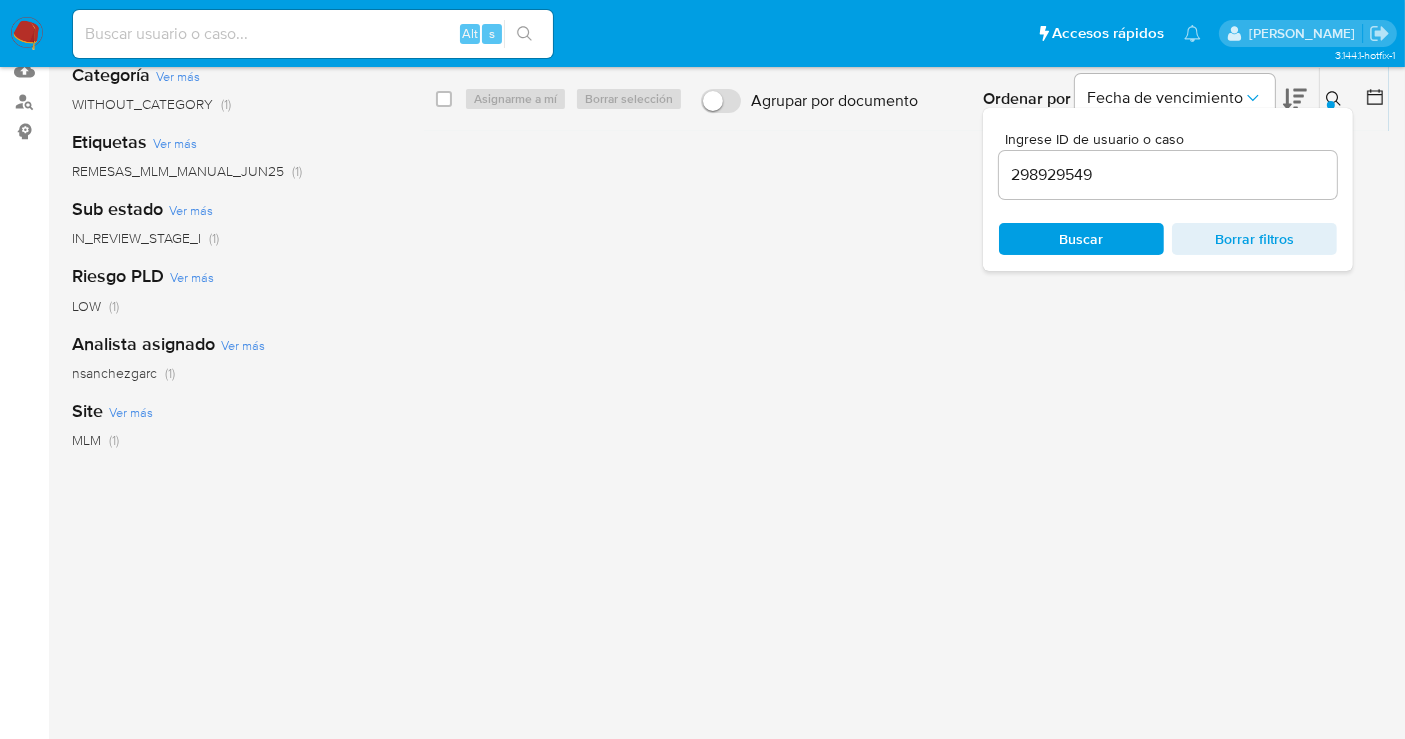 scroll, scrollTop: 0, scrollLeft: 0, axis: both 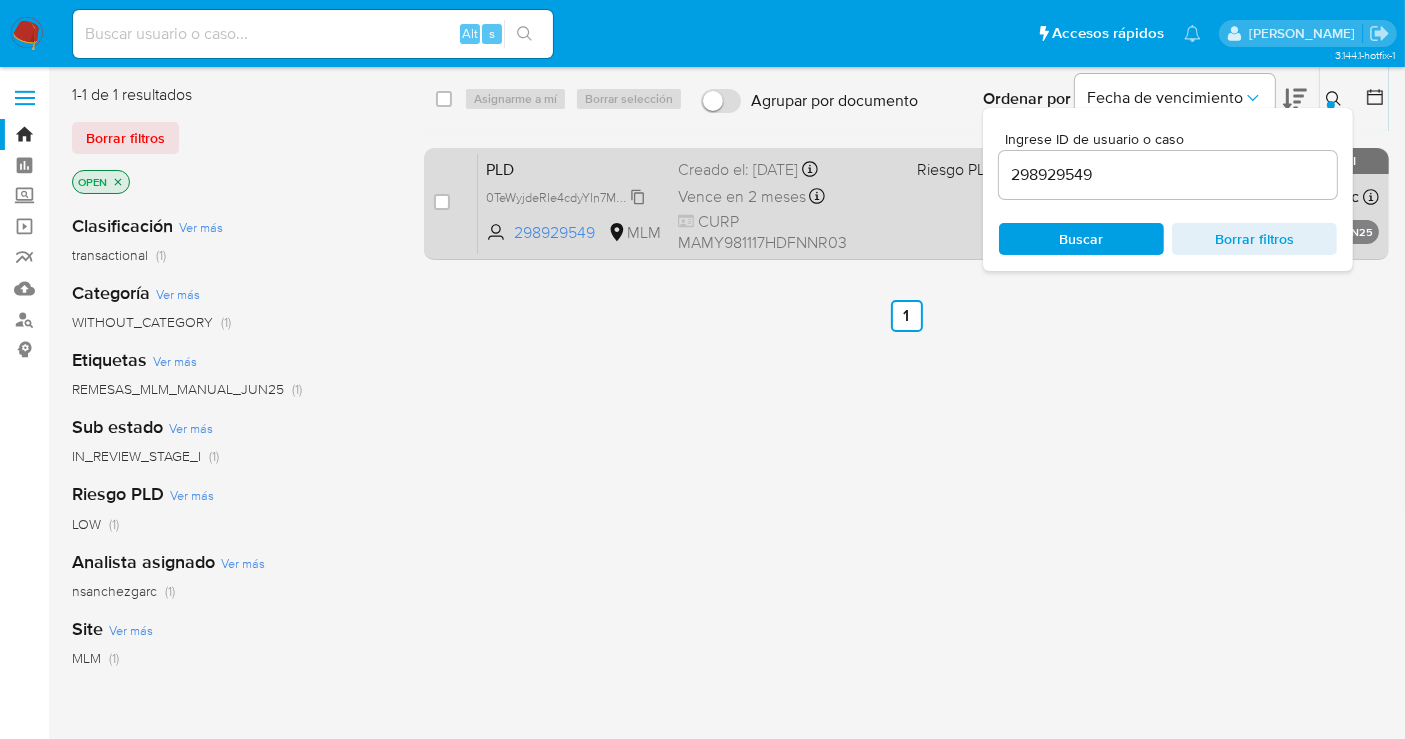 click on "0TeWyjdeRIe4cdyYIn7MGTqZ" at bounding box center [565, 196] 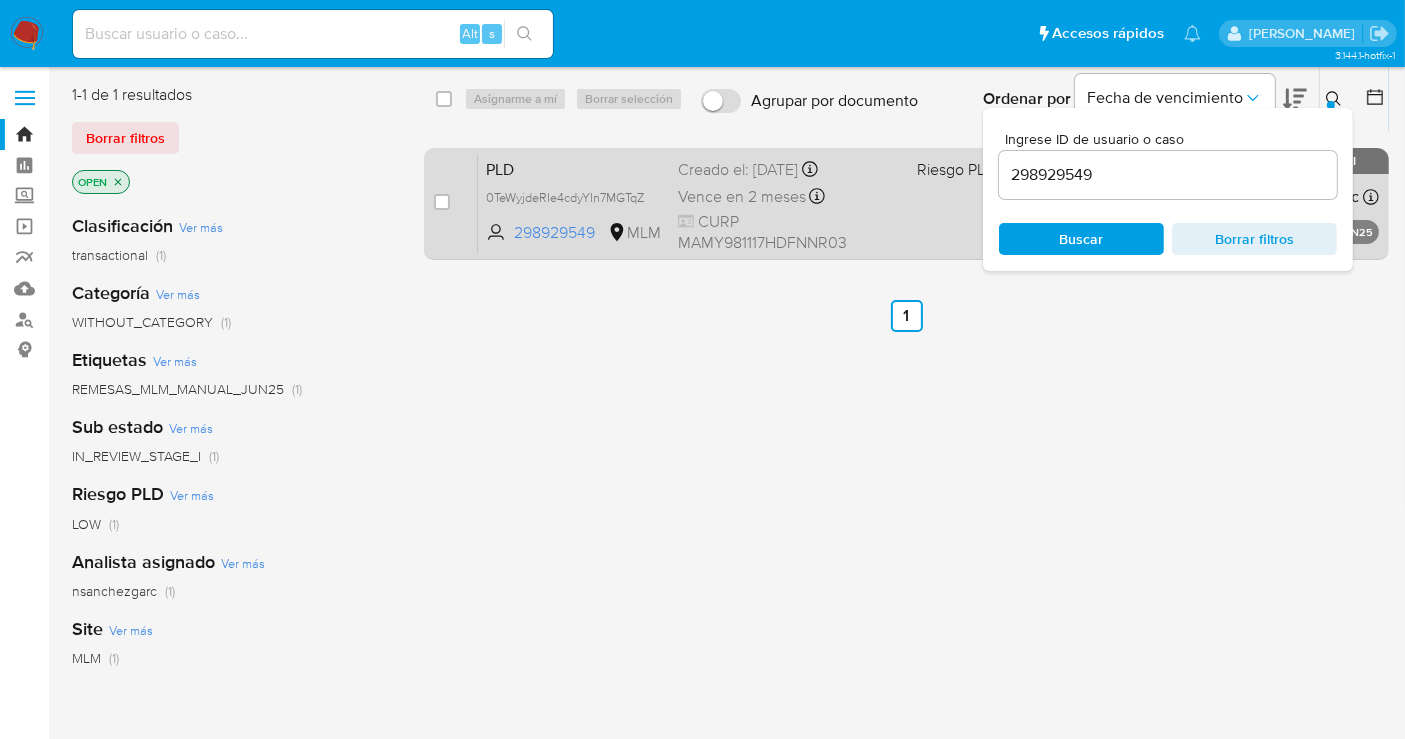 click on "Vence en 2 meses" at bounding box center (742, 197) 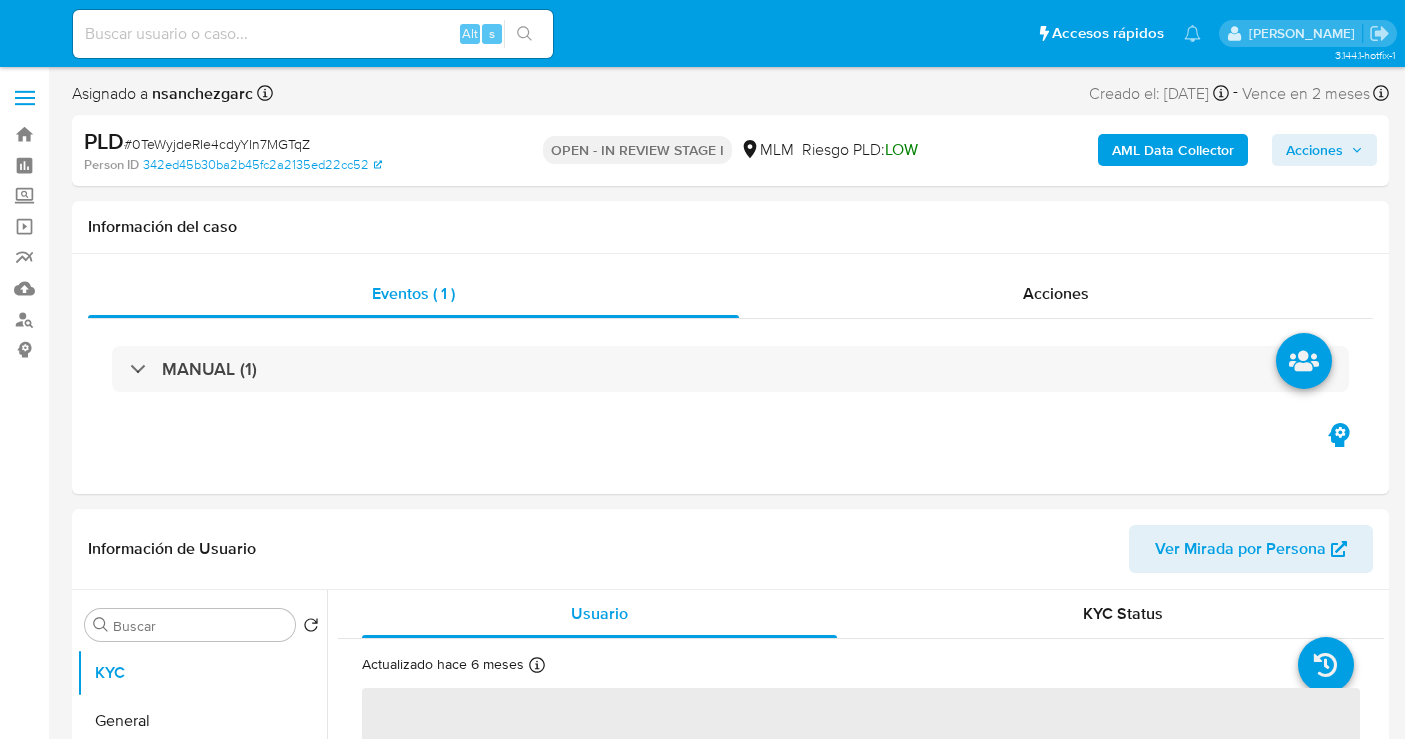 select on "10" 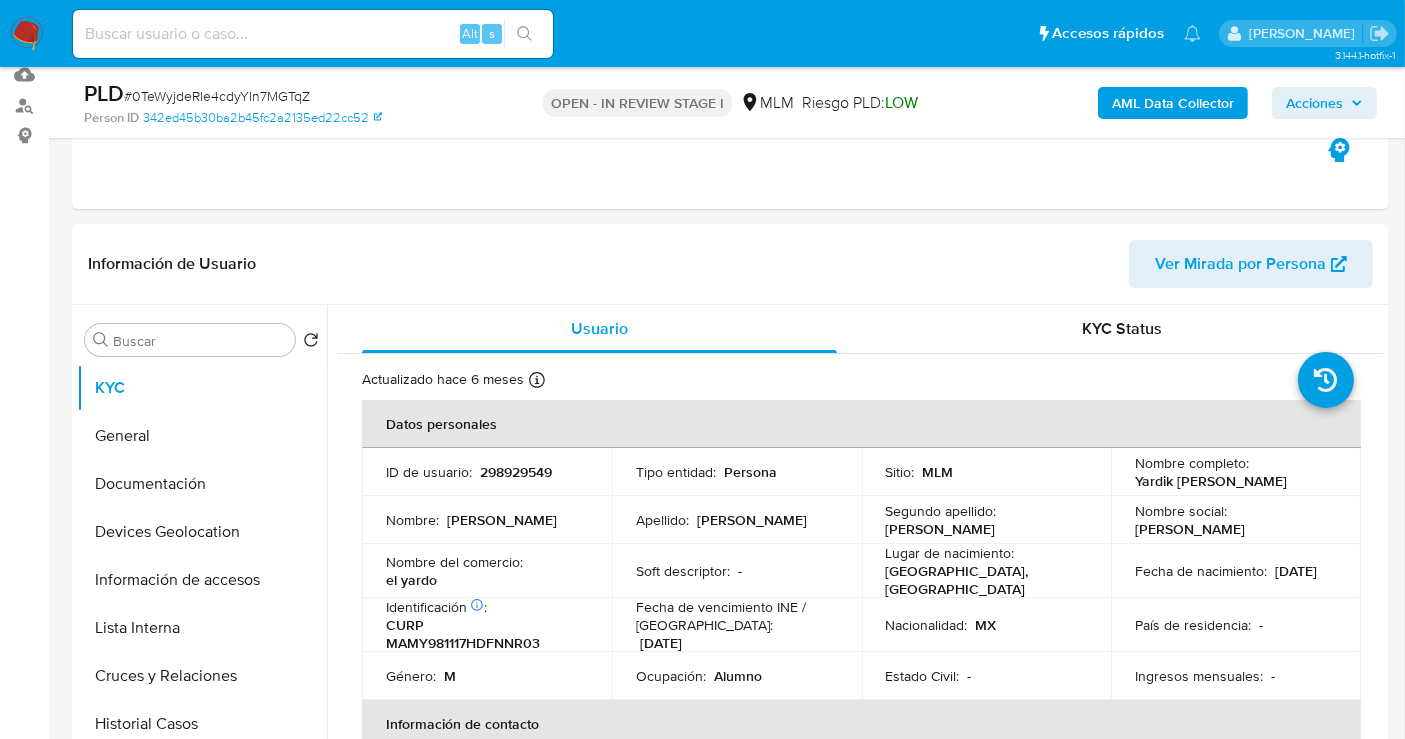 scroll, scrollTop: 222, scrollLeft: 0, axis: vertical 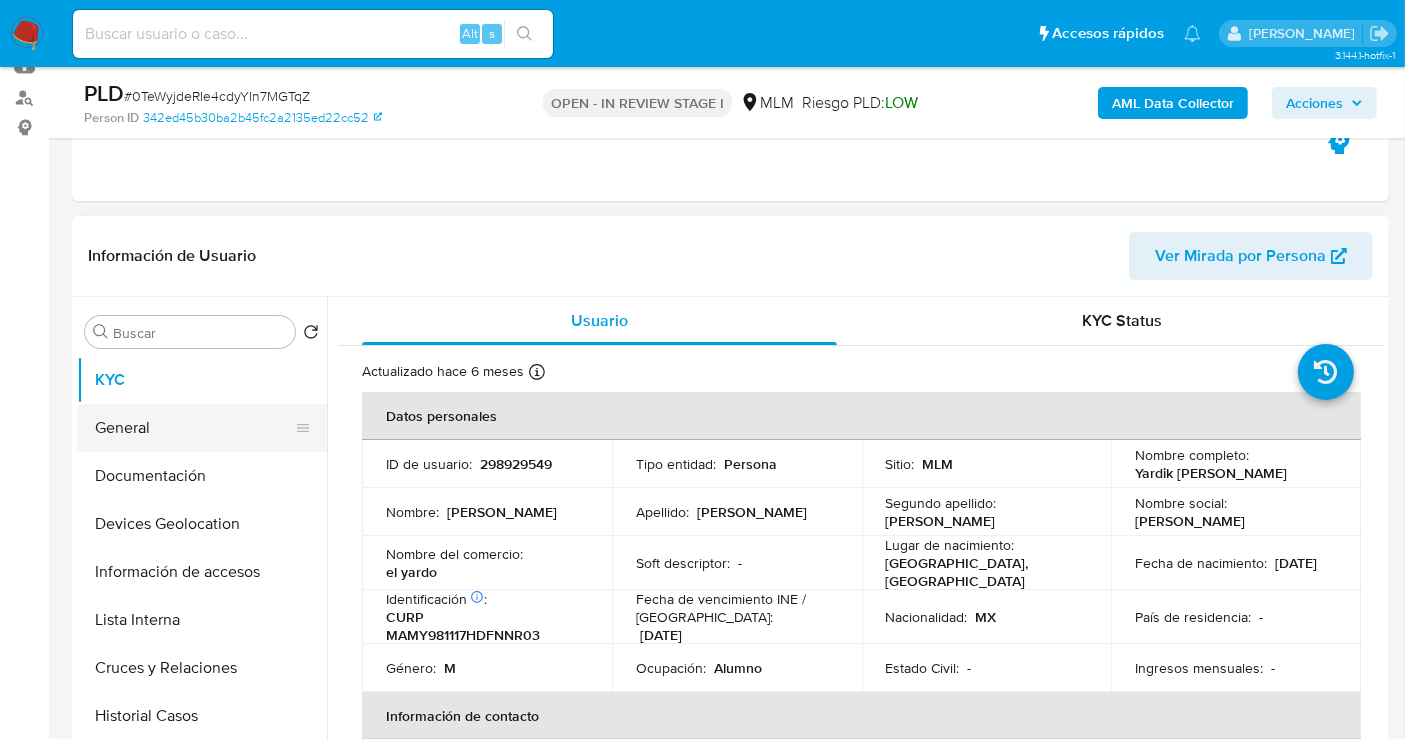click on "General" at bounding box center (194, 428) 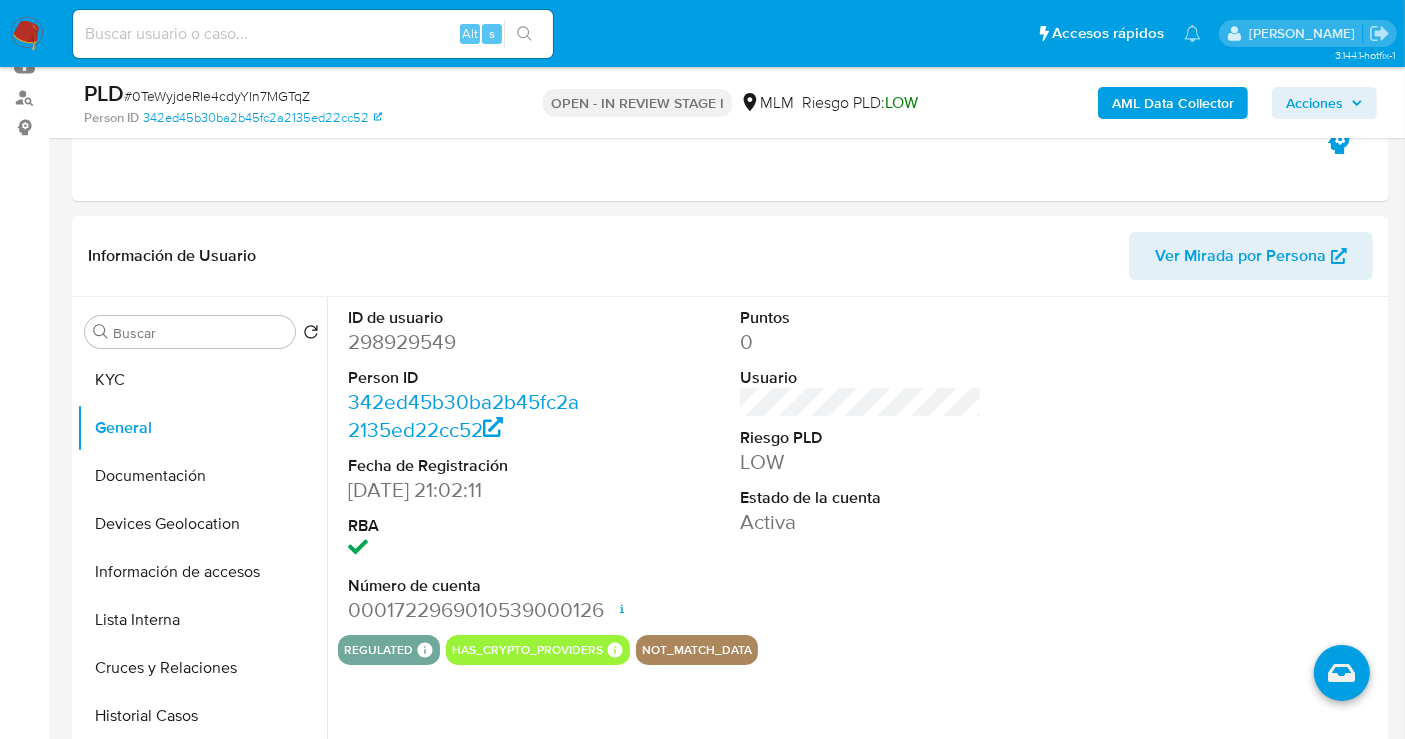 type 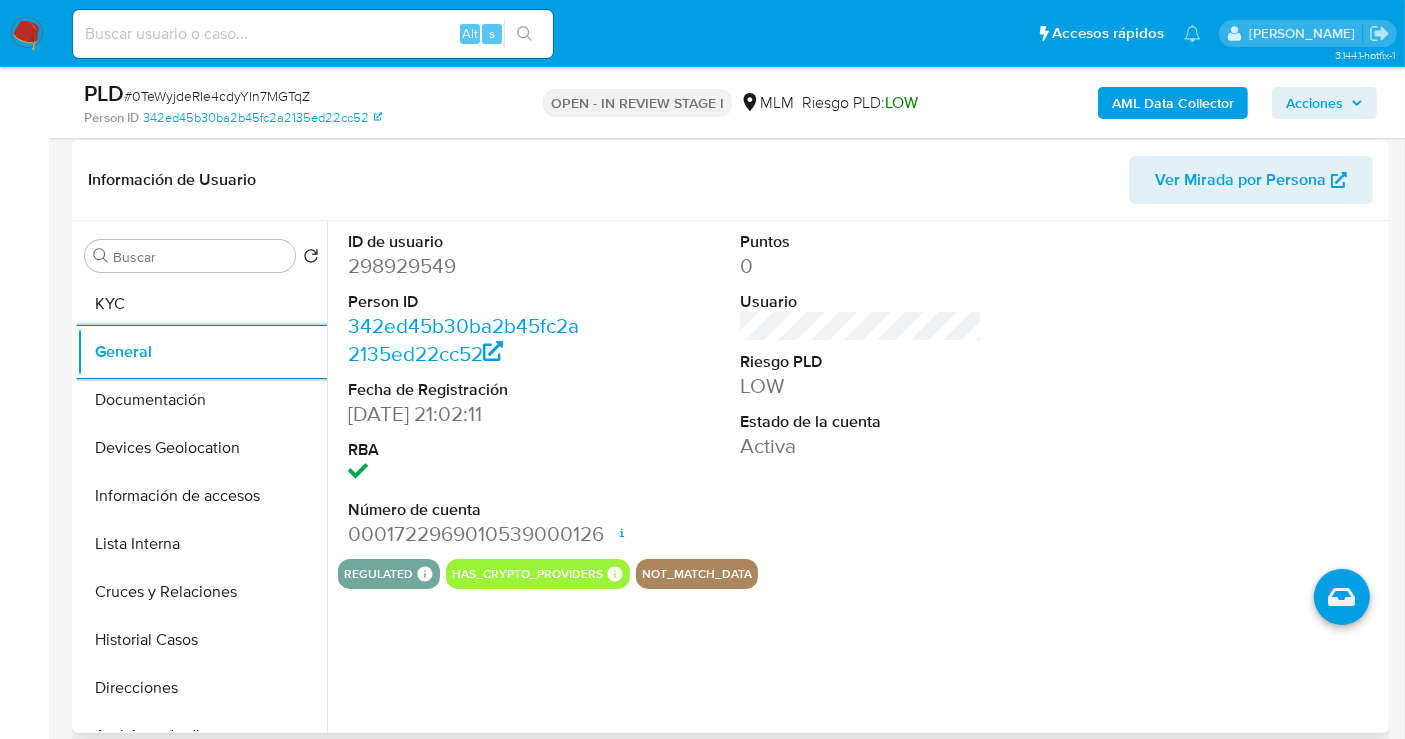 scroll, scrollTop: 333, scrollLeft: 0, axis: vertical 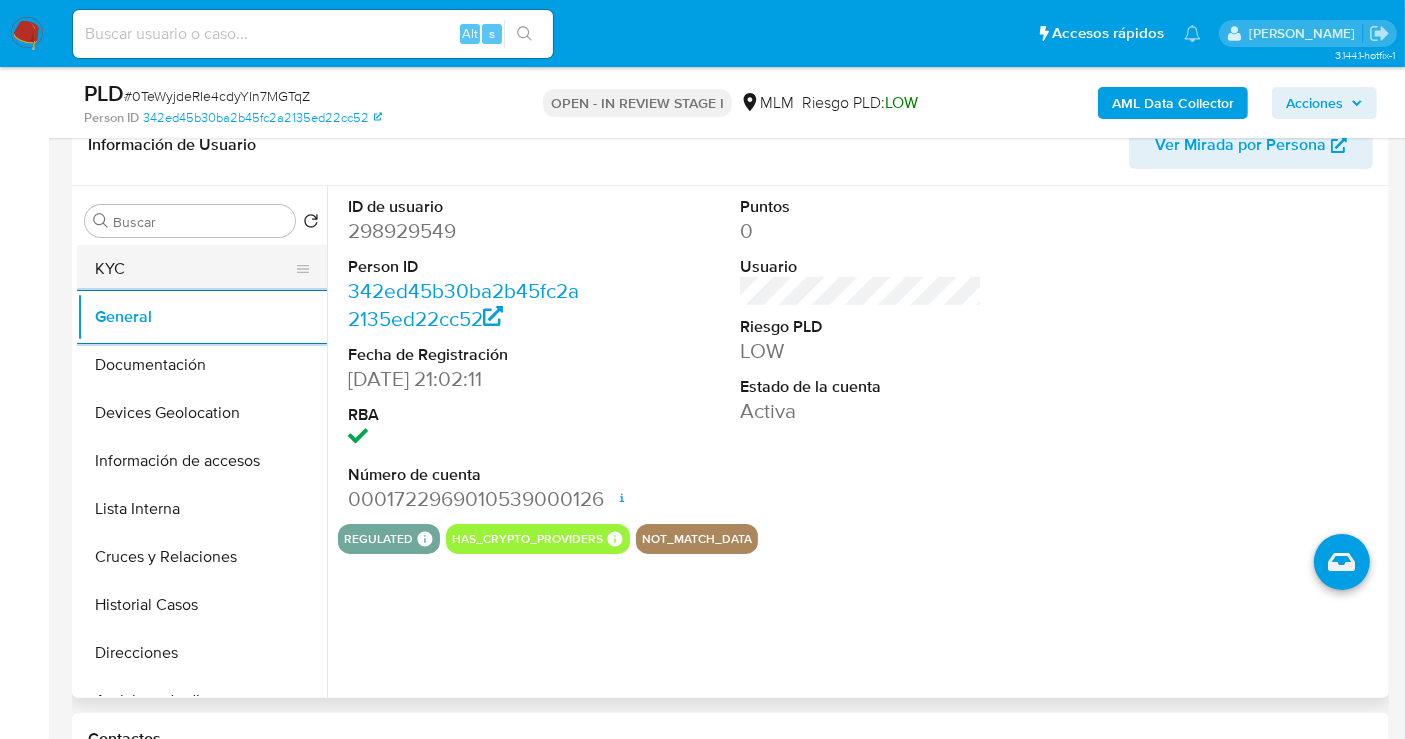 click on "KYC" at bounding box center (194, 269) 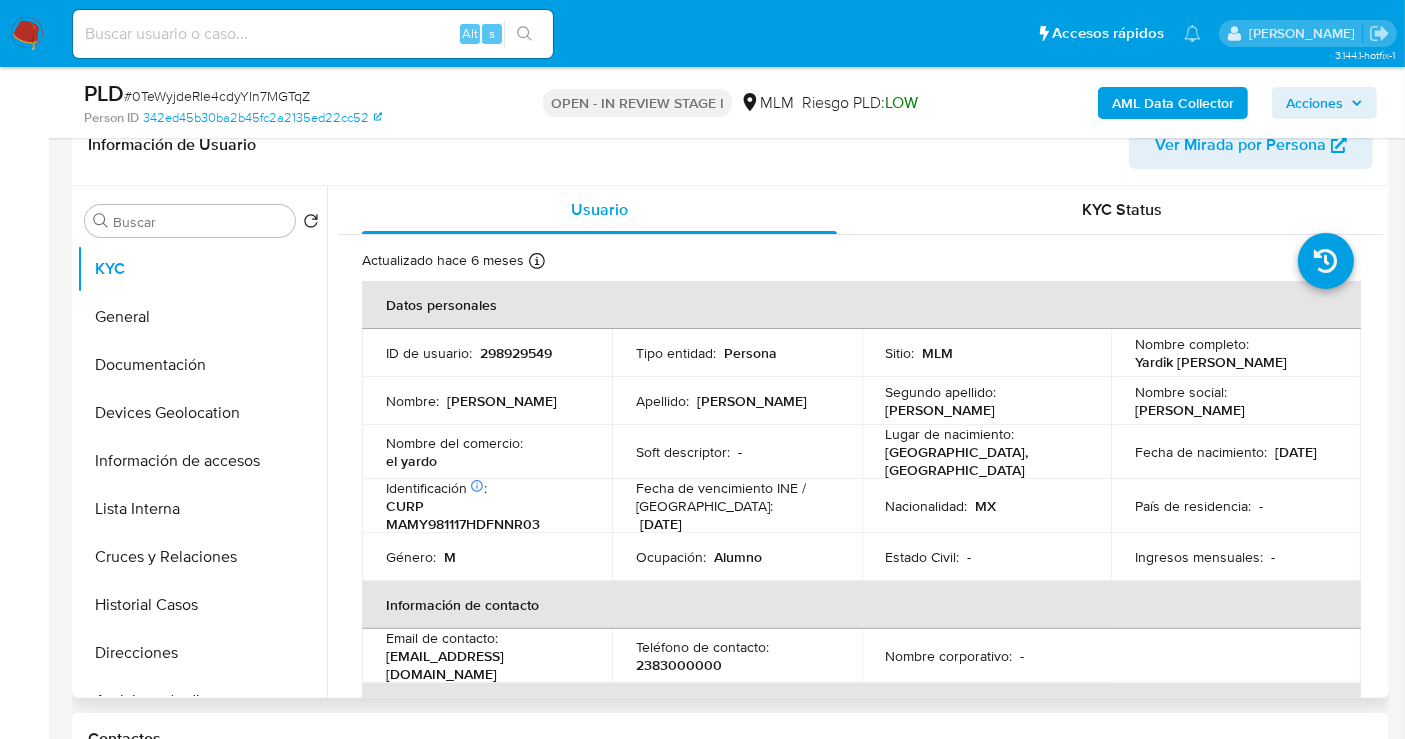 type 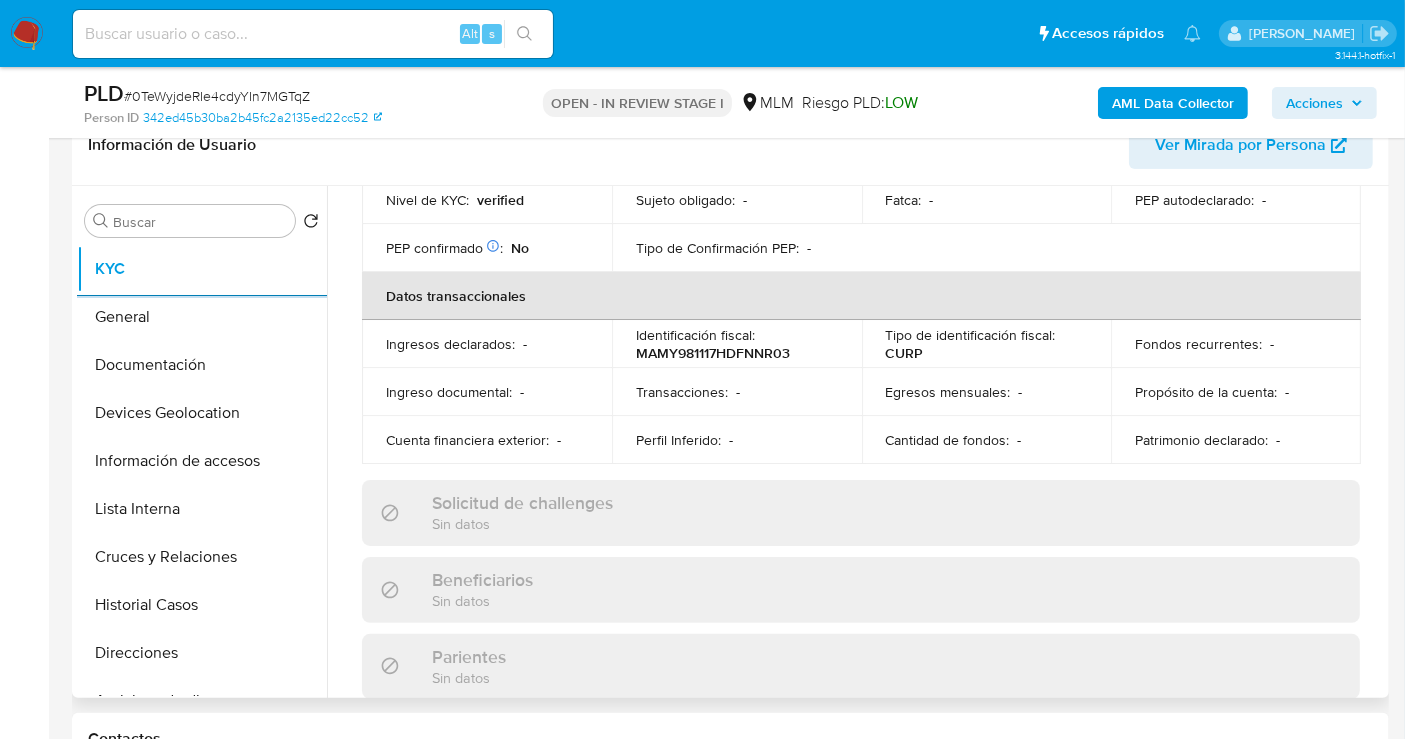 scroll, scrollTop: 444, scrollLeft: 0, axis: vertical 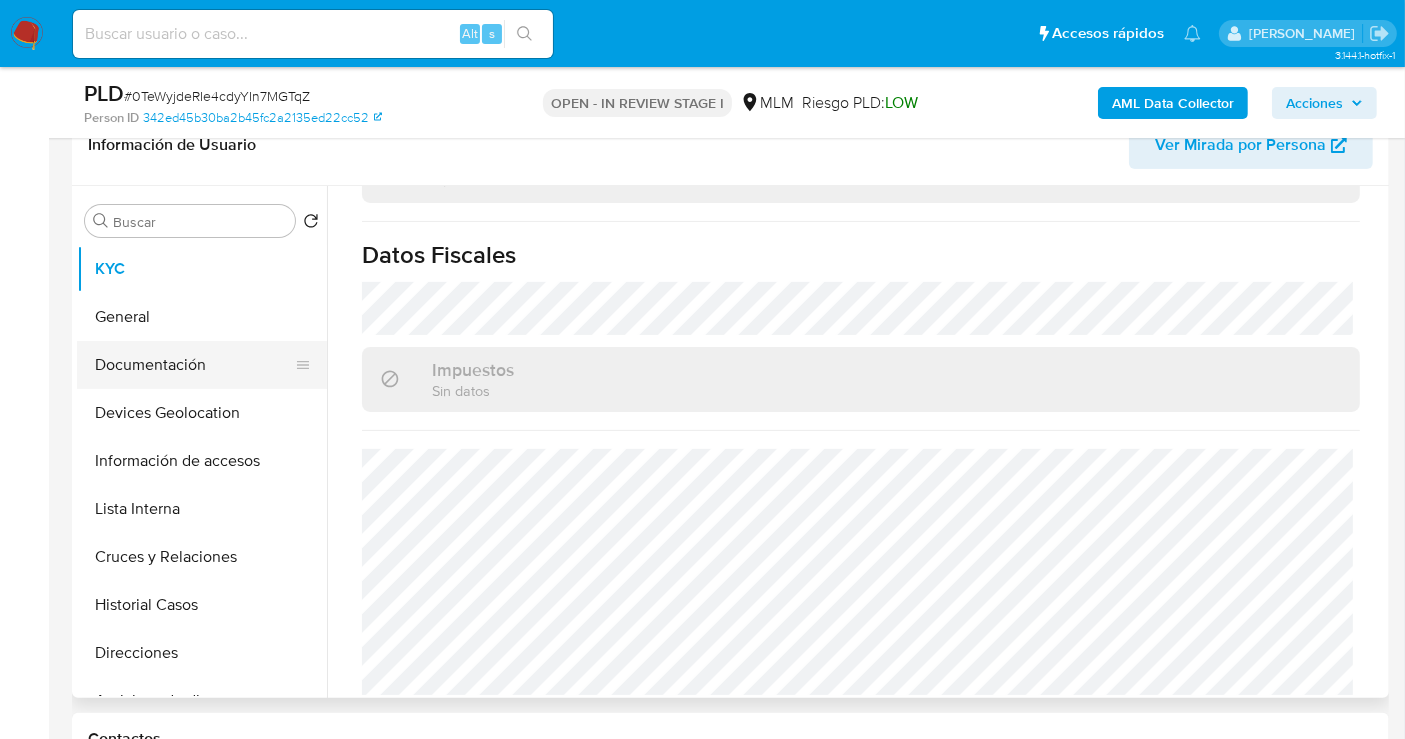 click on "Documentación" at bounding box center (194, 365) 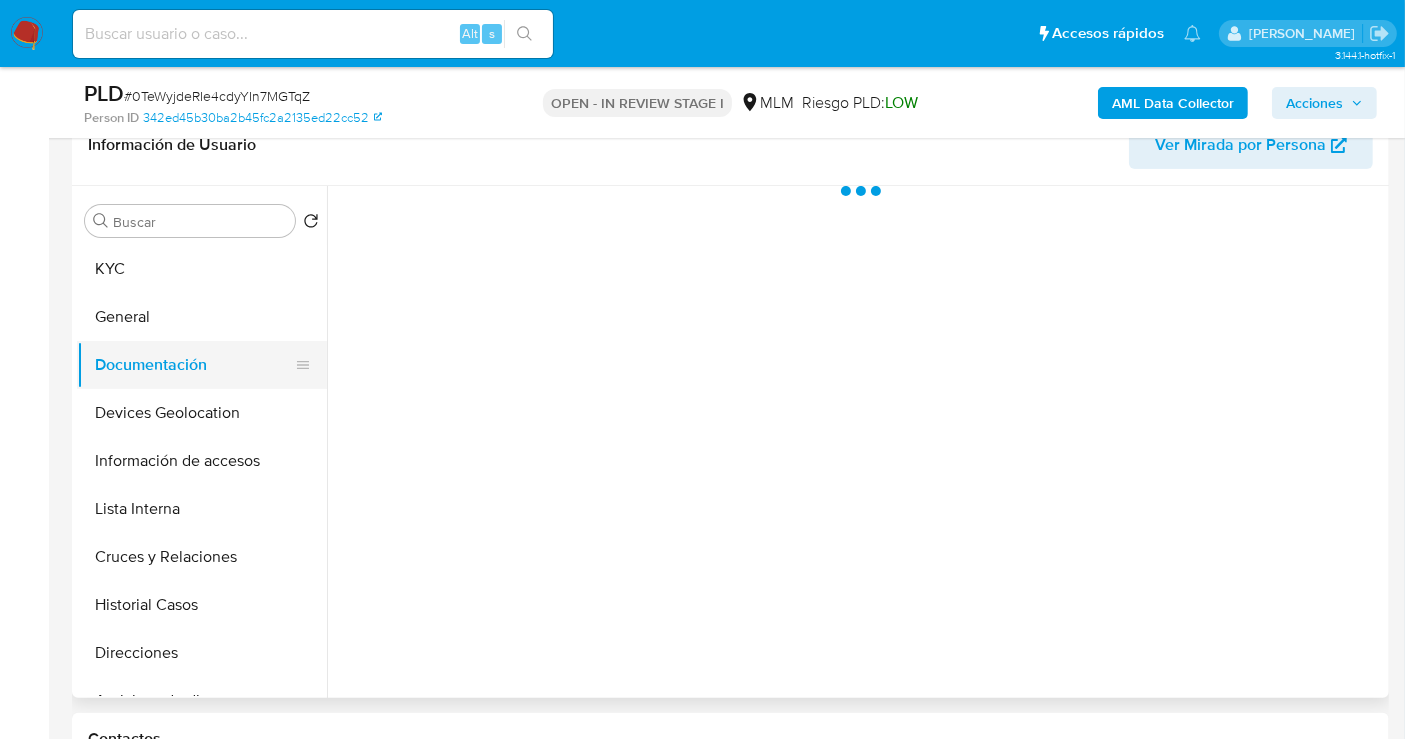 scroll, scrollTop: 0, scrollLeft: 0, axis: both 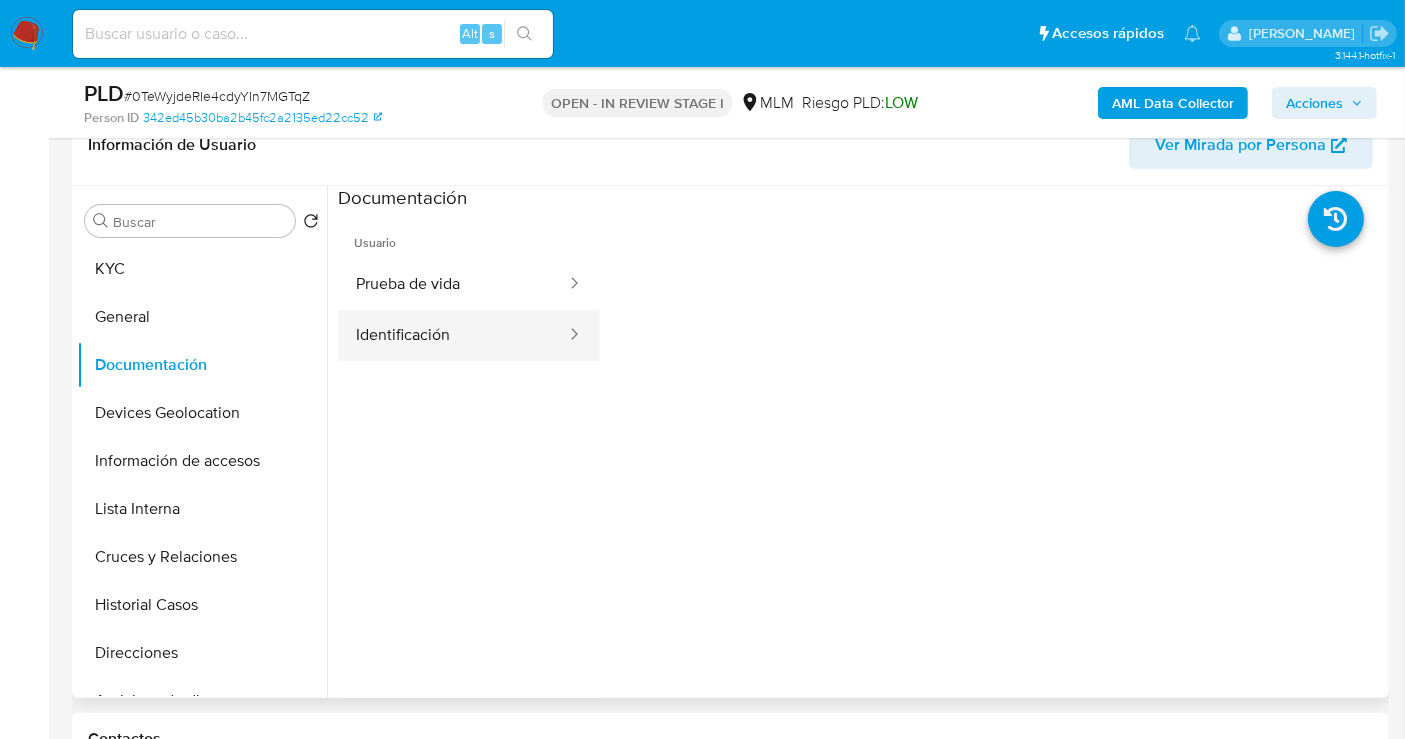 click on "Identificación" at bounding box center (453, 335) 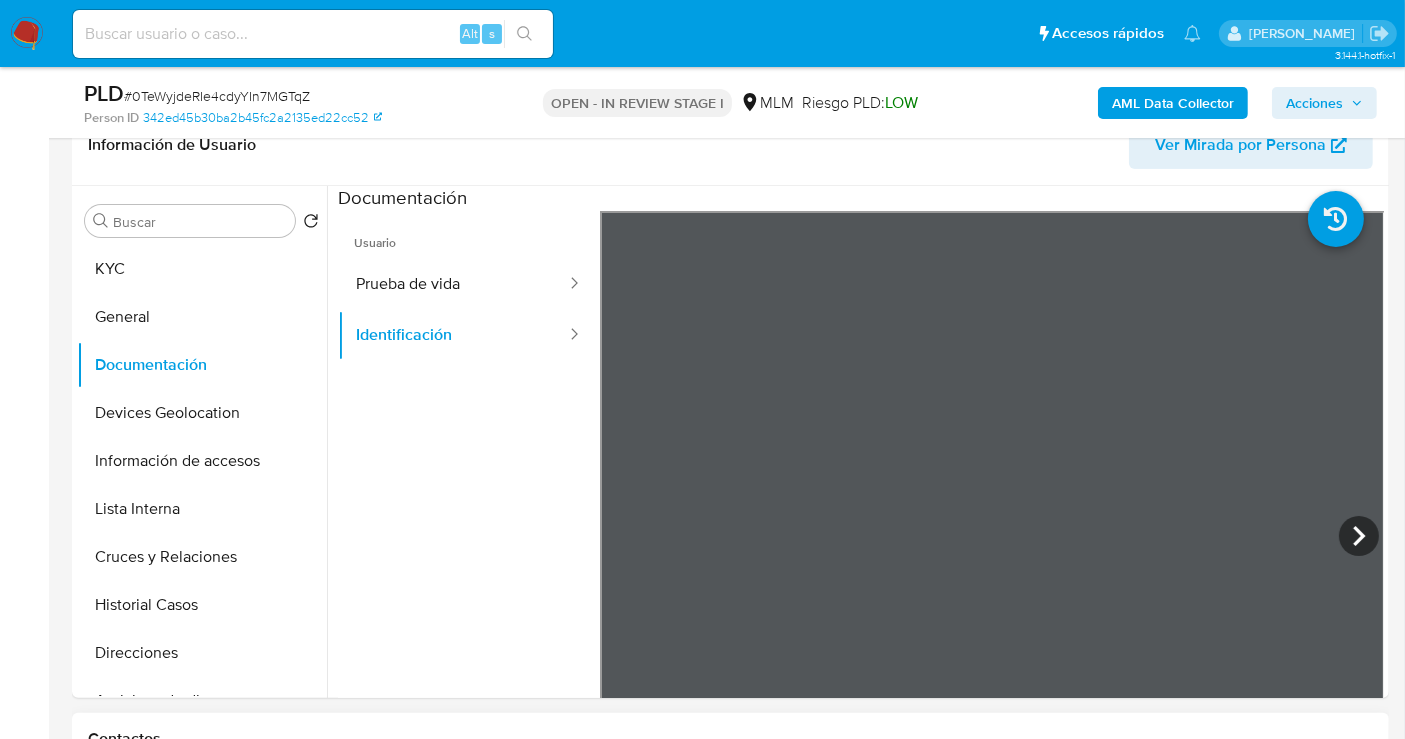 type 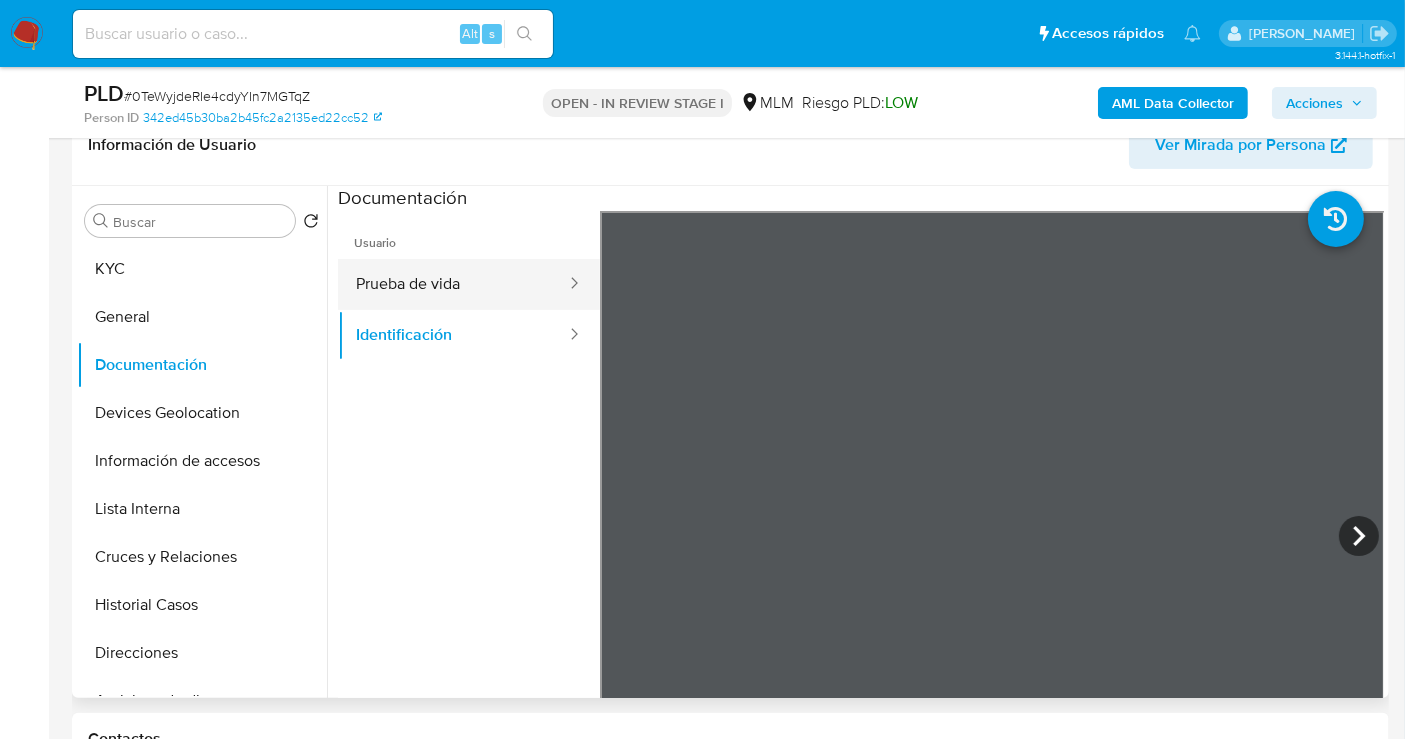 click on "Prueba de vida" at bounding box center [453, 284] 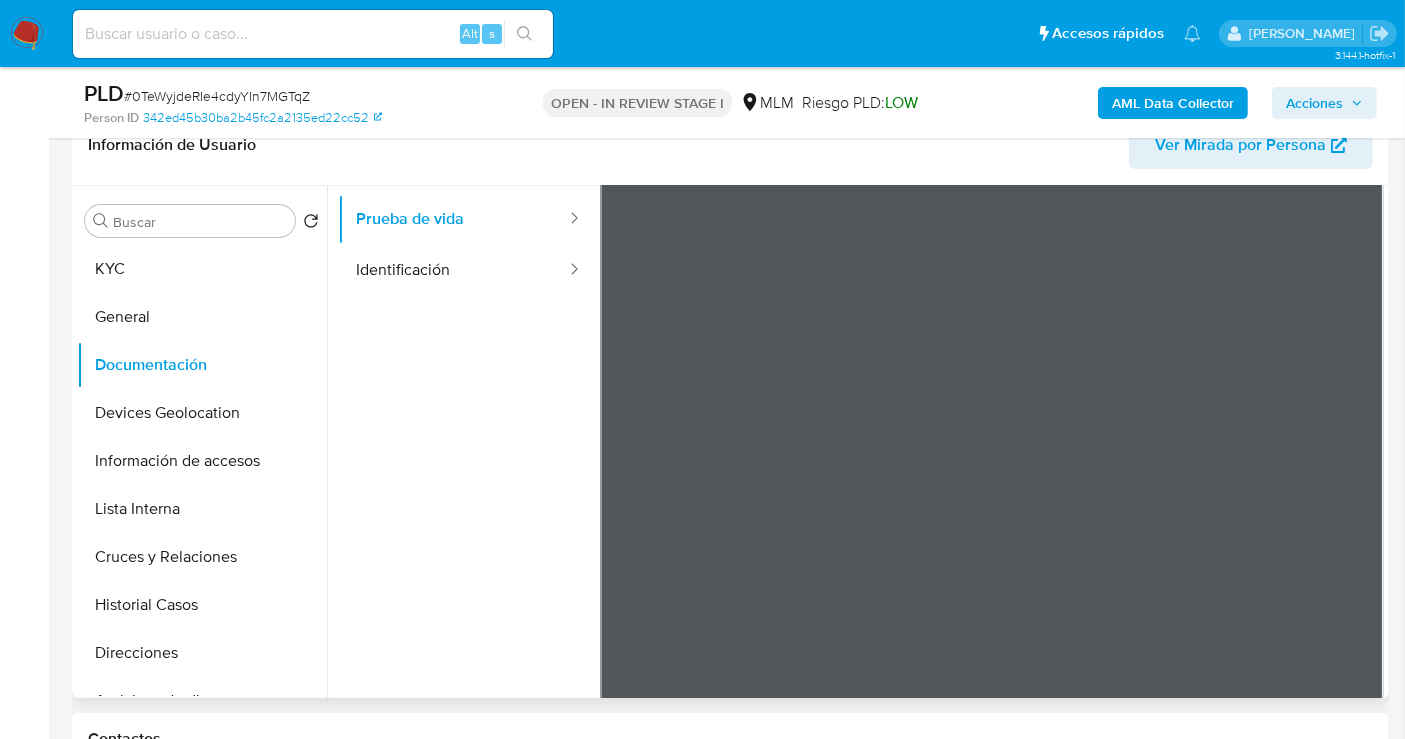 scroll, scrollTop: 111, scrollLeft: 0, axis: vertical 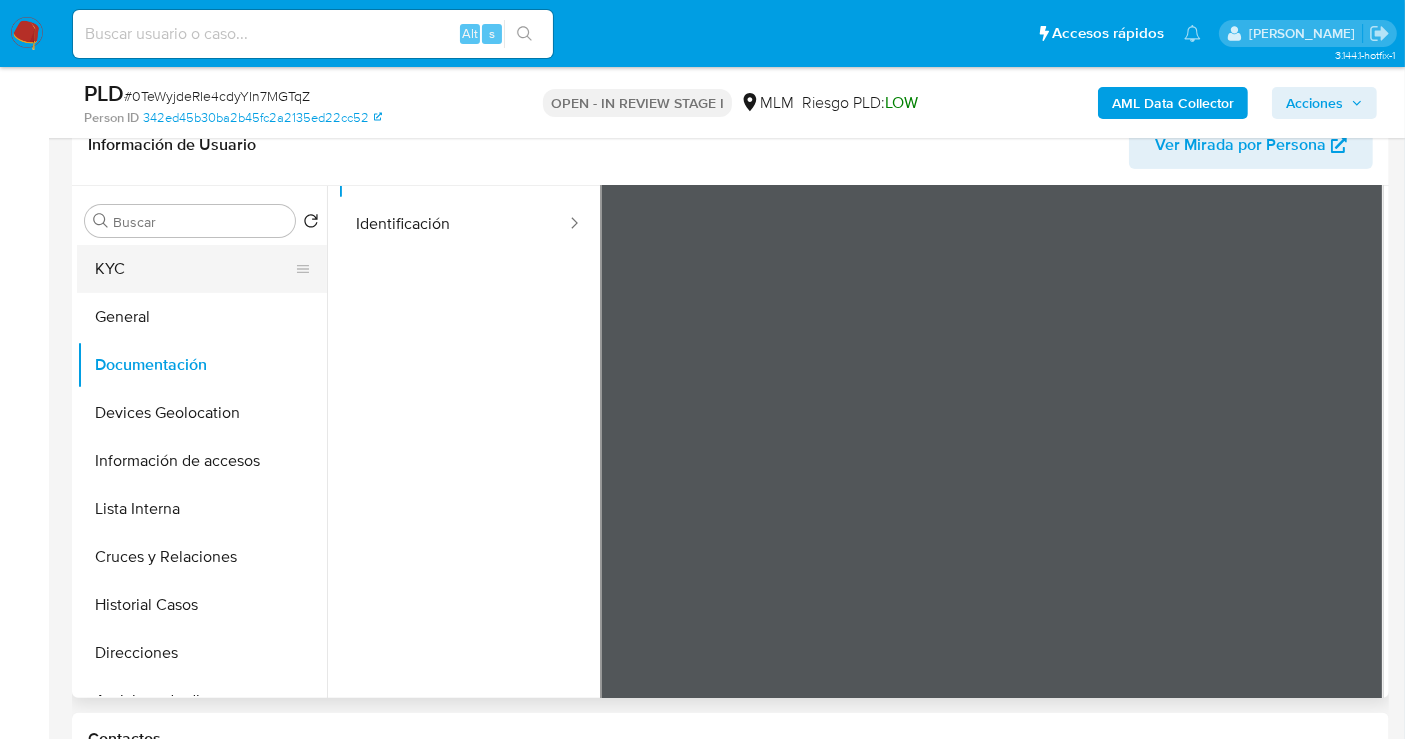 click on "KYC" at bounding box center [194, 269] 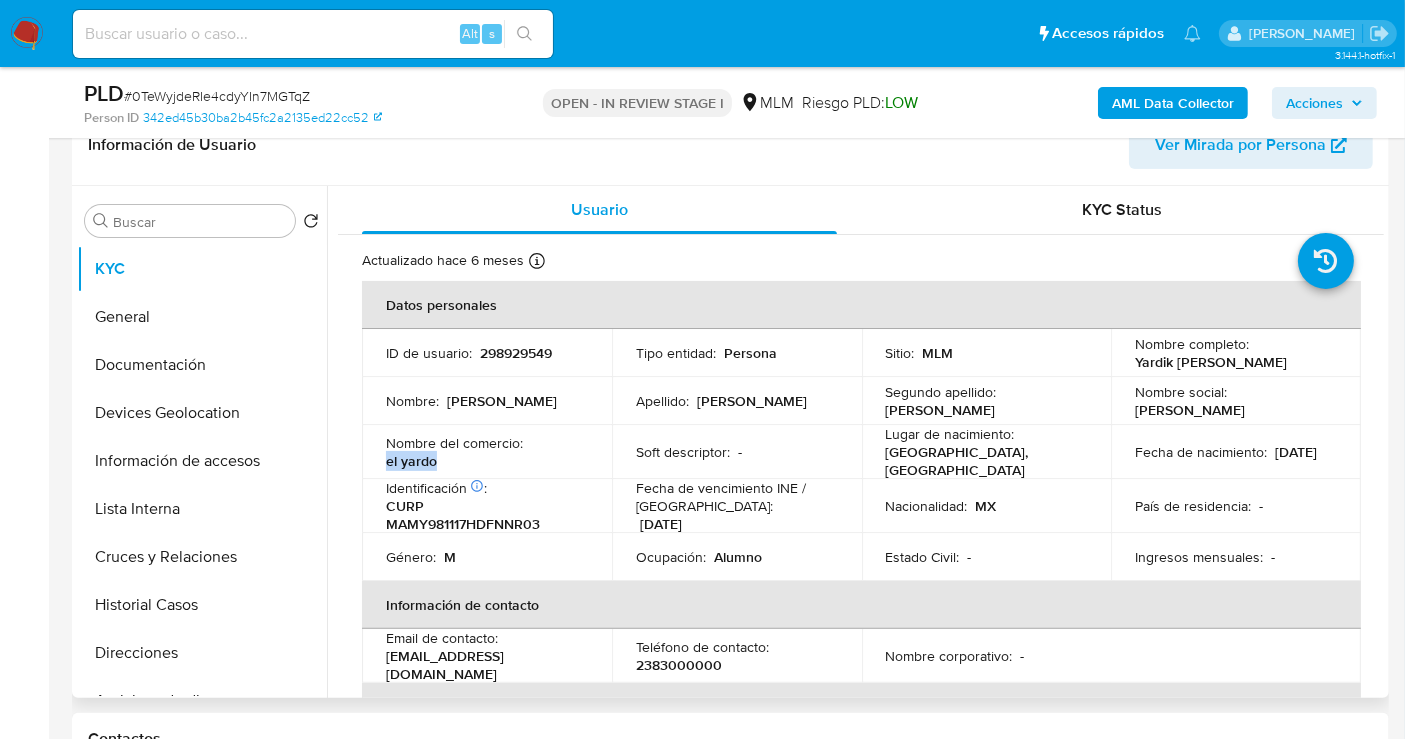 drag, startPoint x: 441, startPoint y: 462, endPoint x: 385, endPoint y: 462, distance: 56 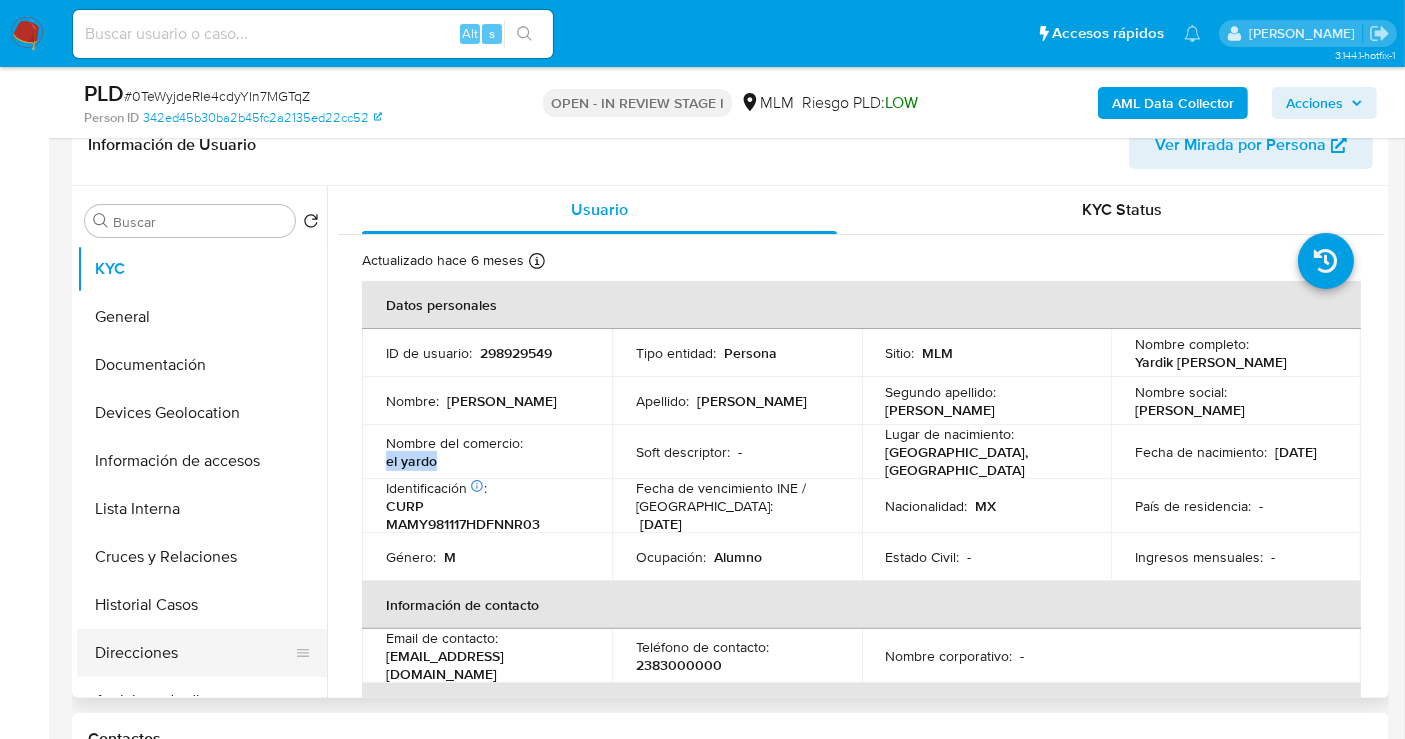 click on "Direcciones" at bounding box center (194, 653) 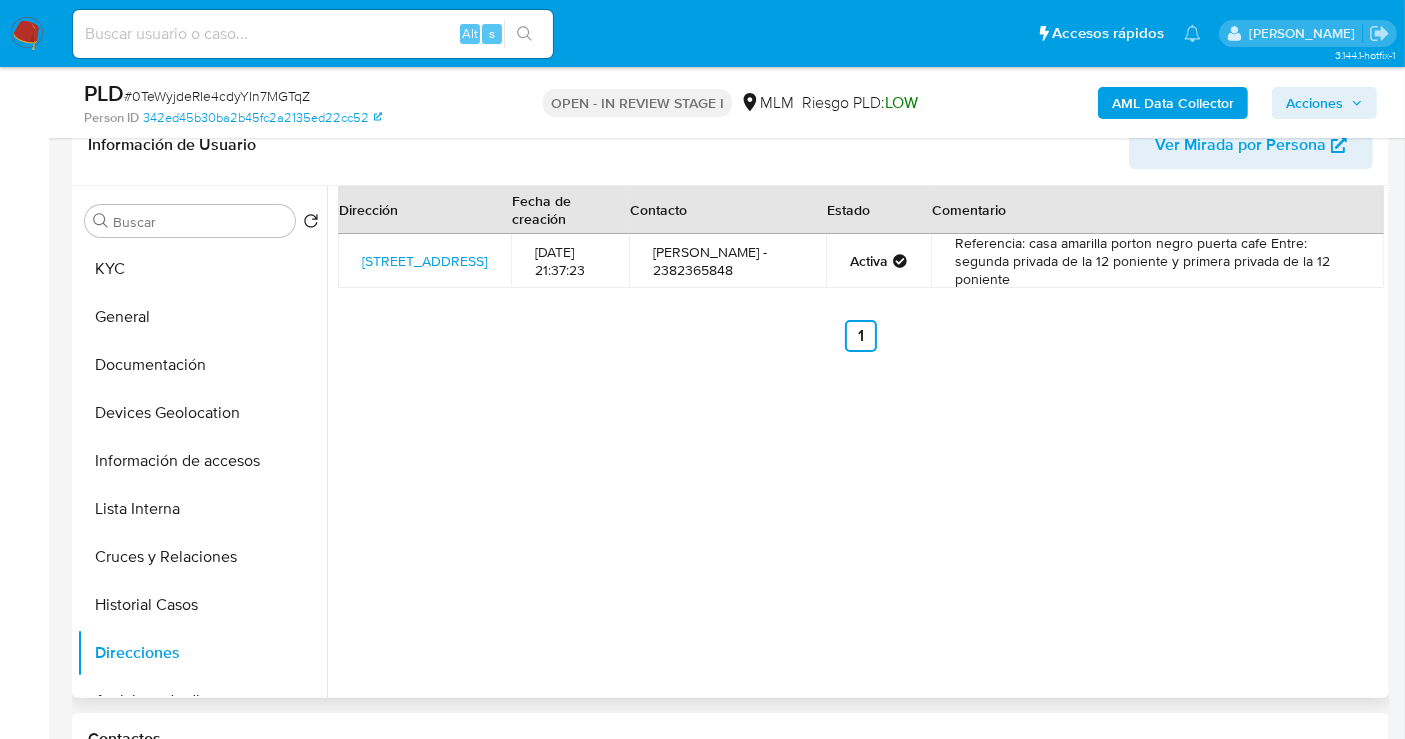 type 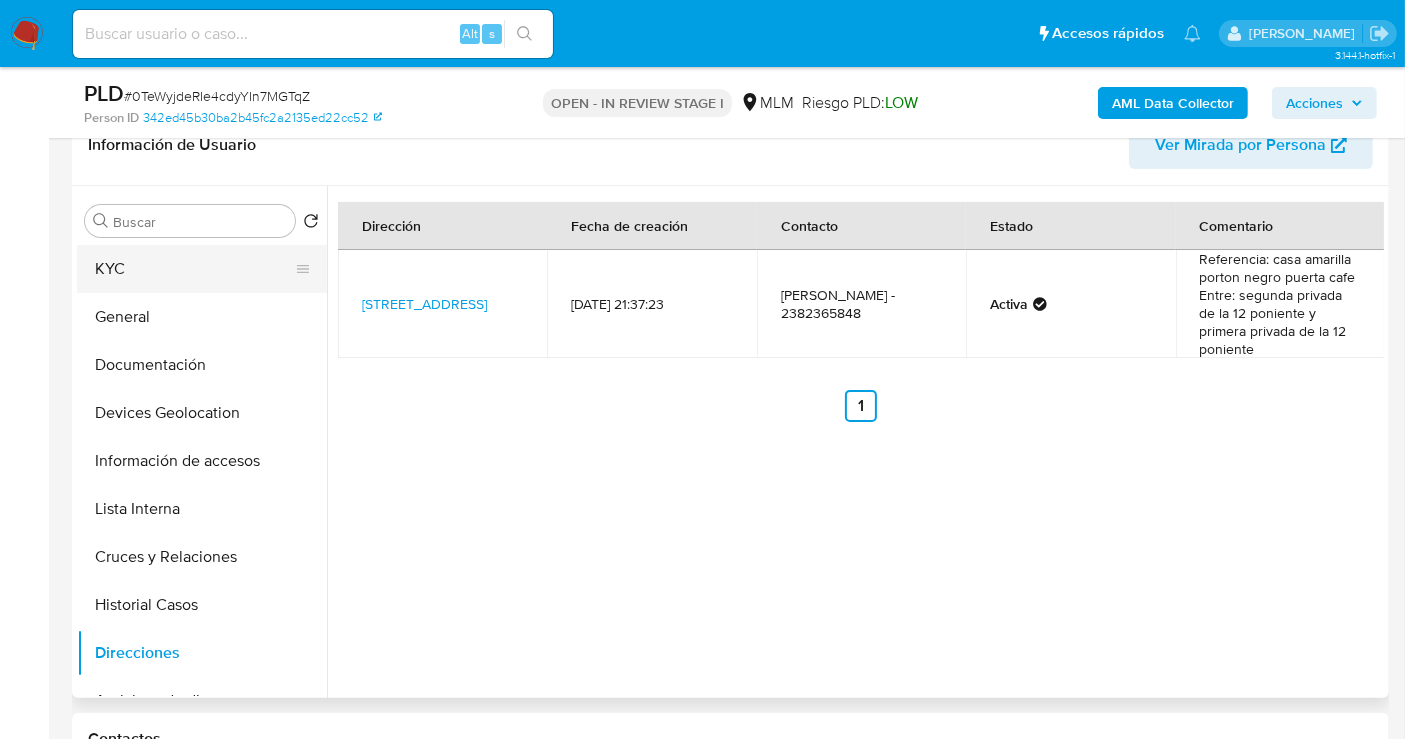 click on "KYC" at bounding box center (194, 269) 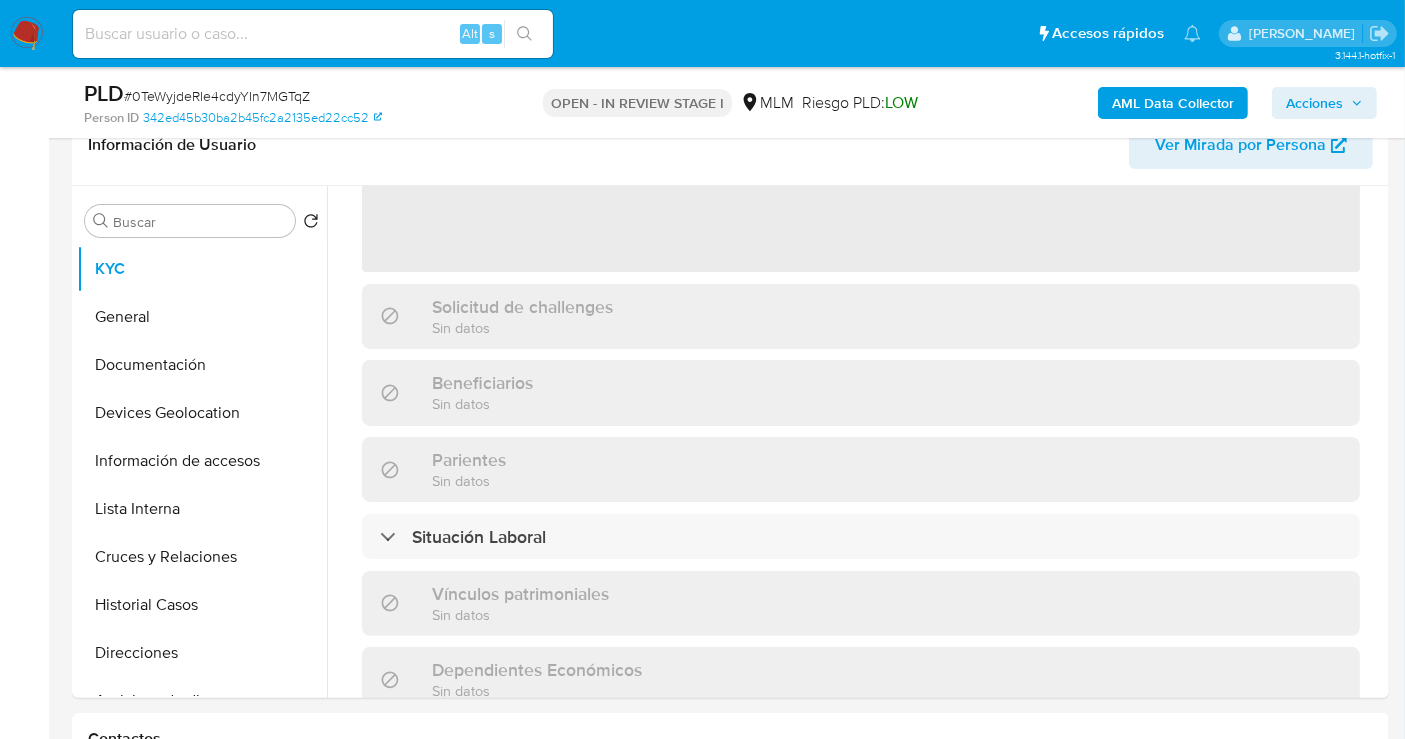 scroll, scrollTop: 333, scrollLeft: 0, axis: vertical 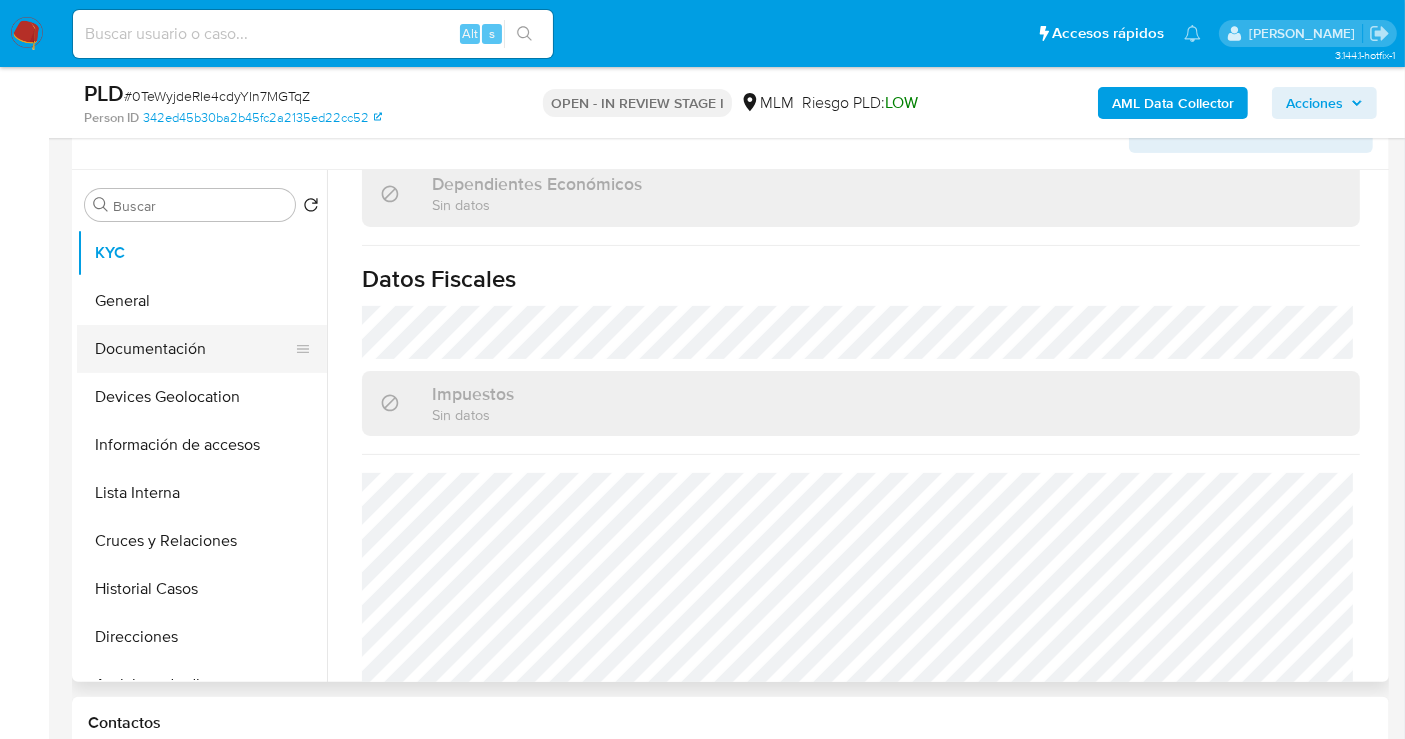 click on "Documentación" at bounding box center (194, 349) 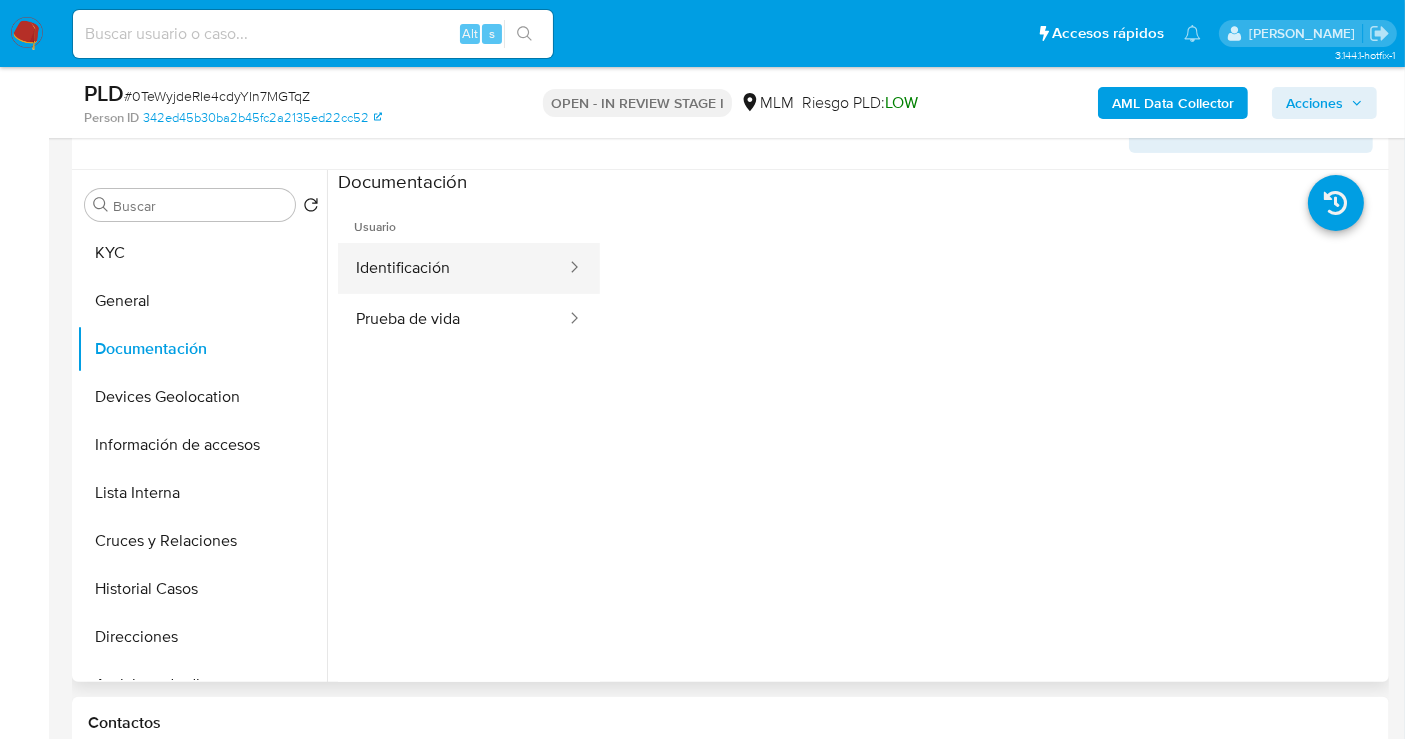 click on "Identificación" at bounding box center [453, 268] 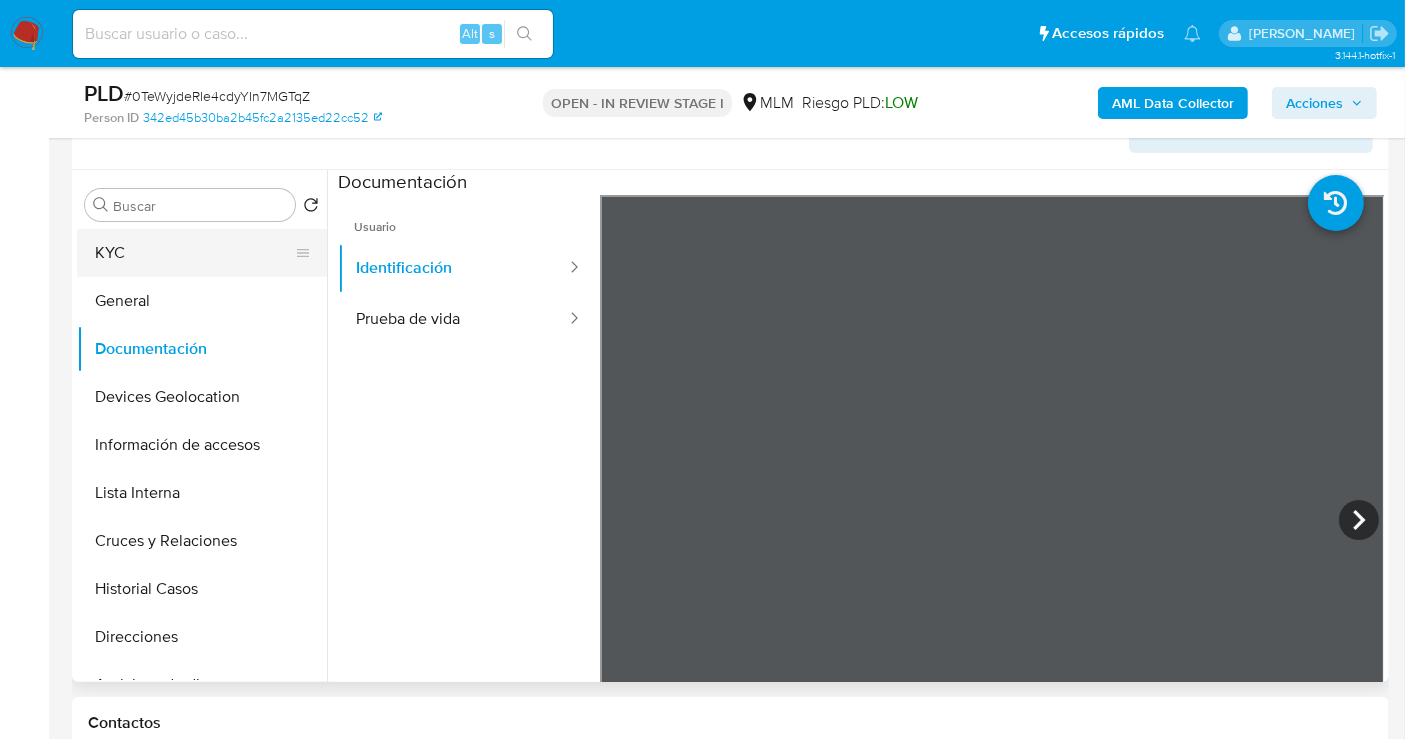 click on "KYC" at bounding box center [194, 253] 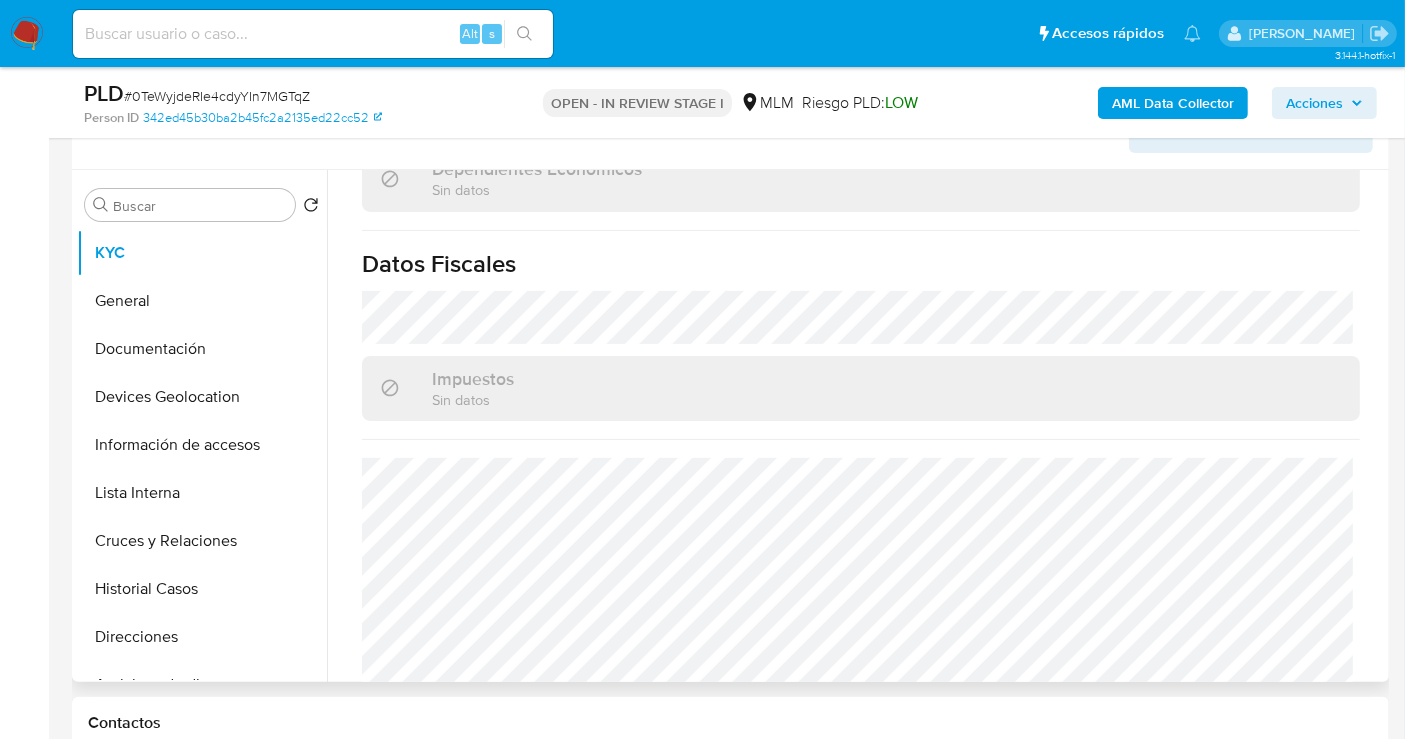 scroll, scrollTop: 1262, scrollLeft: 0, axis: vertical 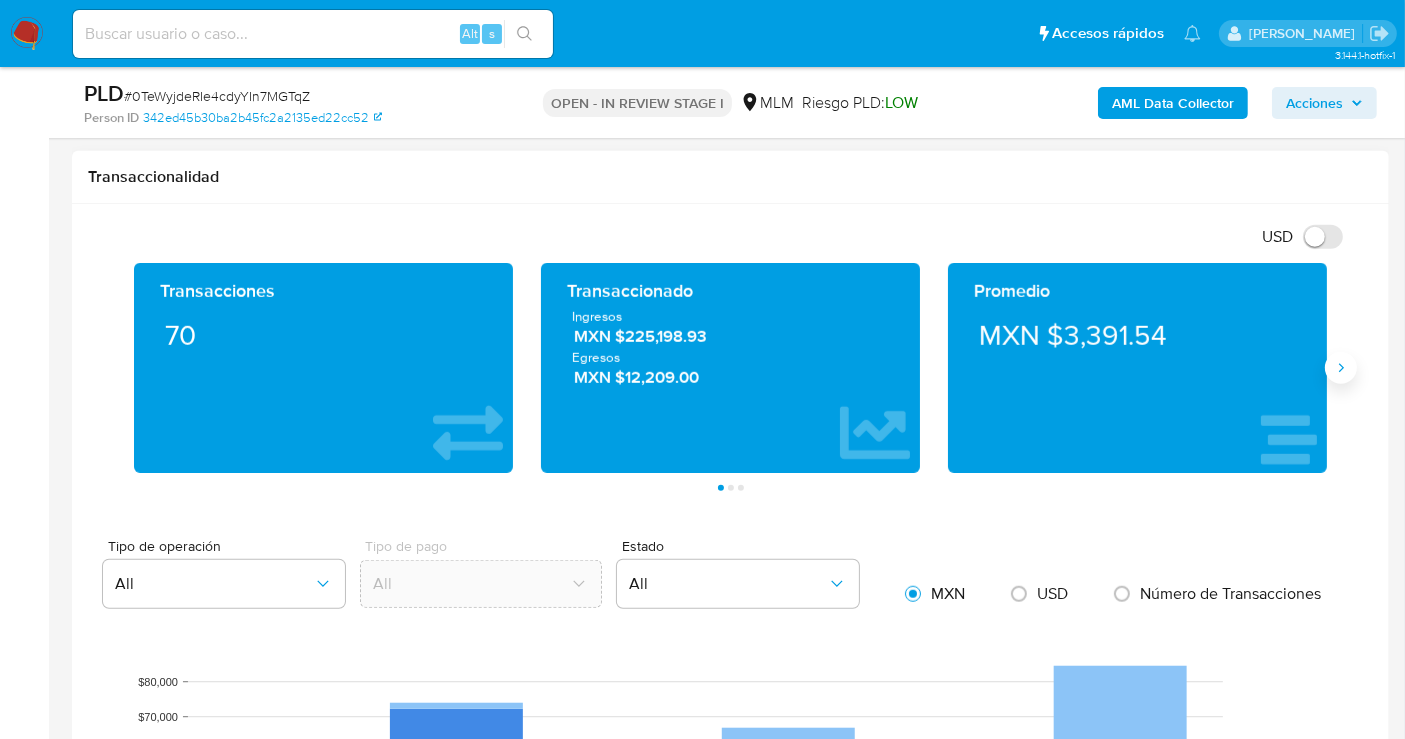 click 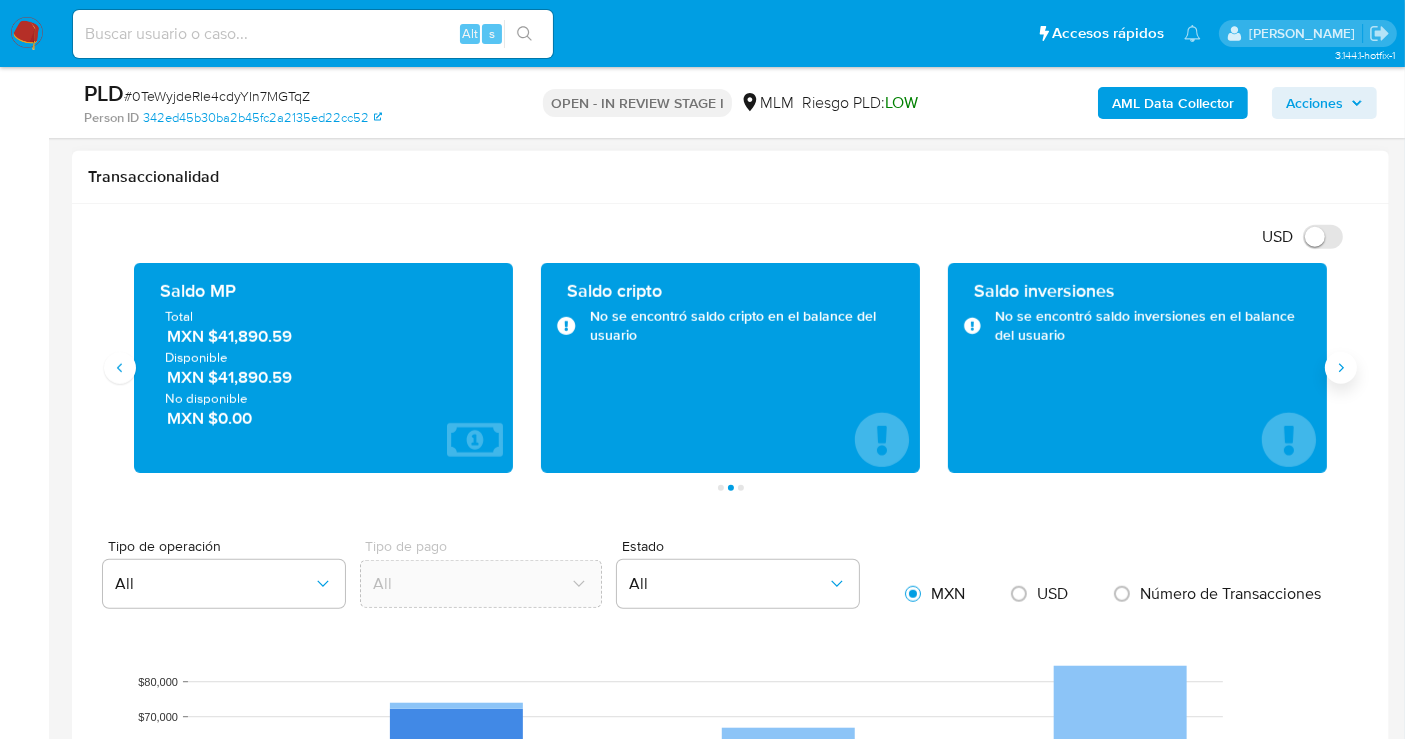 type 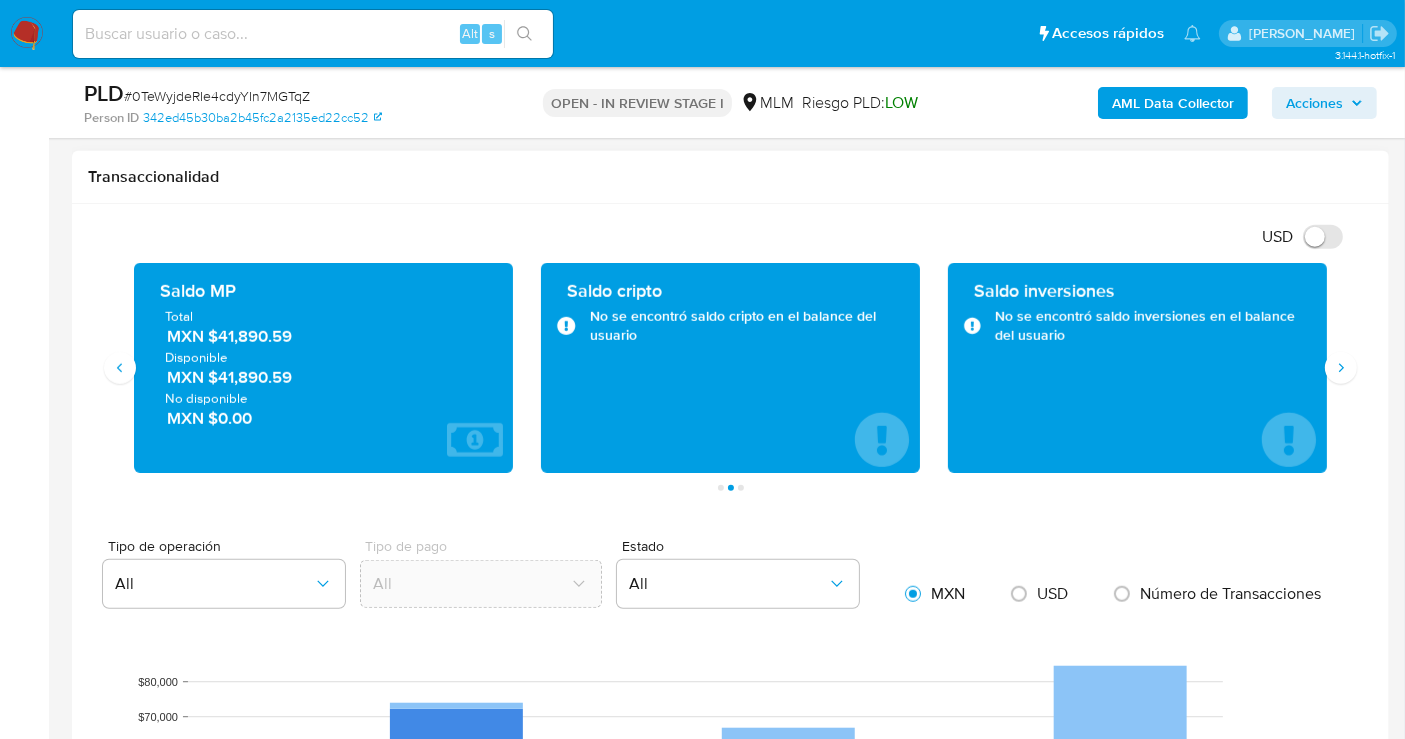 click on "MXN $41,890.59" at bounding box center (324, 336) 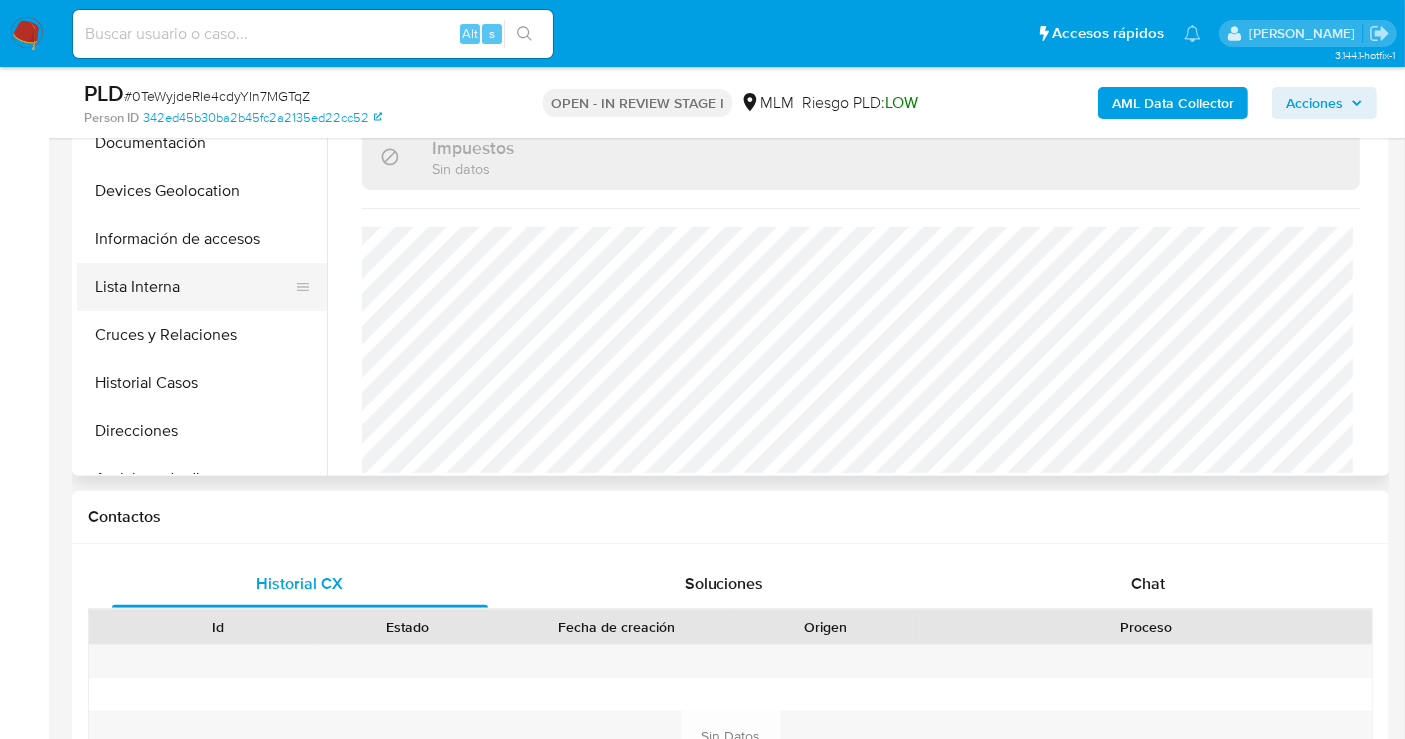 scroll, scrollTop: 333, scrollLeft: 0, axis: vertical 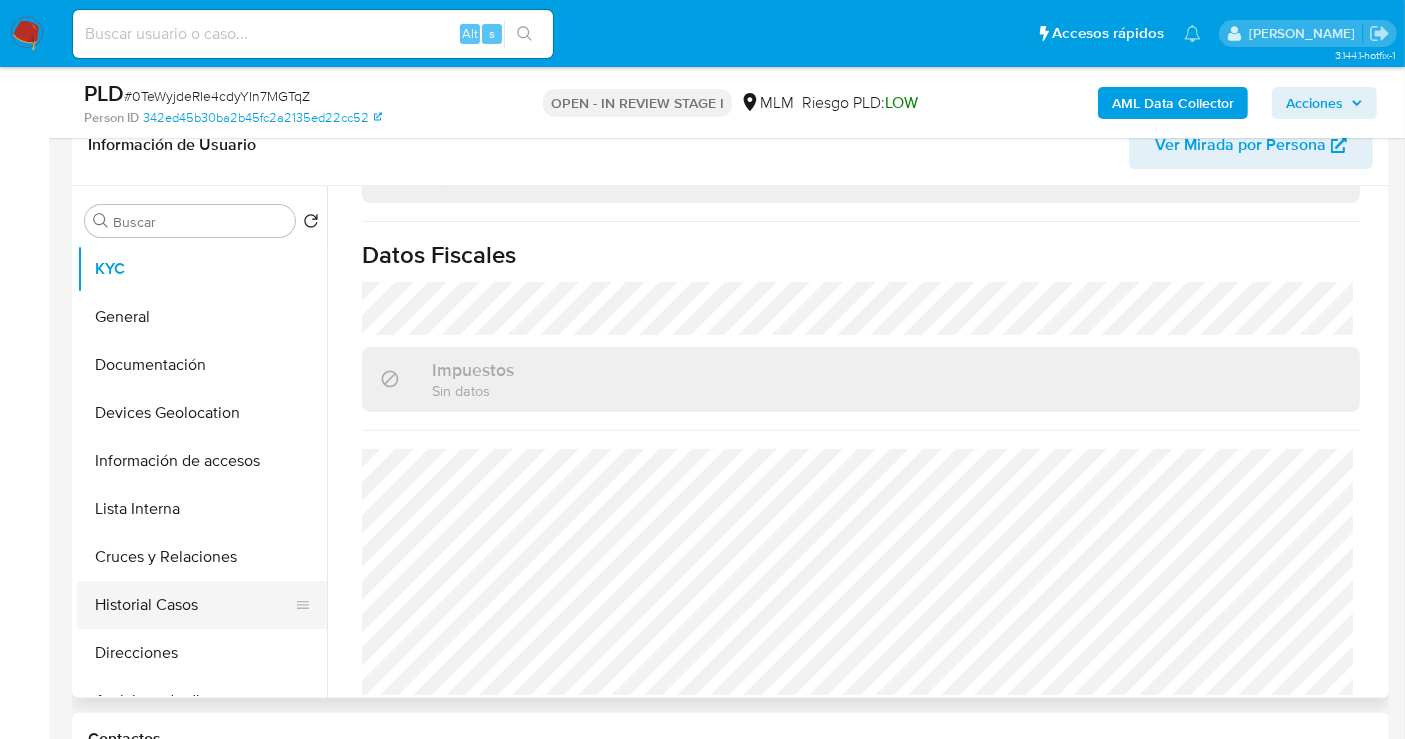 click on "Historial Casos" at bounding box center (194, 605) 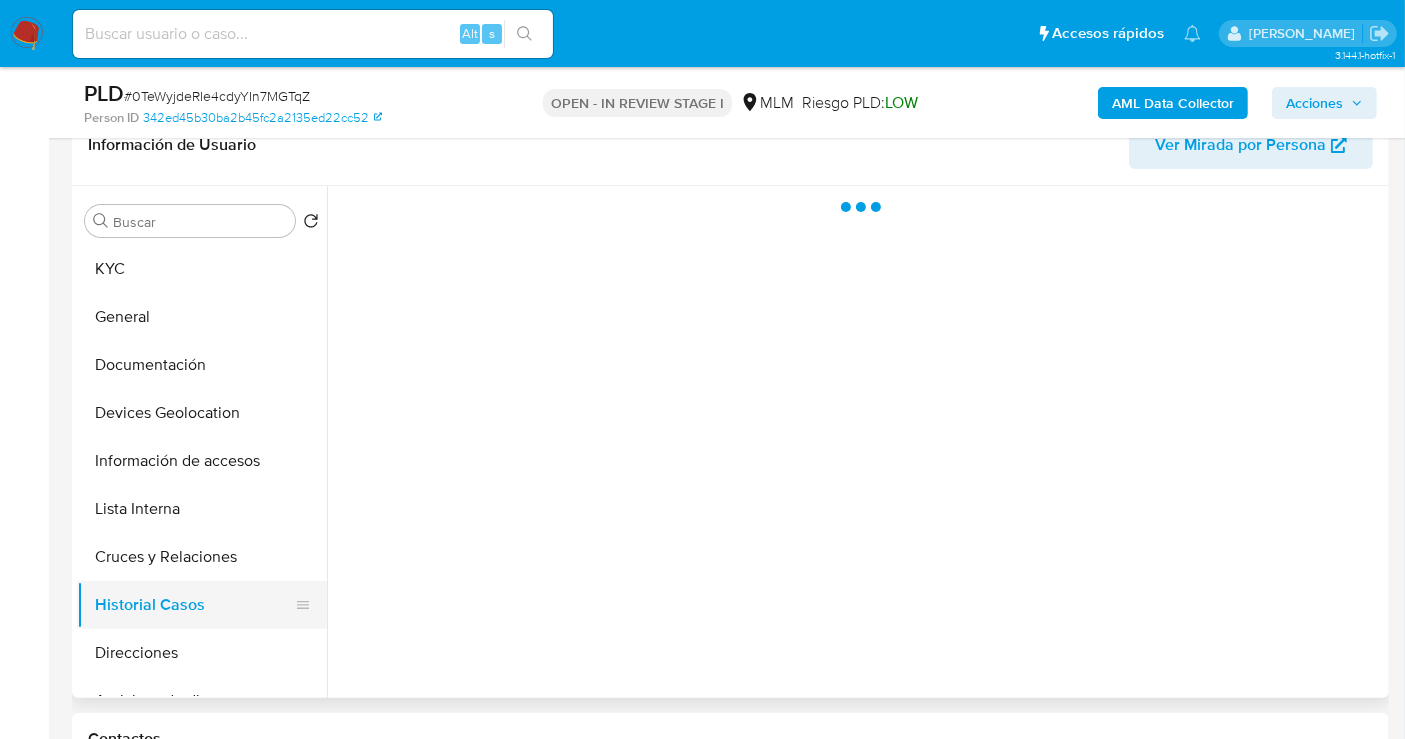 scroll, scrollTop: 0, scrollLeft: 0, axis: both 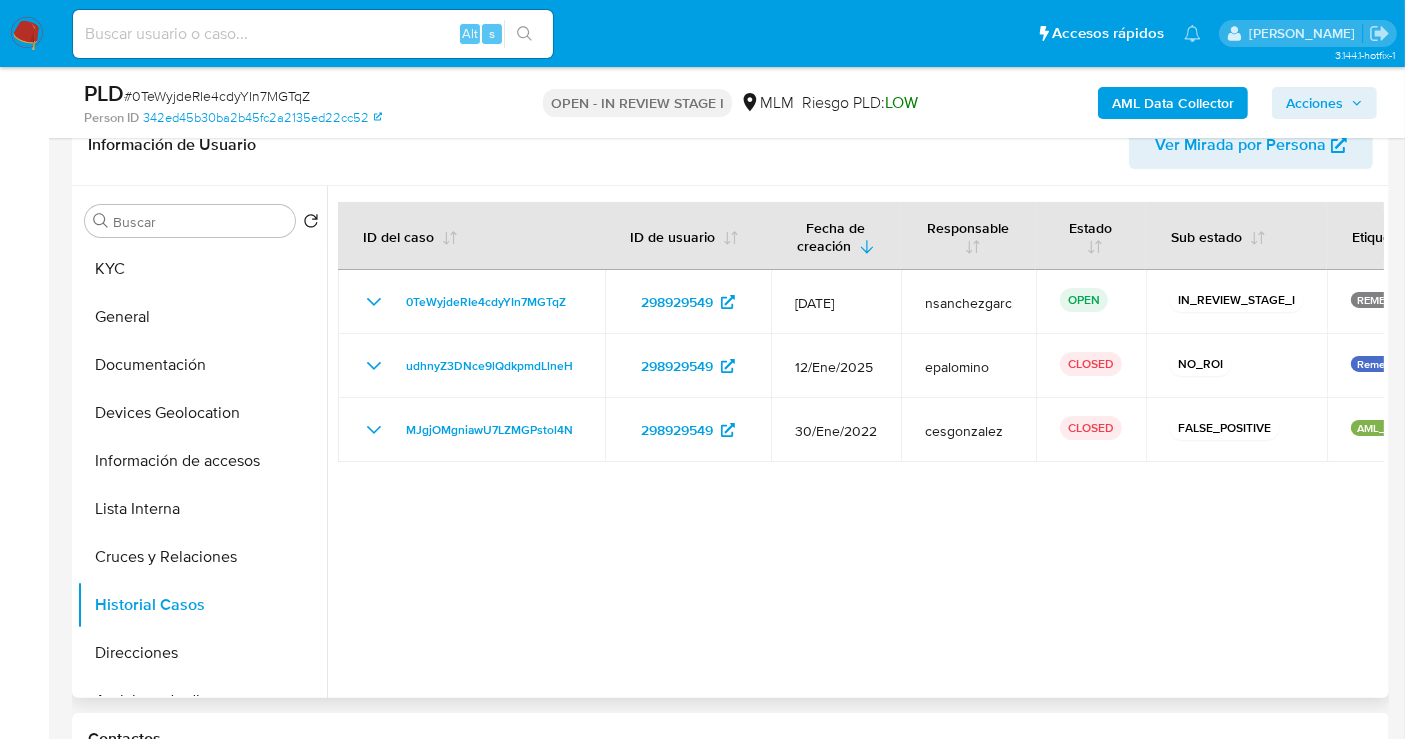 type 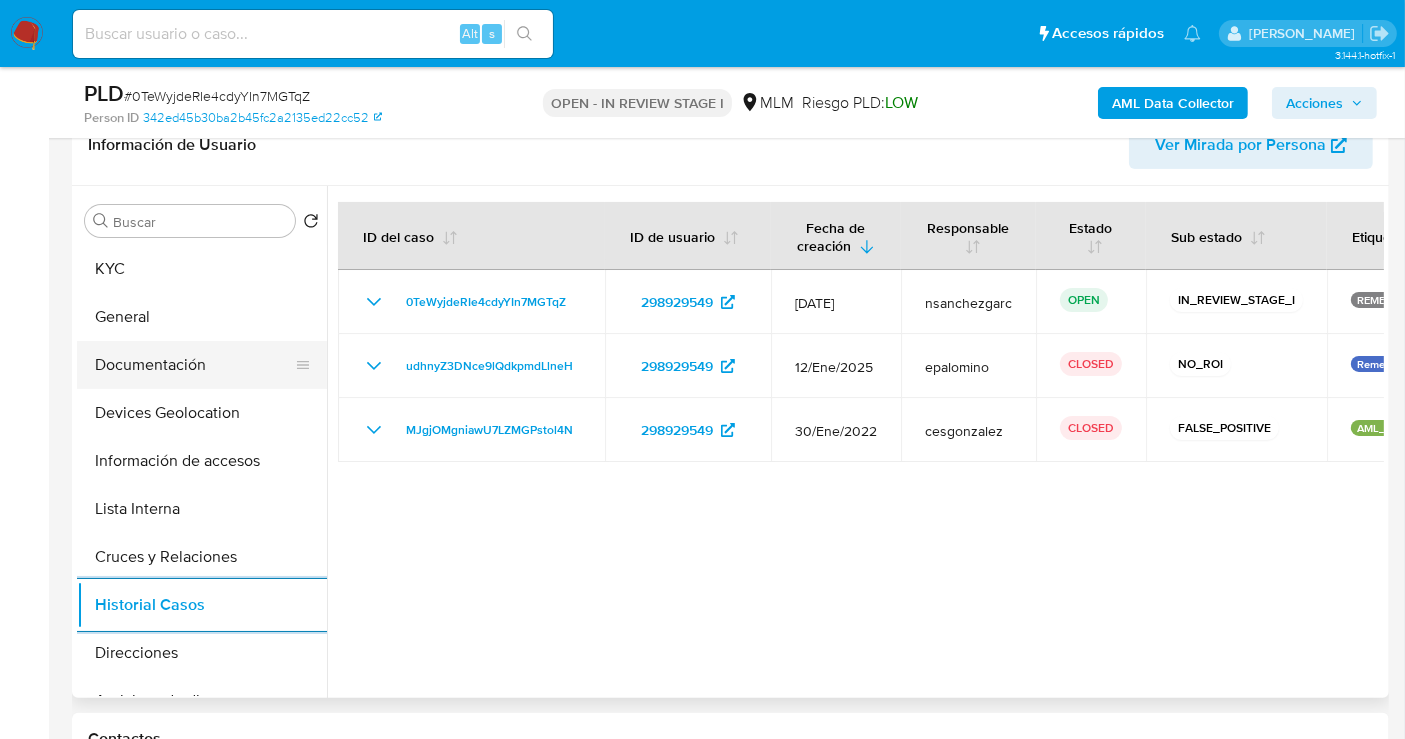 click on "Documentación" at bounding box center (194, 365) 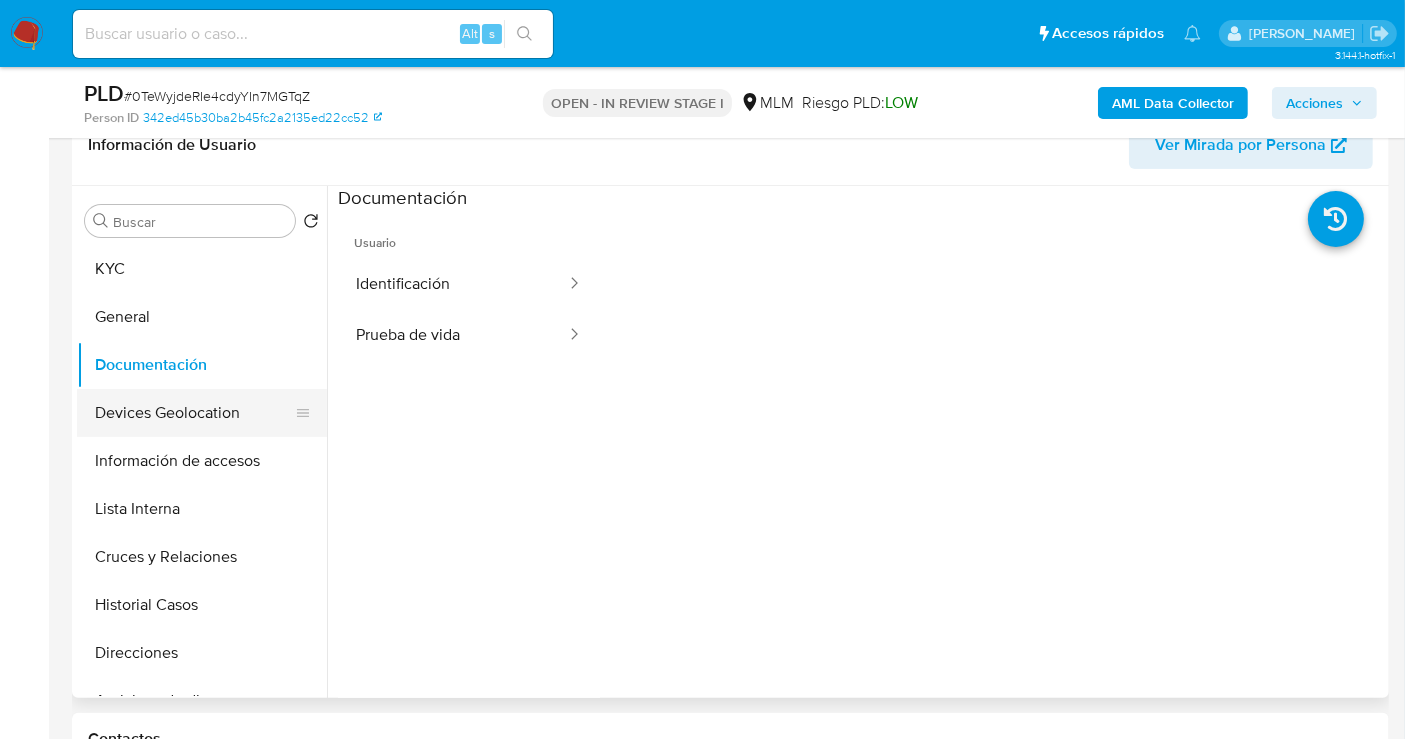 click on "Devices Geolocation" at bounding box center [194, 413] 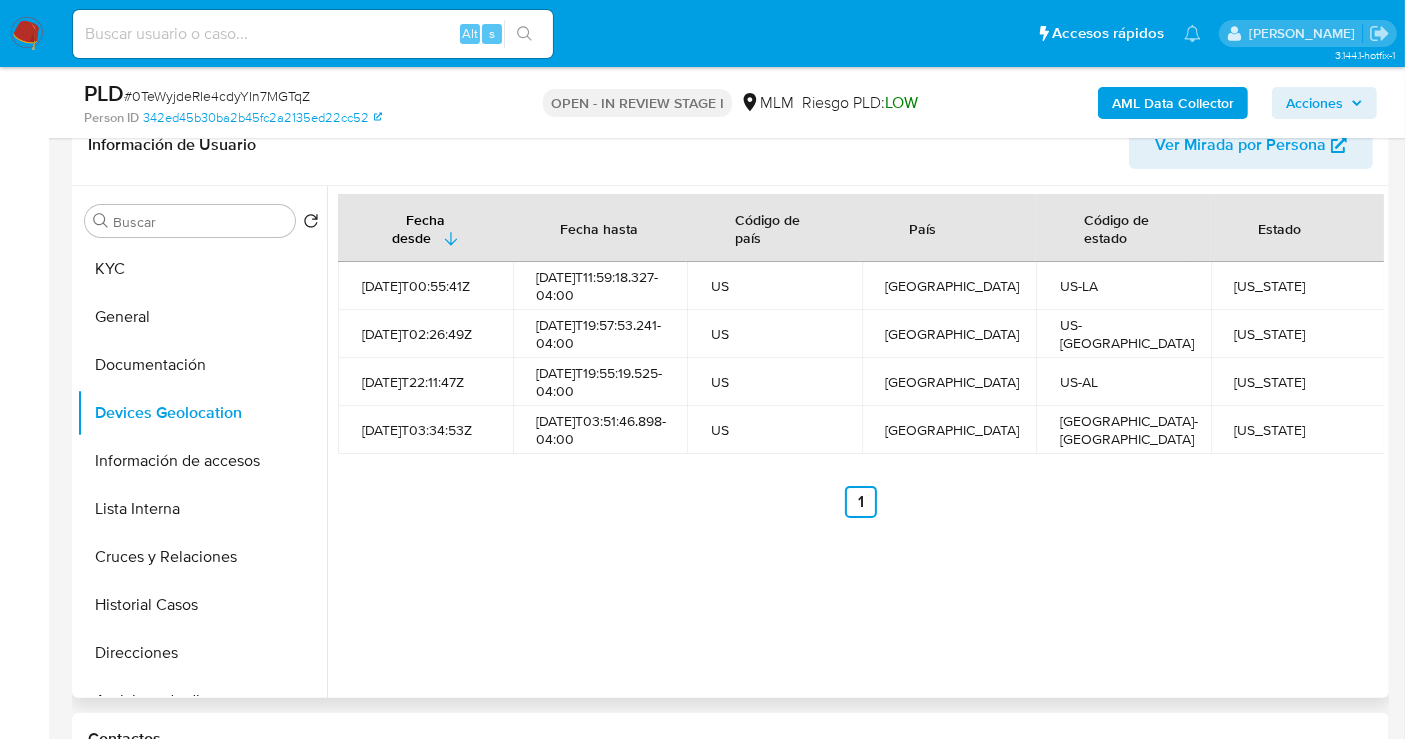 type 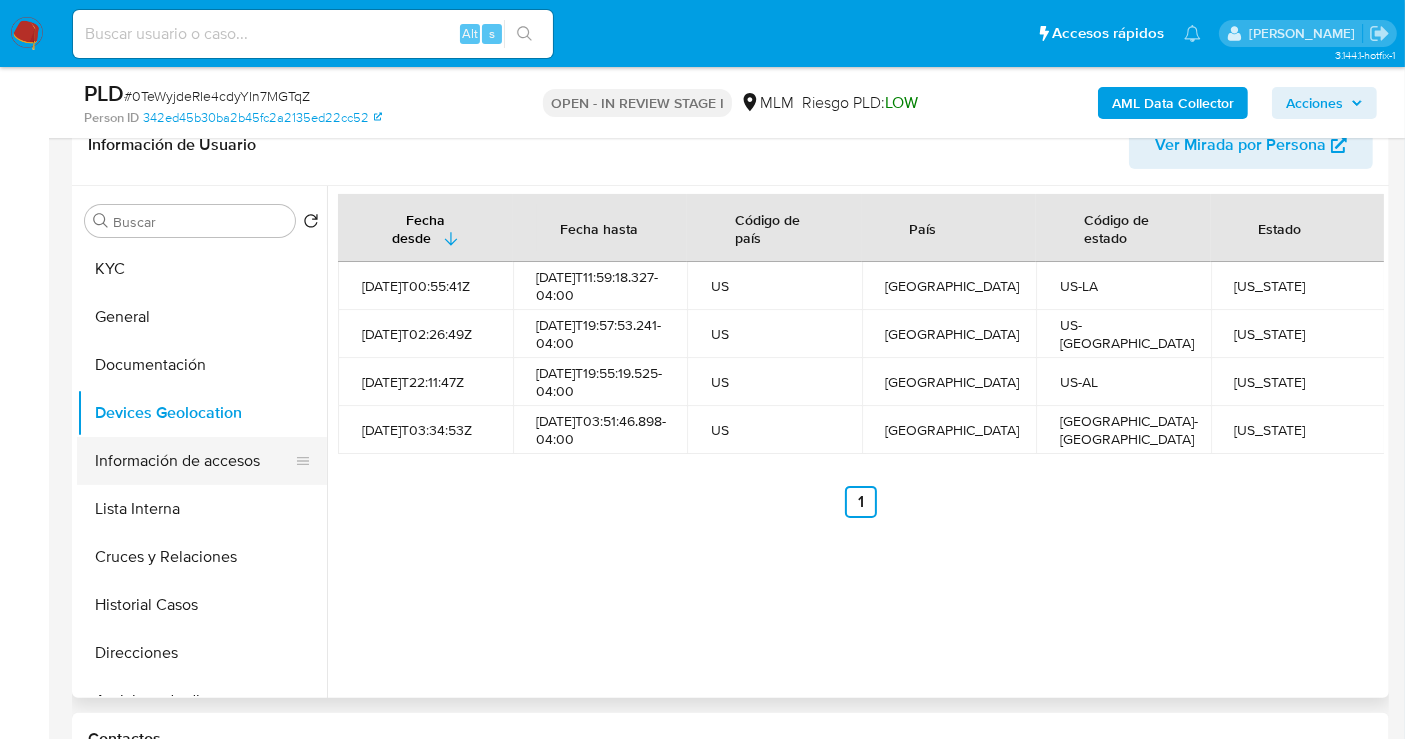 click on "Información de accesos" at bounding box center (194, 461) 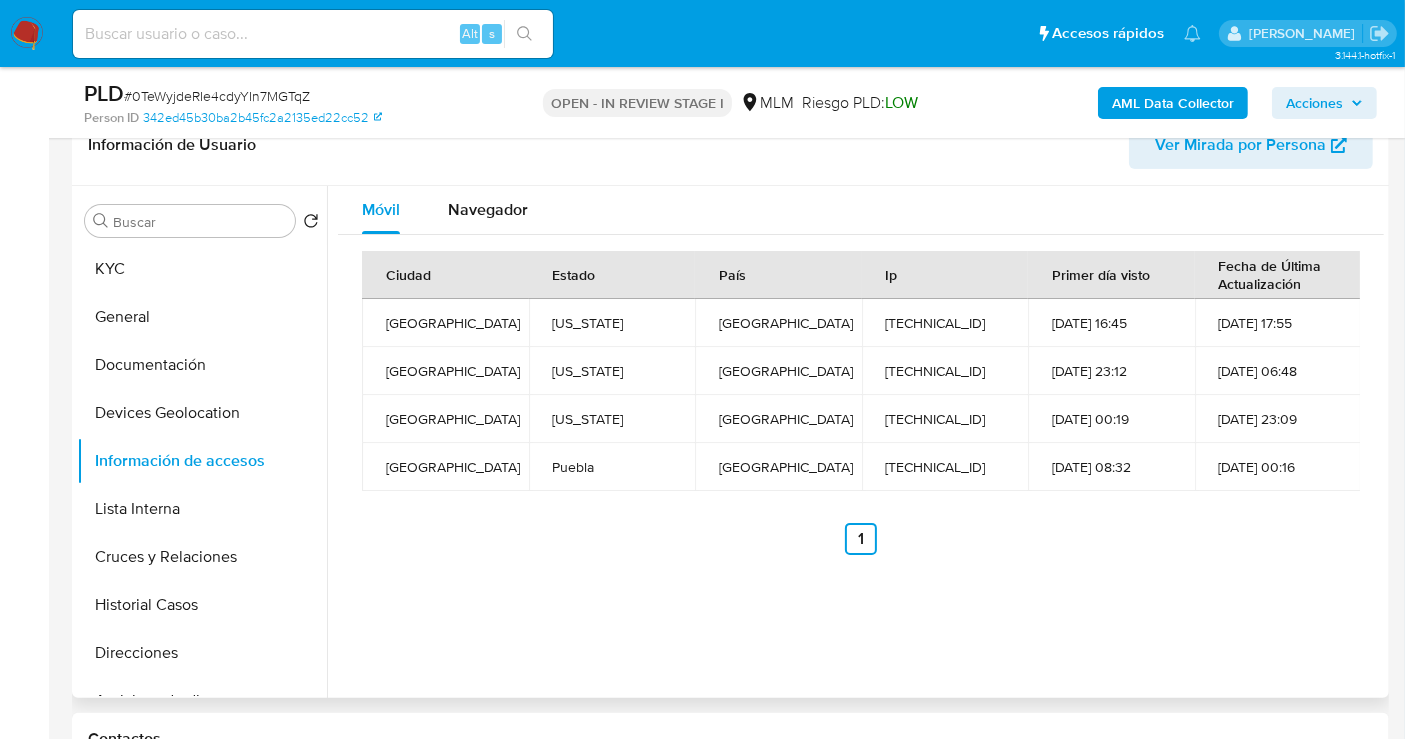 type 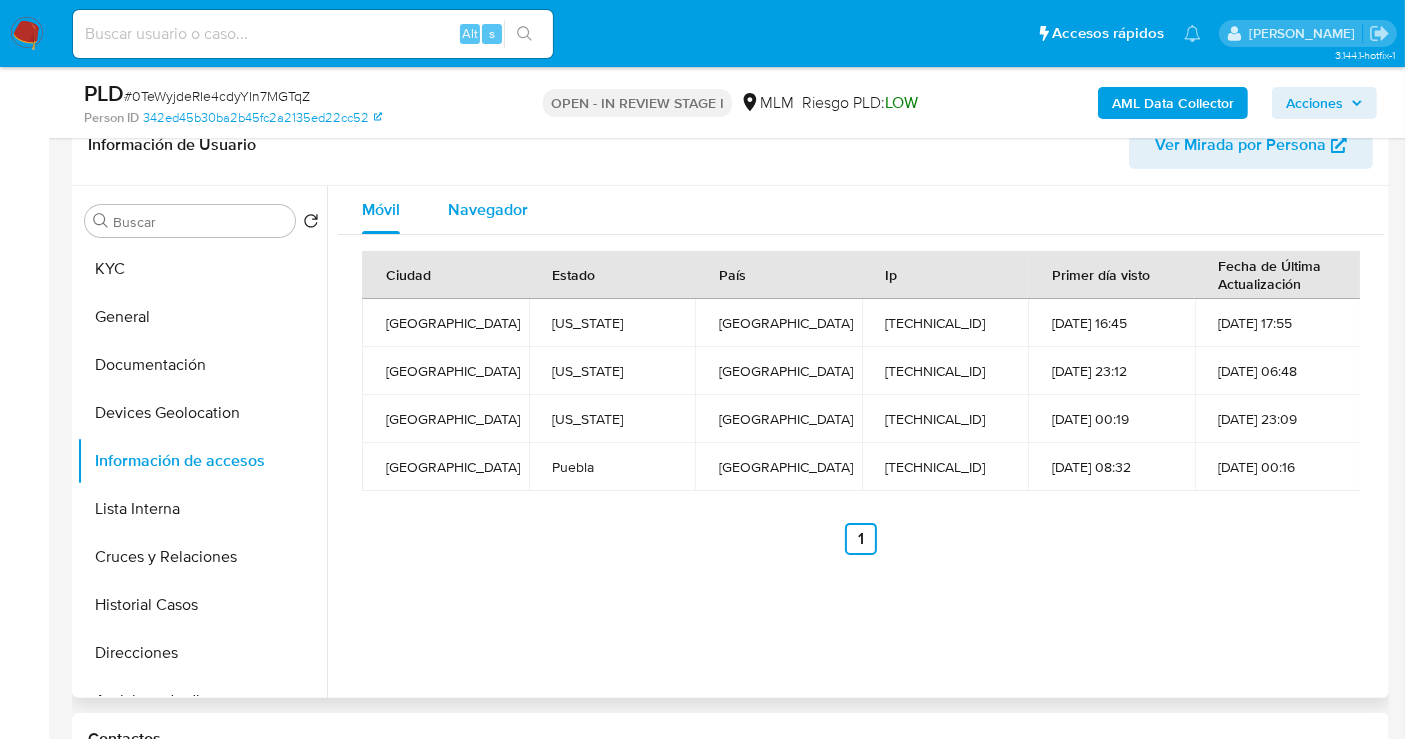 click on "Navegador" at bounding box center (488, 209) 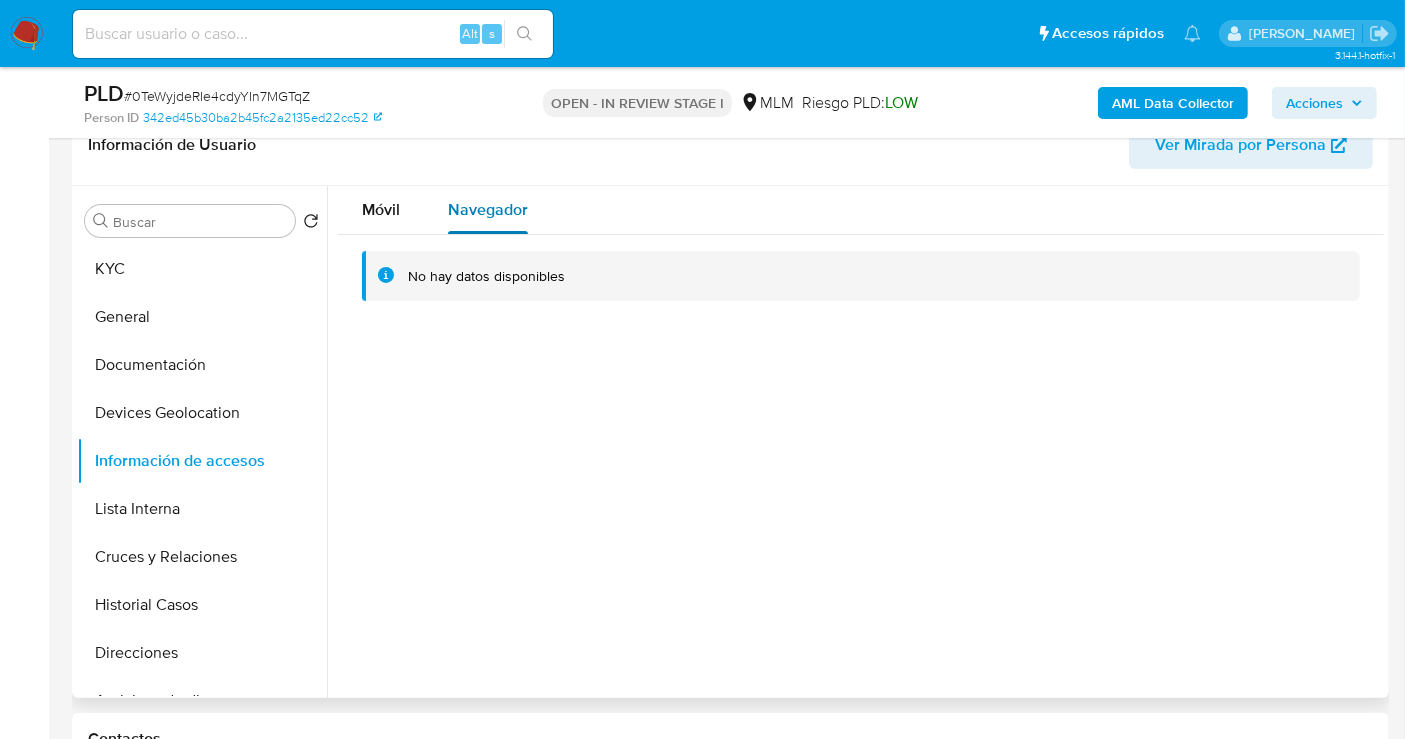 type 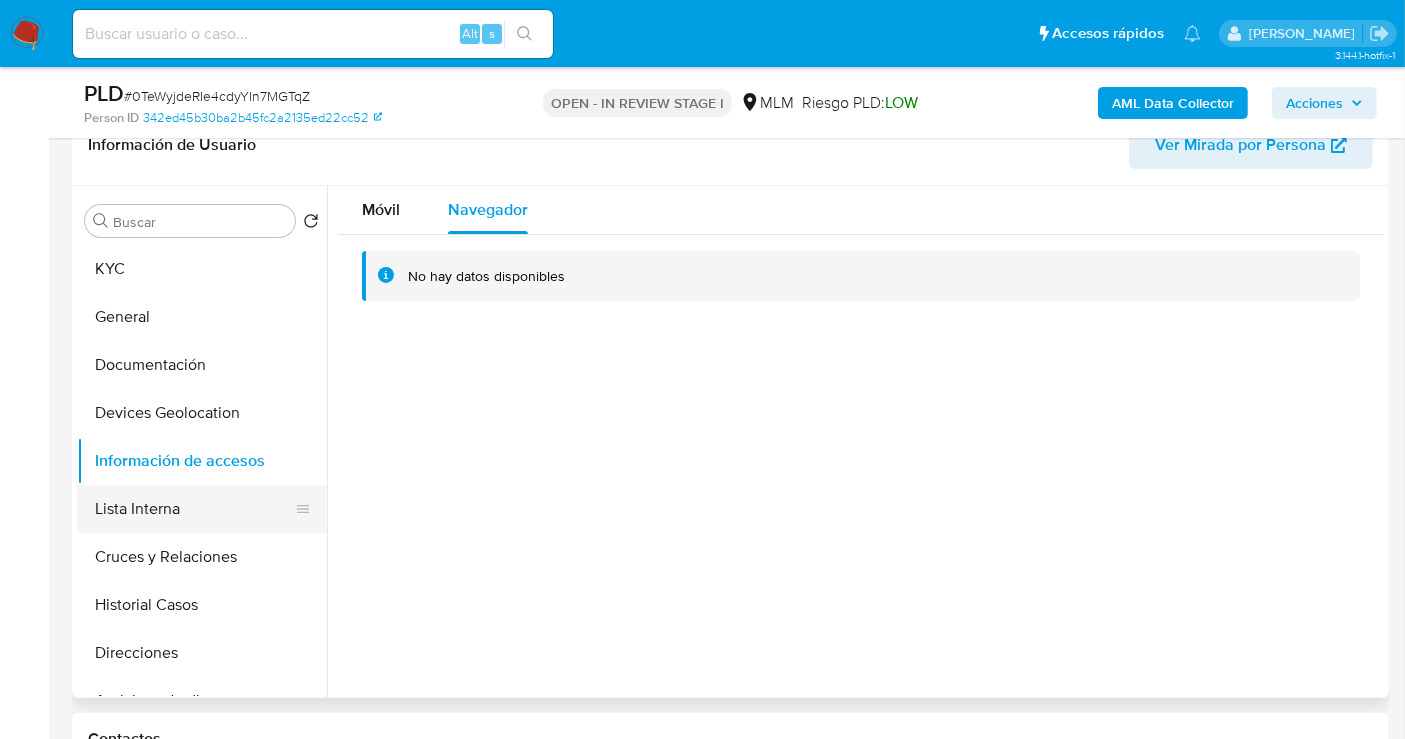 click on "Lista Interna" at bounding box center [194, 509] 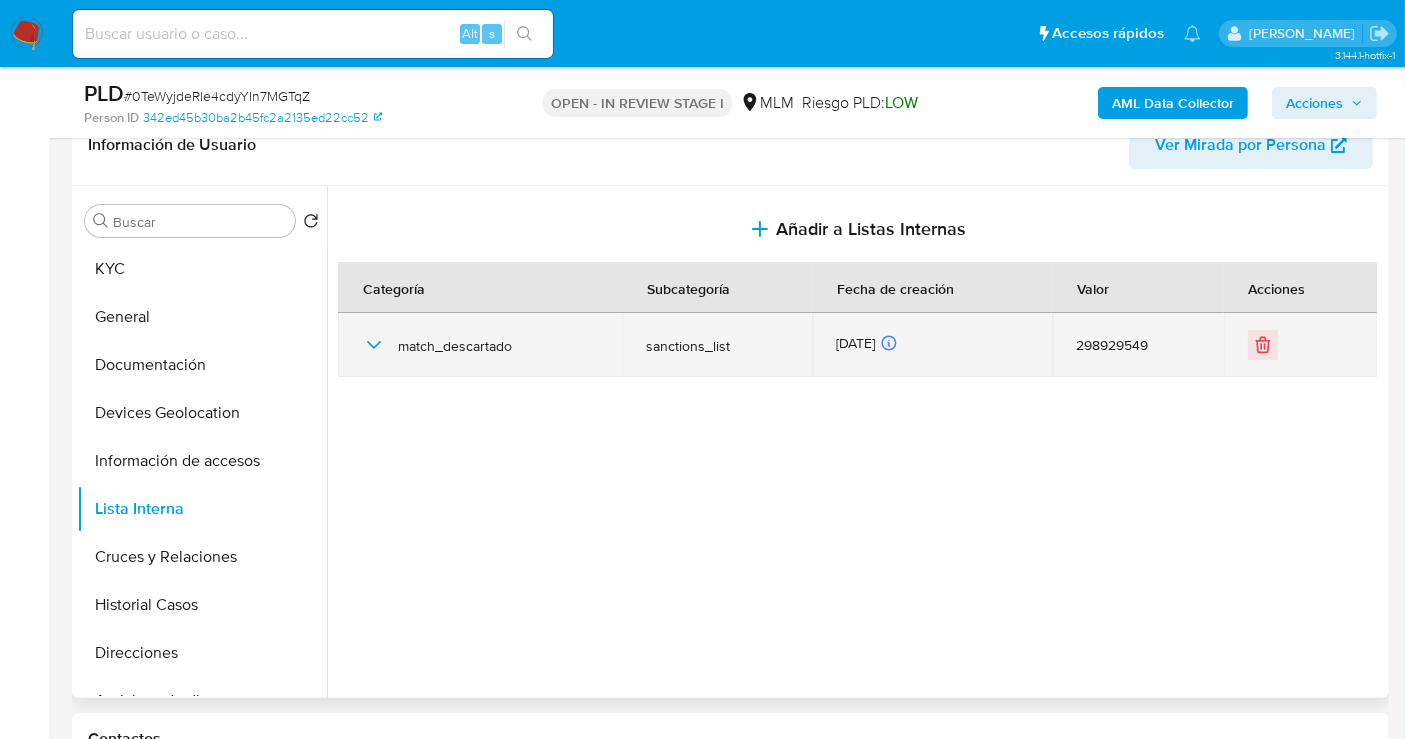 click 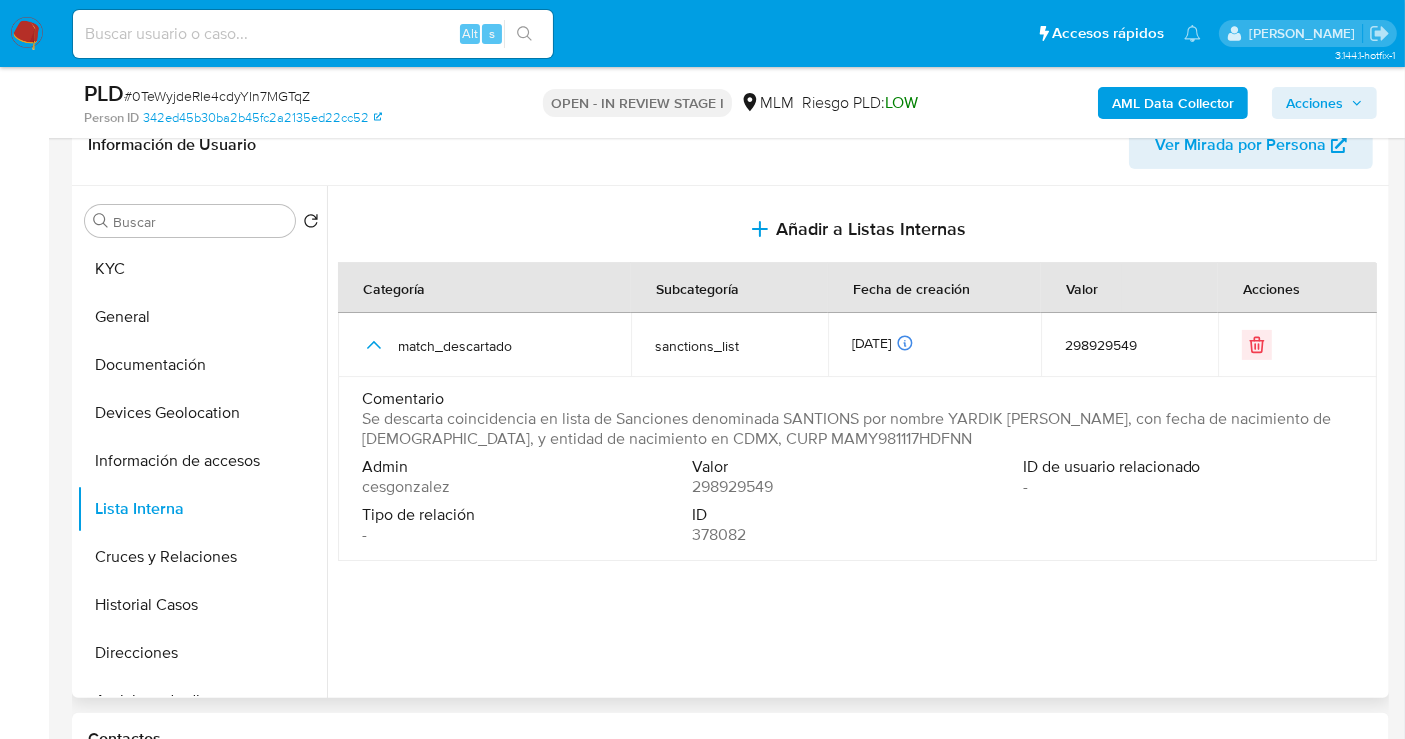 type 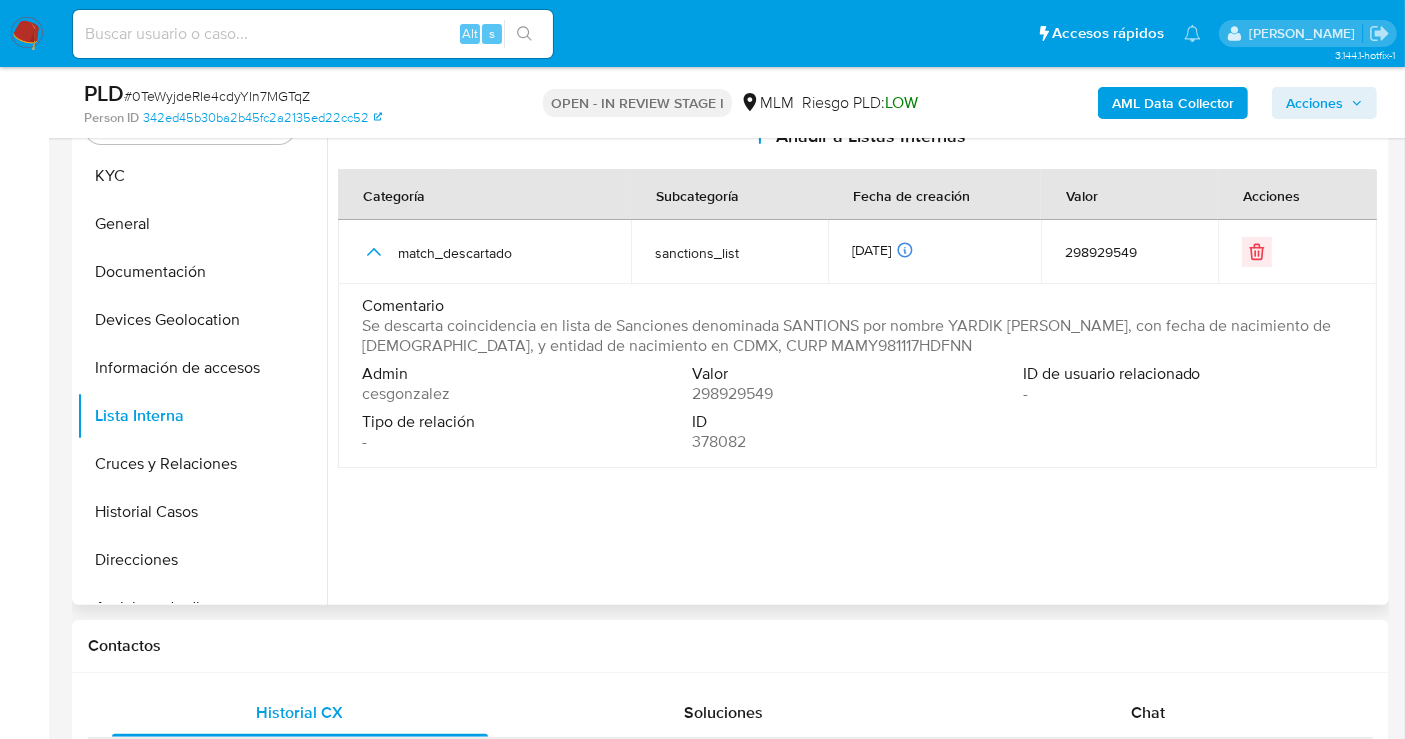 scroll, scrollTop: 444, scrollLeft: 0, axis: vertical 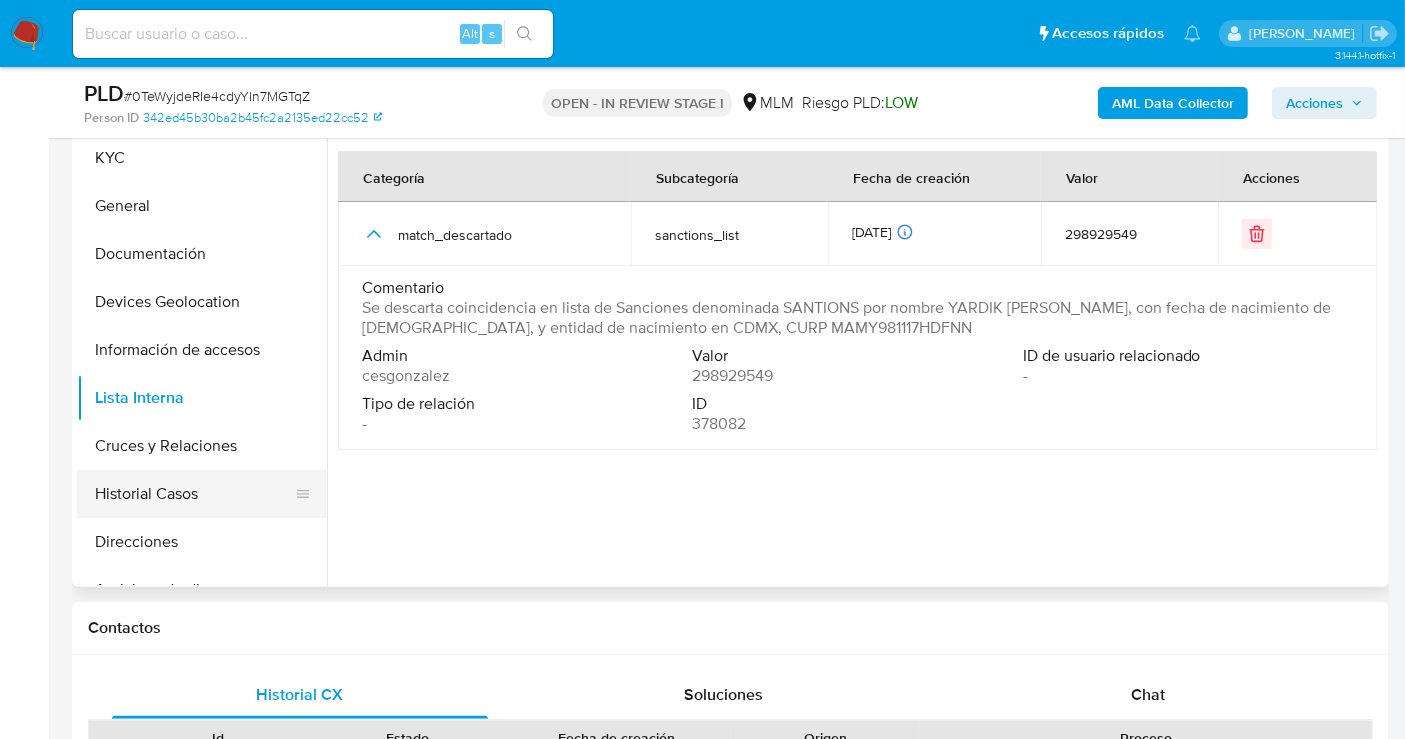 click on "Historial Casos" at bounding box center (194, 494) 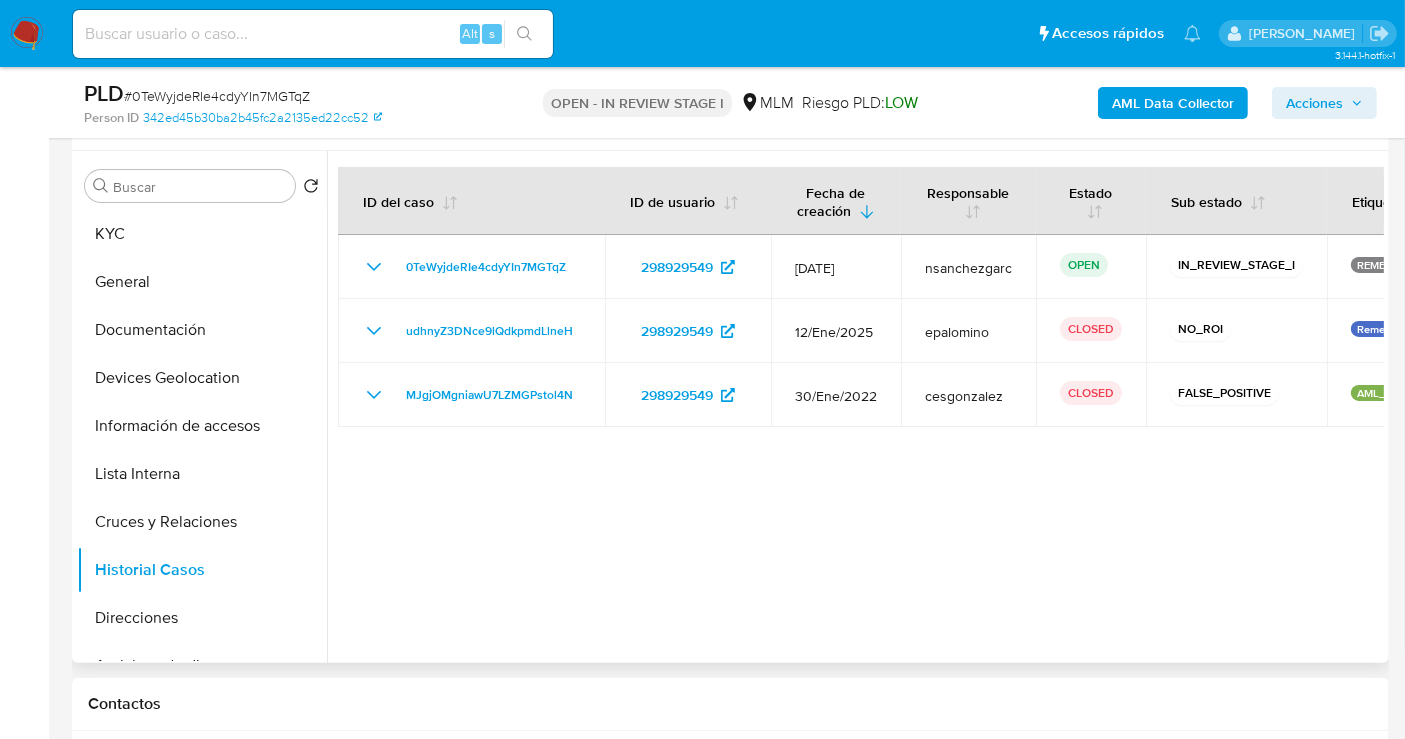 scroll, scrollTop: 333, scrollLeft: 0, axis: vertical 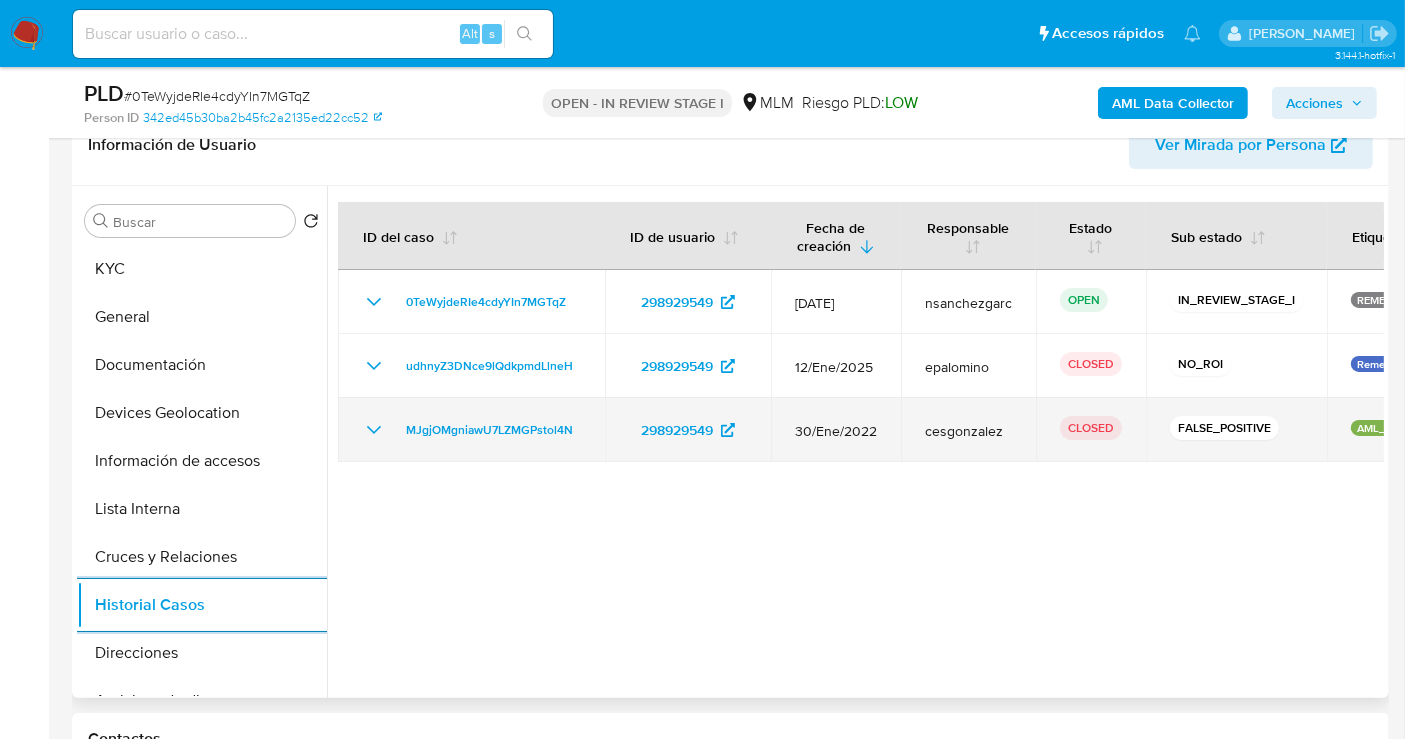 click 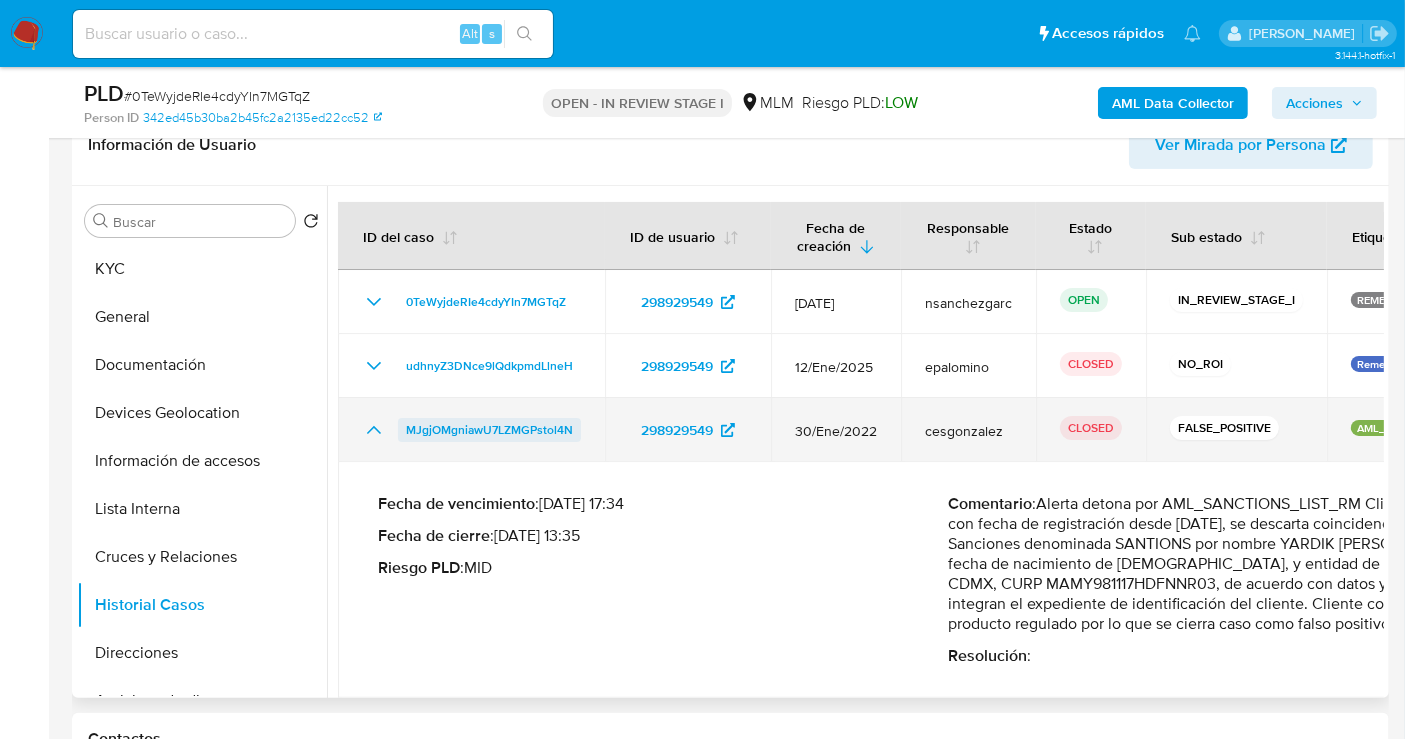 click on "MJgjOMgniawU7LZMGPstol4N" at bounding box center [489, 430] 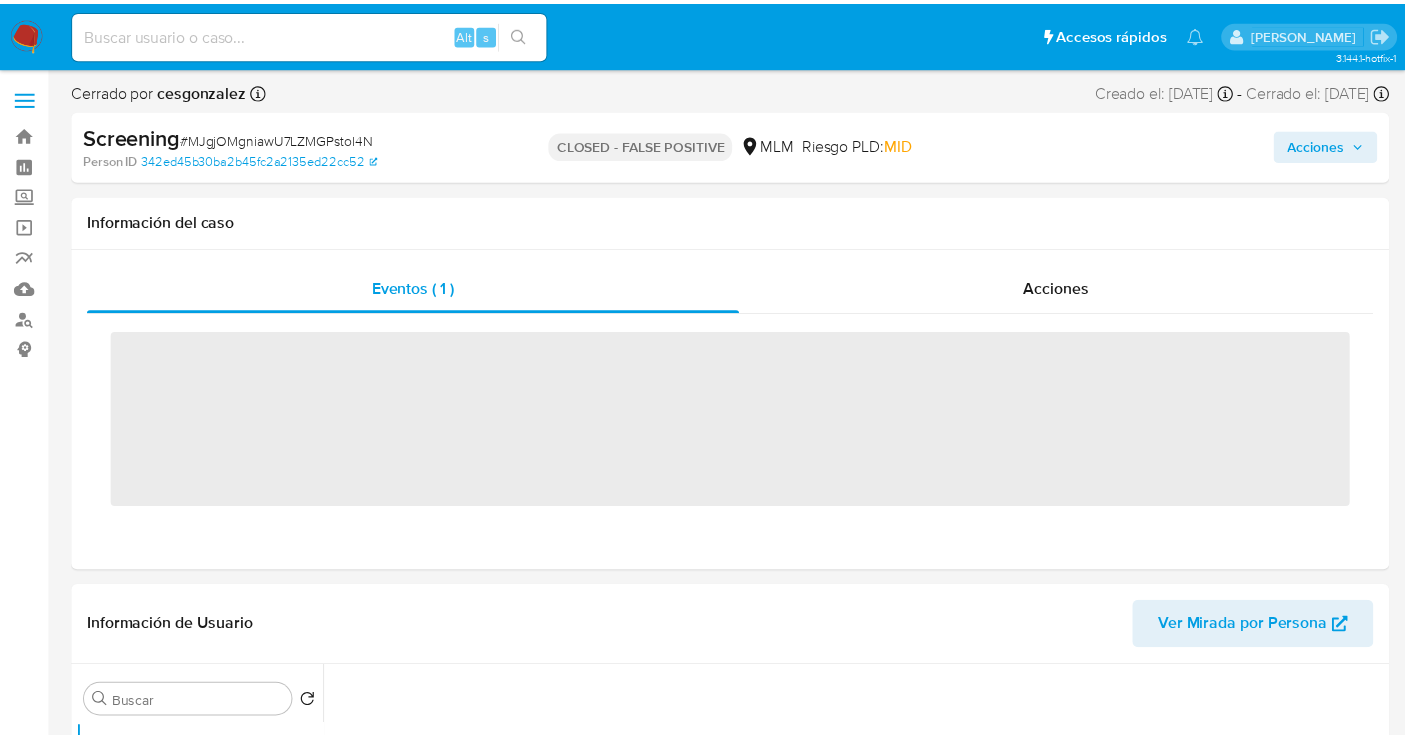 scroll, scrollTop: 0, scrollLeft: 0, axis: both 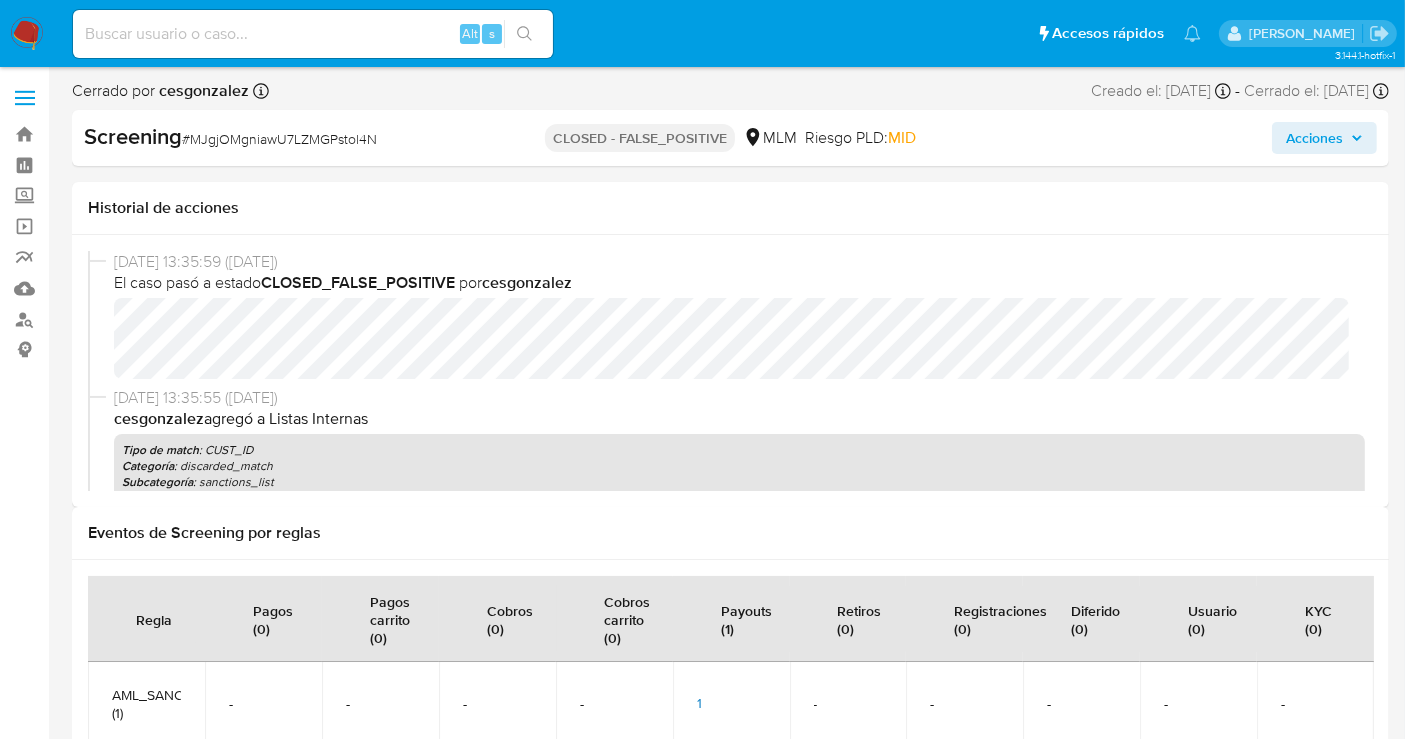 select on "10" 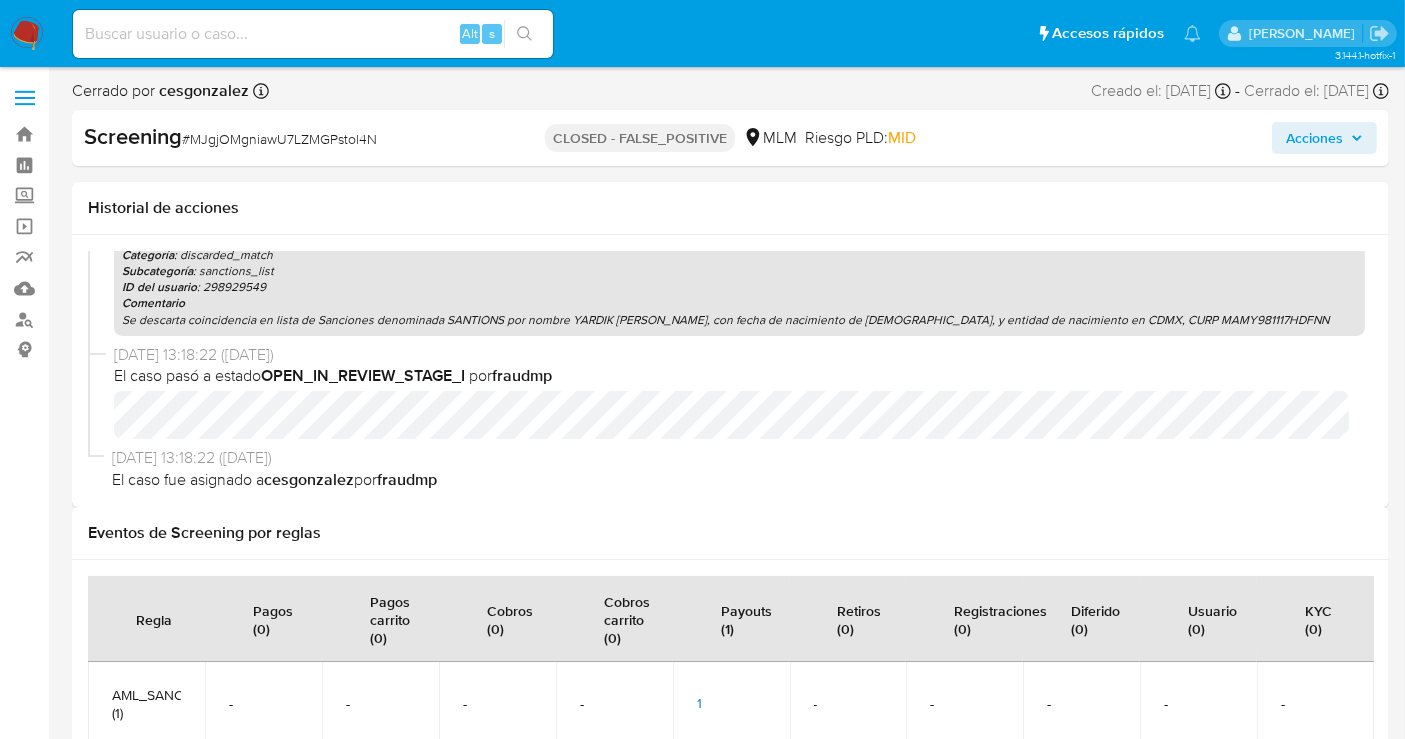 scroll, scrollTop: 218, scrollLeft: 0, axis: vertical 